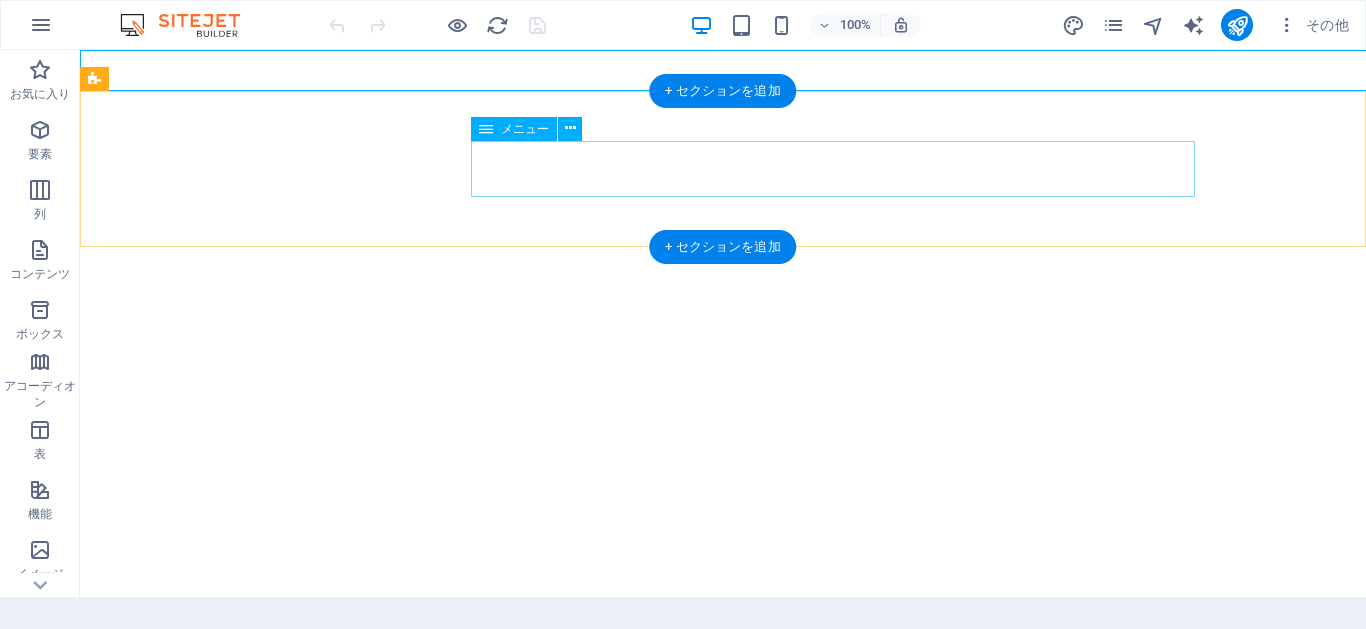 scroll, scrollTop: 0, scrollLeft: 0, axis: both 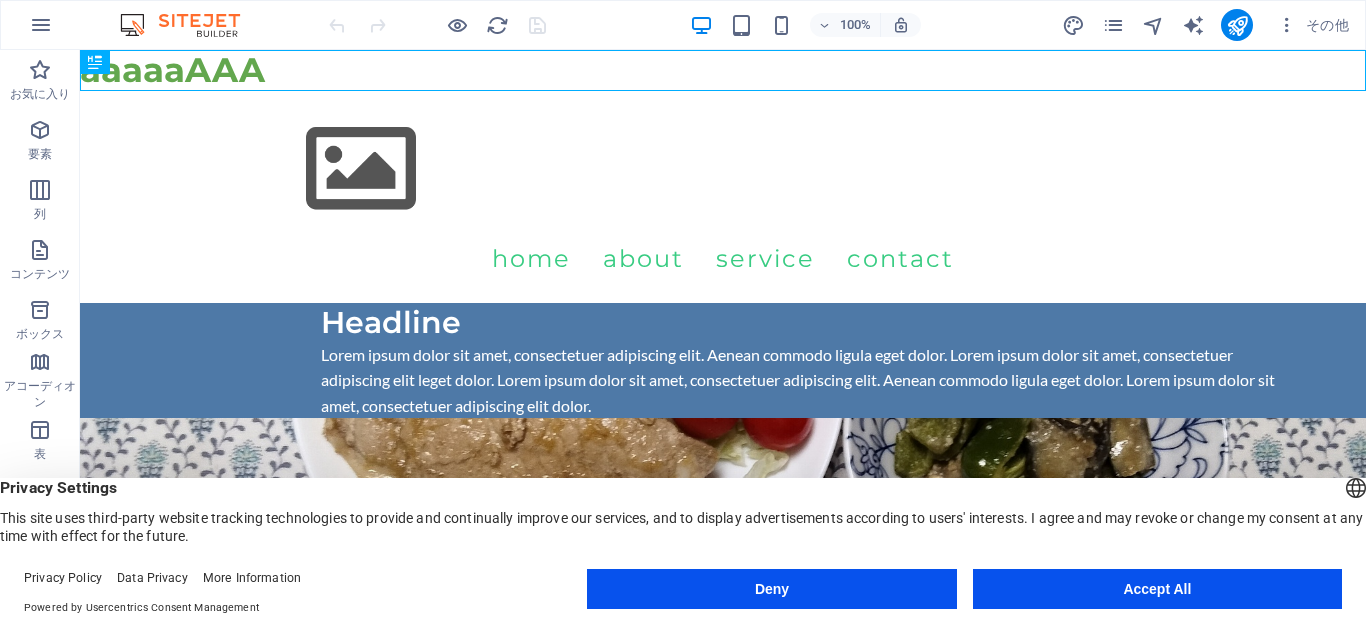 click on "Accept All" at bounding box center (1157, 589) 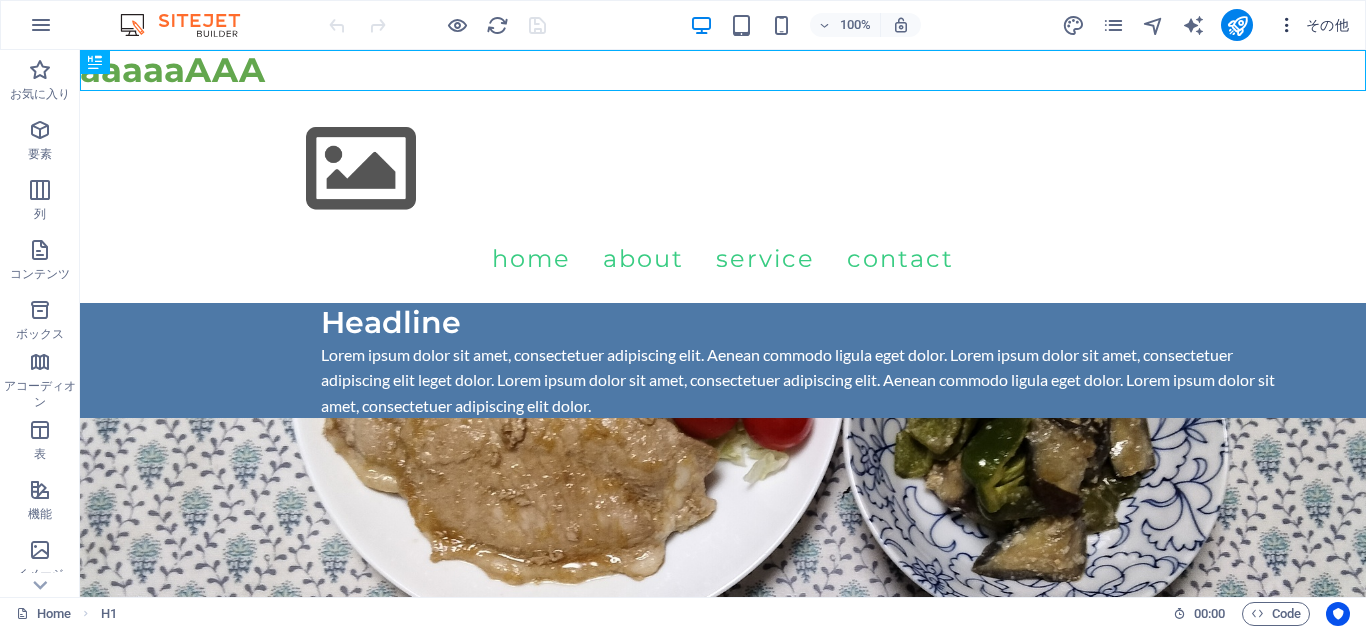 click on "その他" at bounding box center [1313, 25] 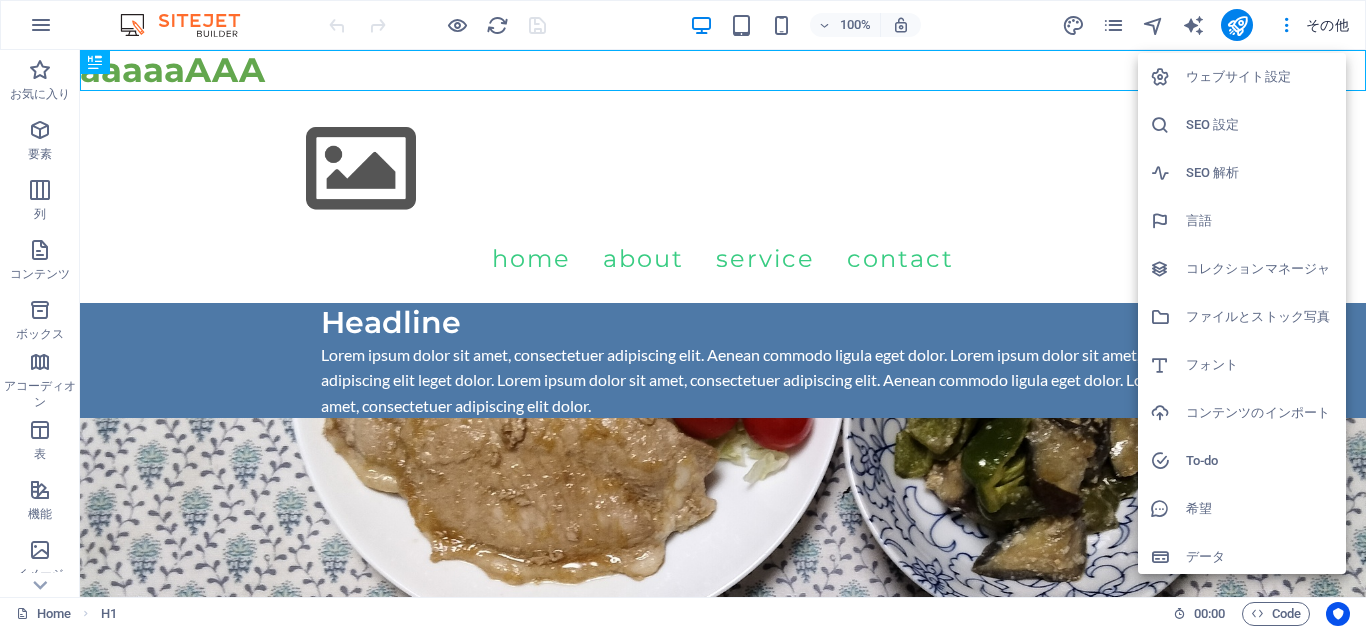 click on "ウェブサイト設定" at bounding box center [1260, 77] 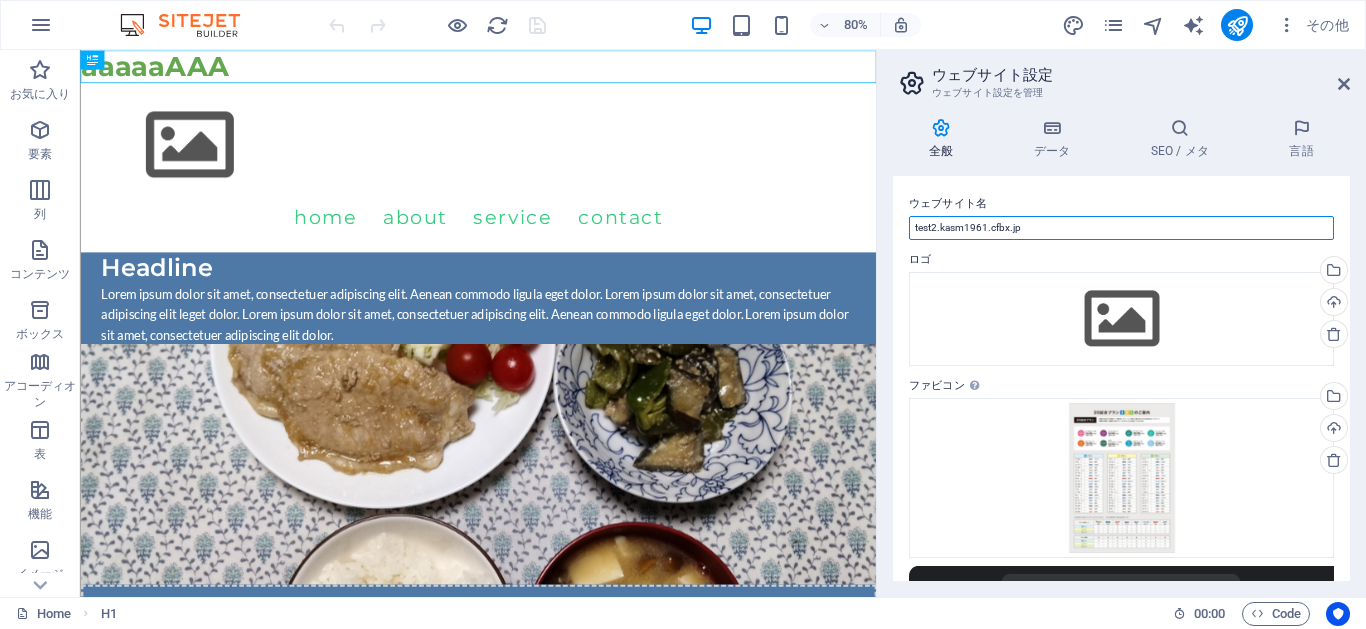 click on "test2.kasm1961.cfbx.jp" at bounding box center (1121, 228) 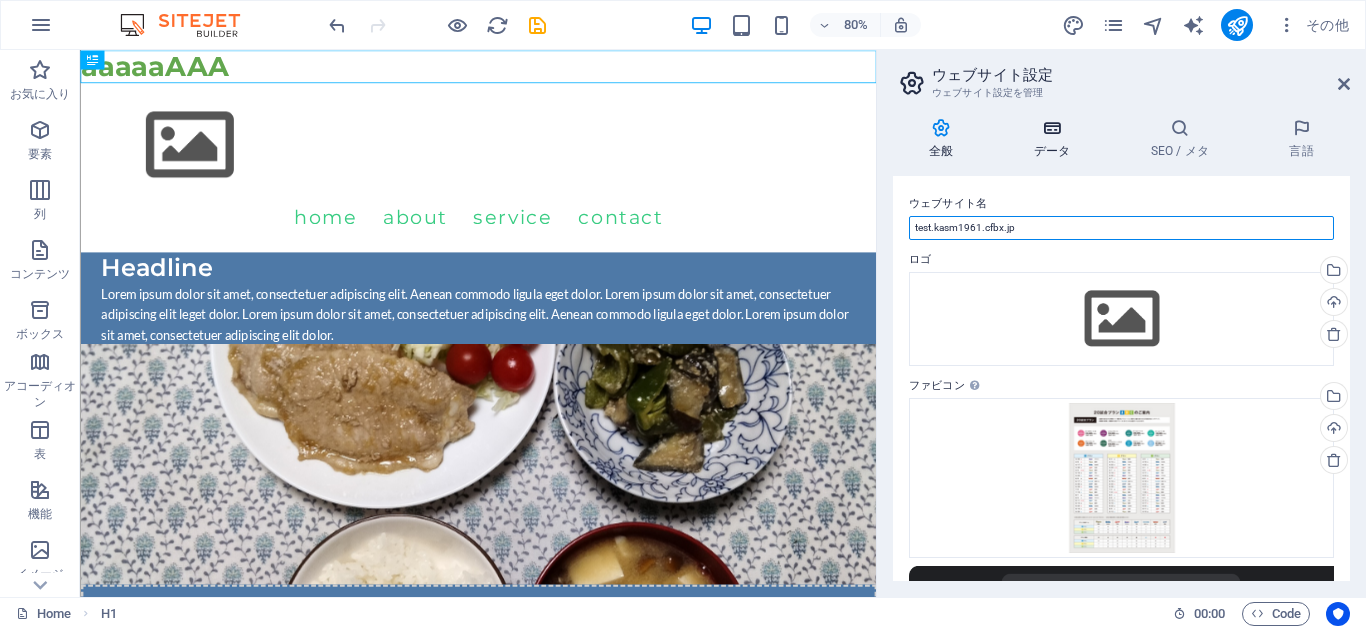 type on "test.kasm1961.cfbx.jp" 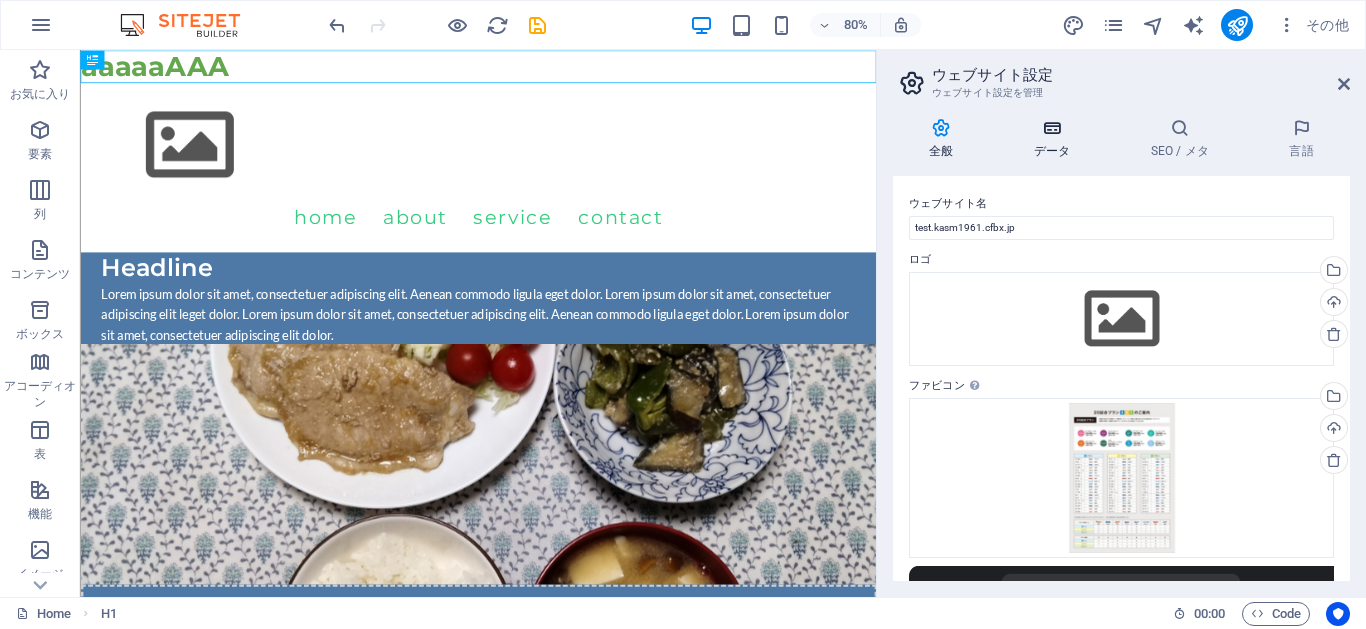 click at bounding box center (1052, 128) 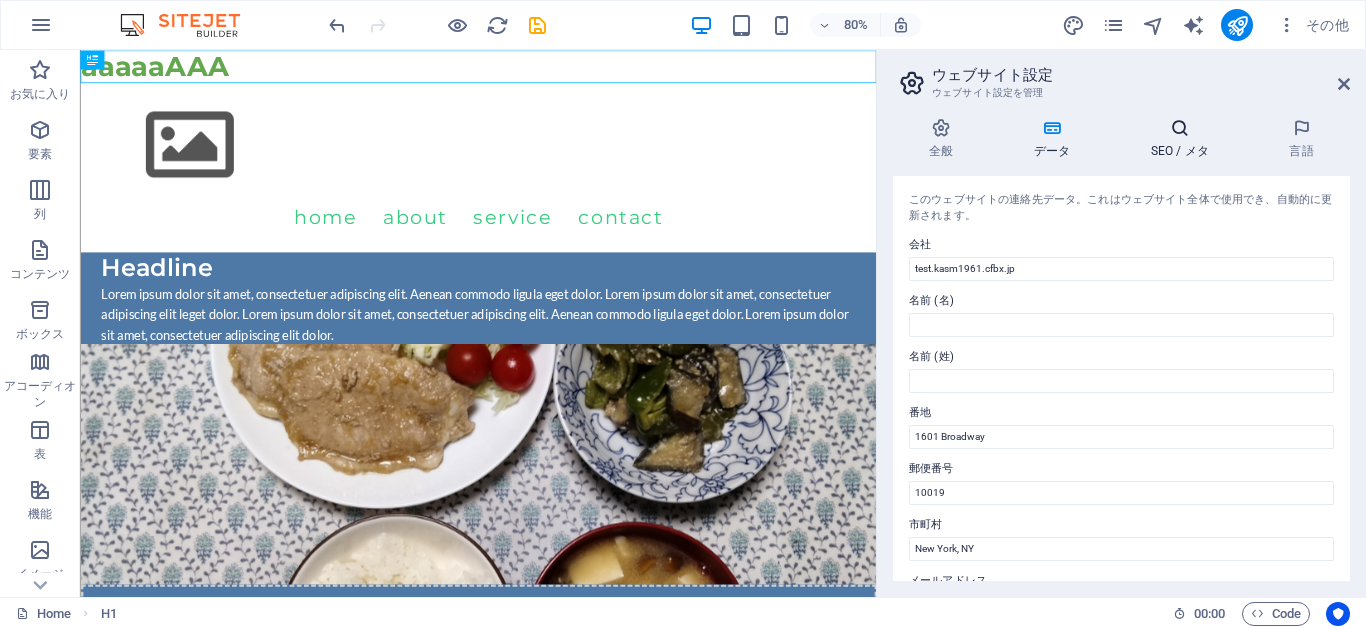click on "SEO / メタ" at bounding box center [1184, 139] 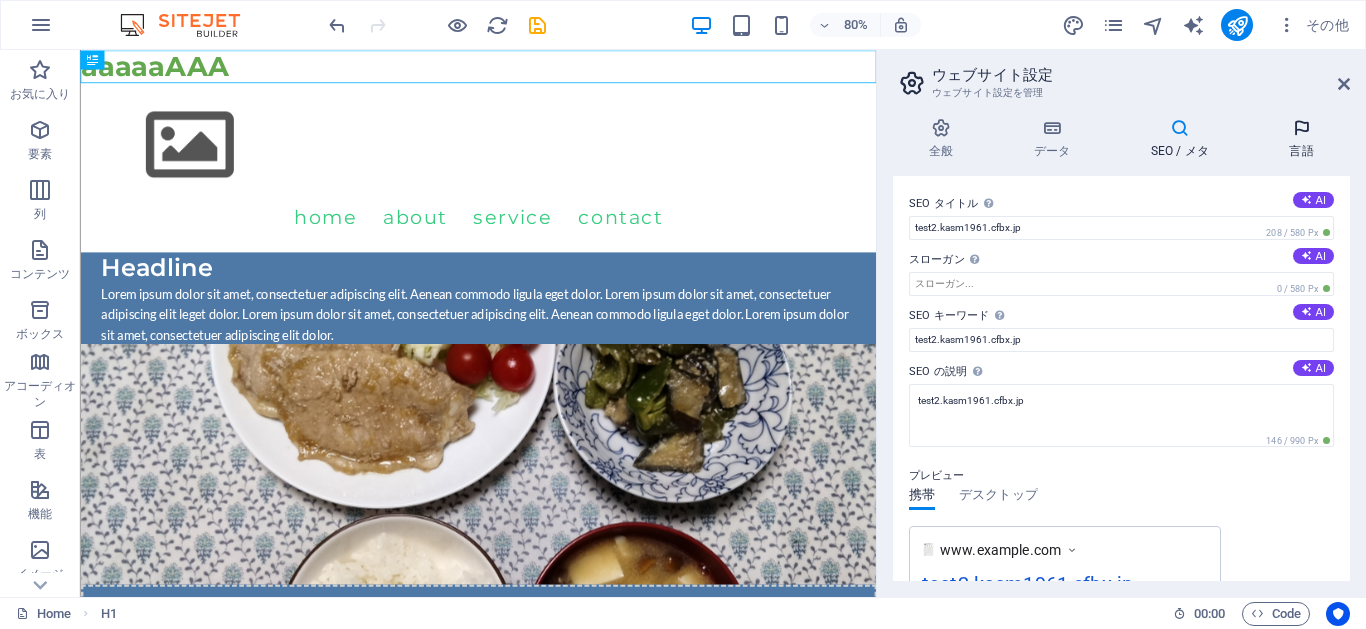 click at bounding box center [1301, 128] 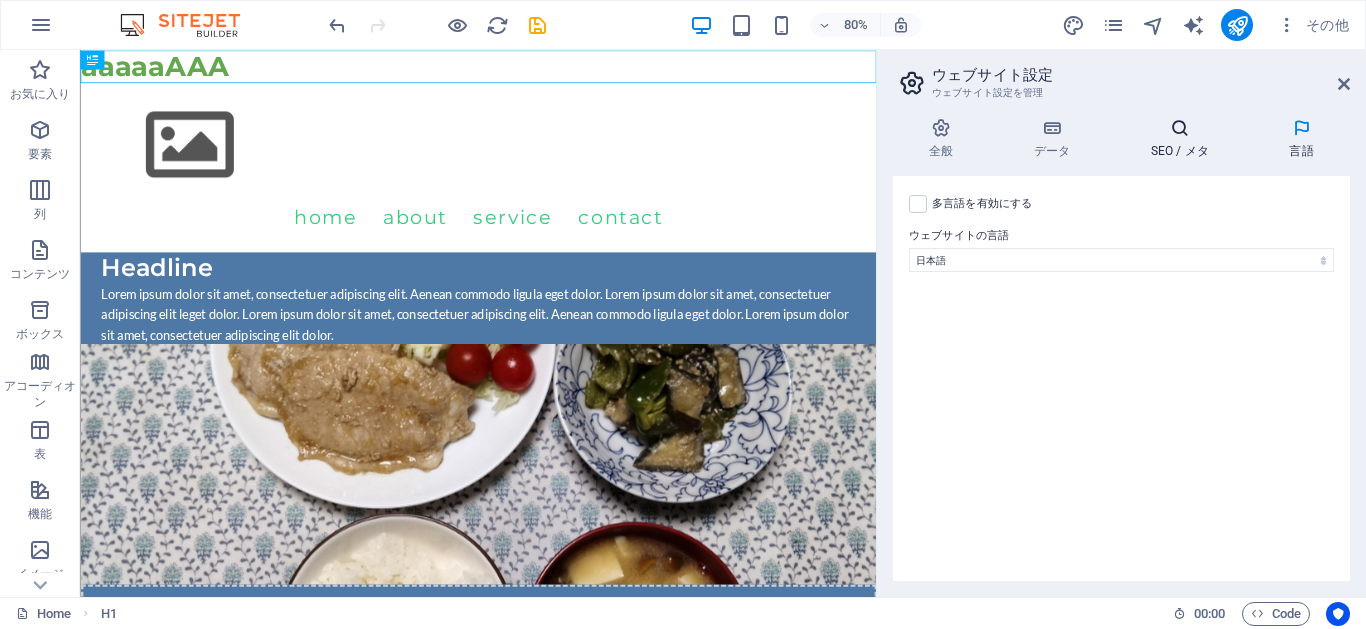 click at bounding box center [1180, 128] 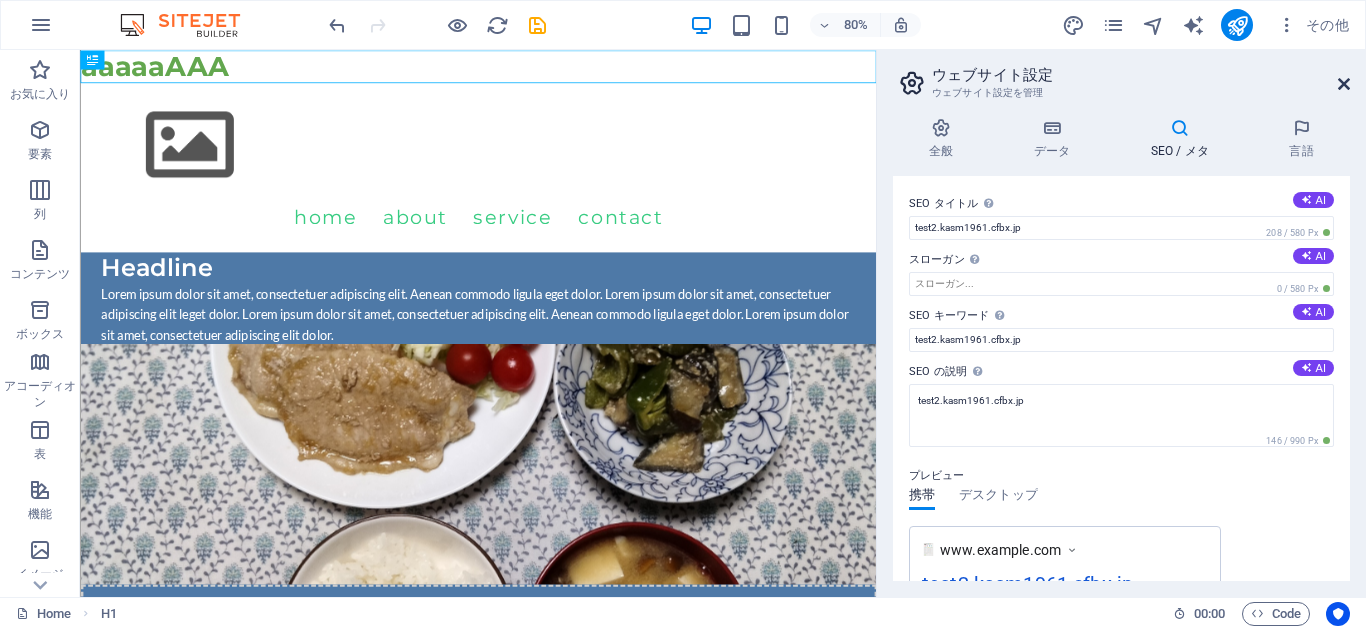click at bounding box center (1344, 84) 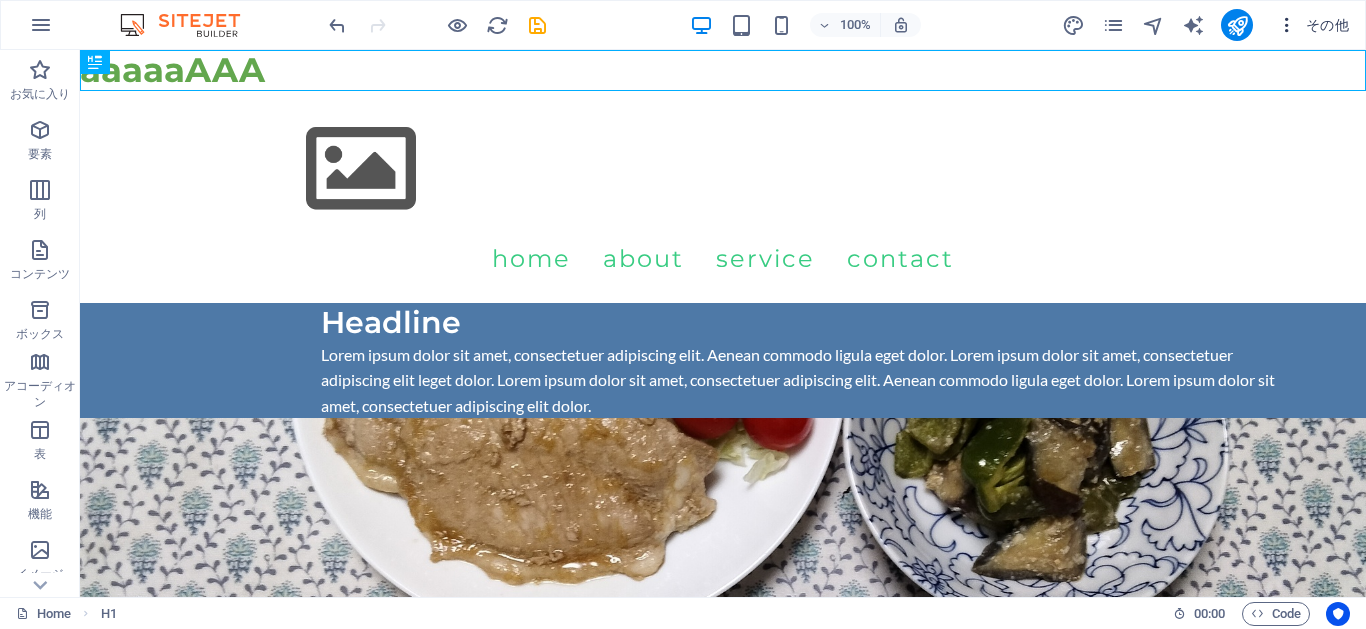 click at bounding box center (1287, 25) 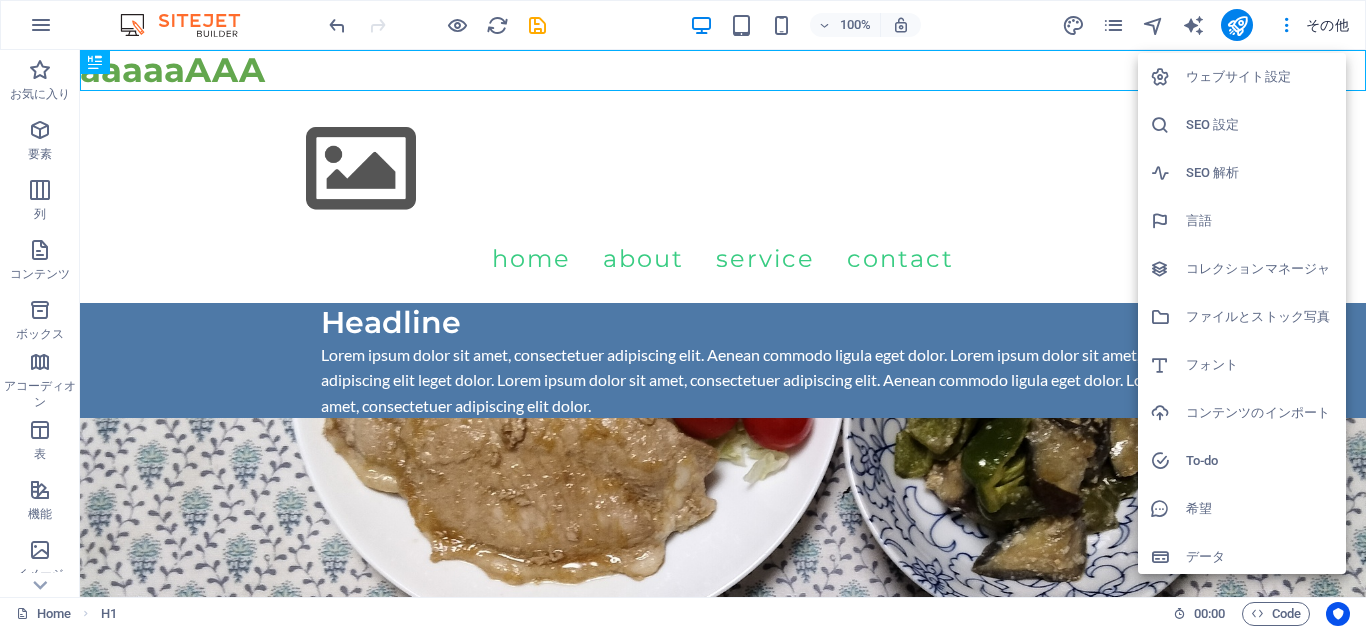 click on "コンテンツのインポート" at bounding box center (1260, 413) 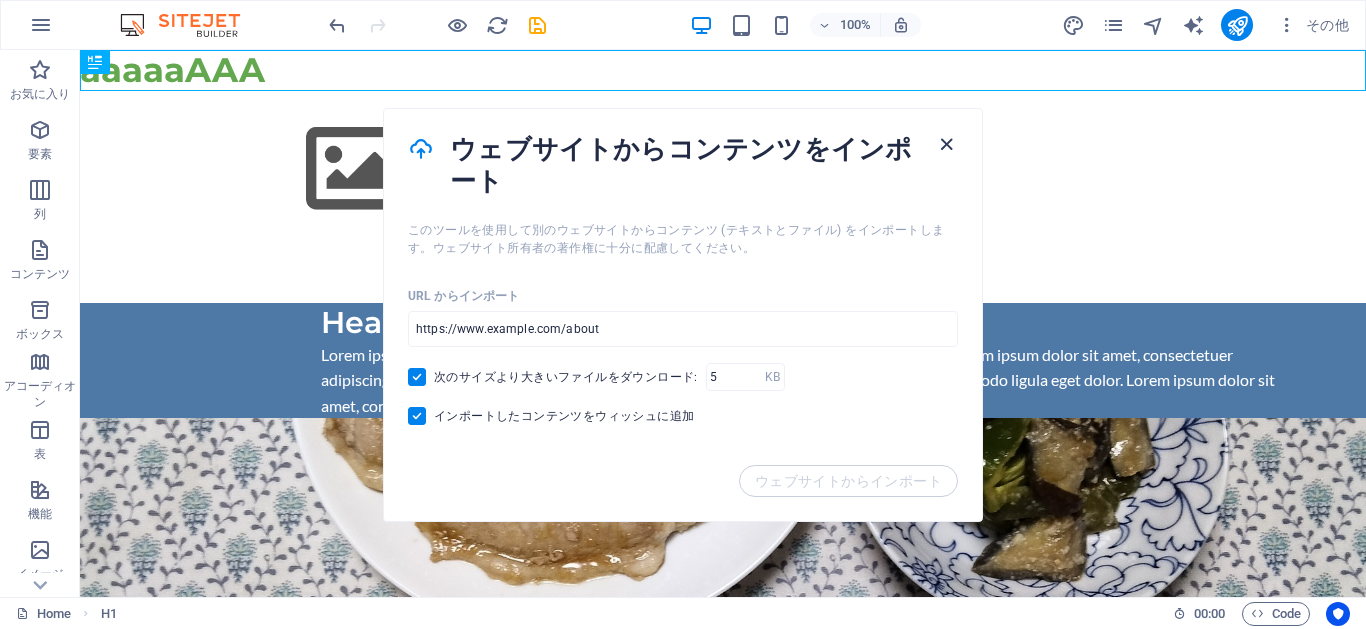 click at bounding box center (946, 144) 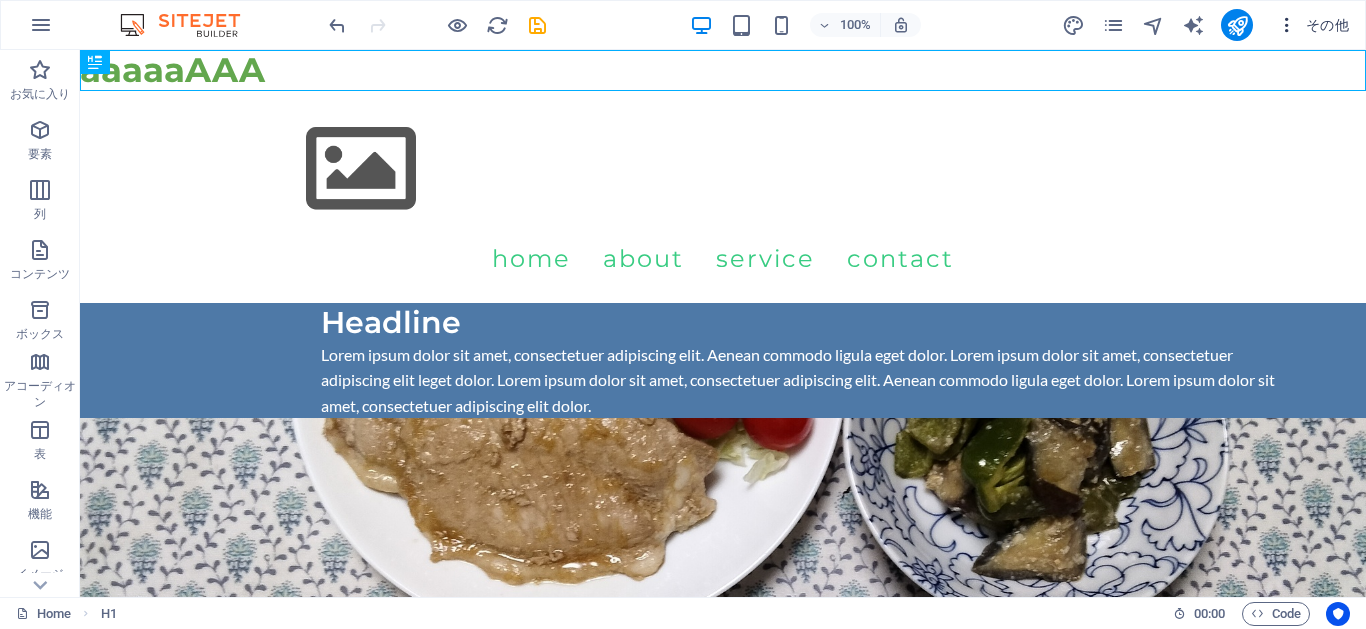 click on "その他" at bounding box center (1313, 25) 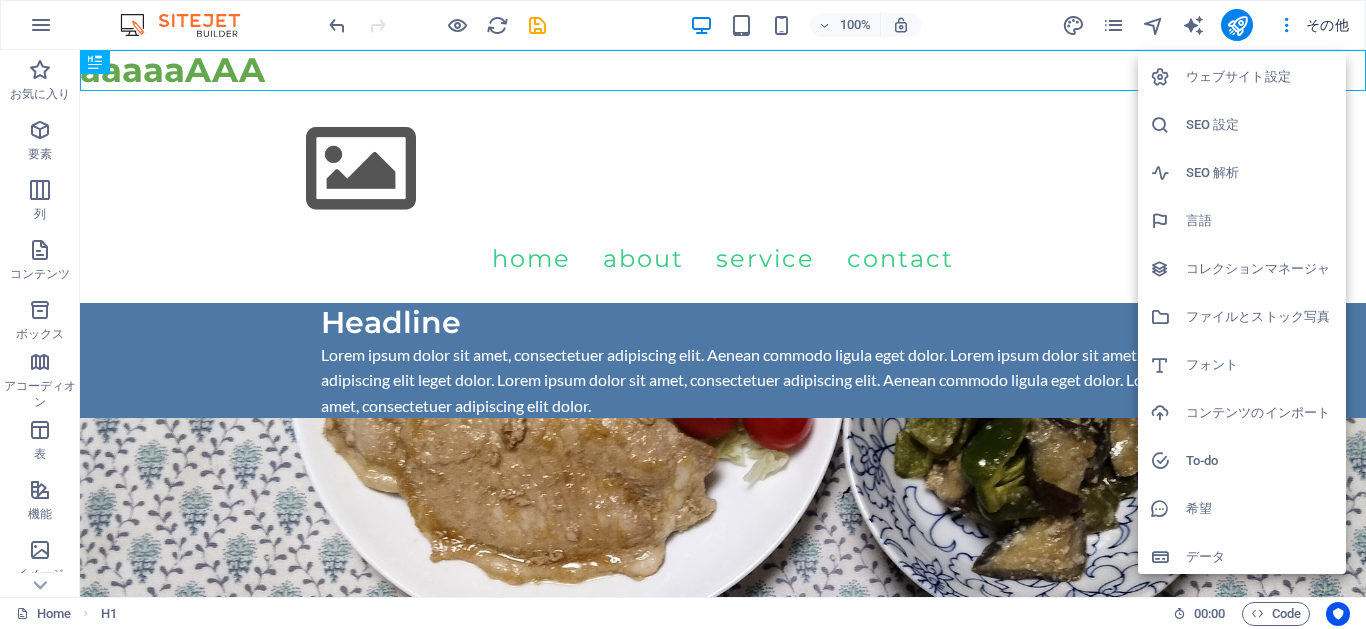 click on "ファイルとストック写真" at bounding box center (1260, 317) 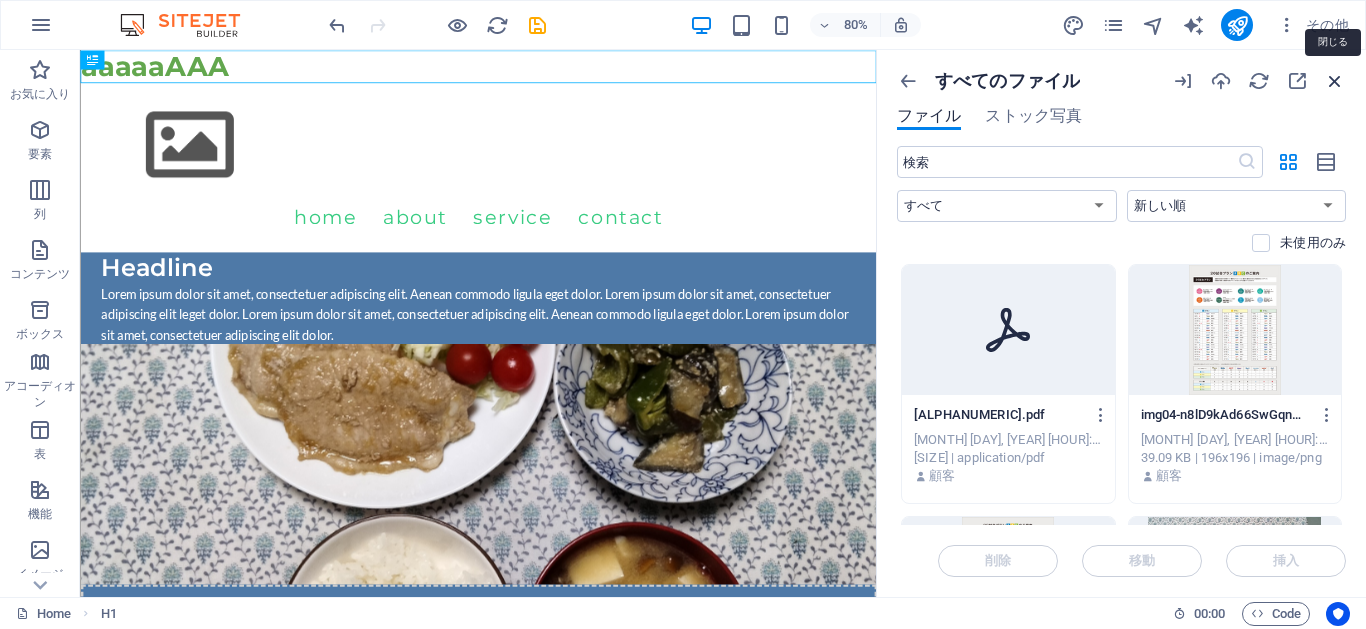 click at bounding box center (1335, 81) 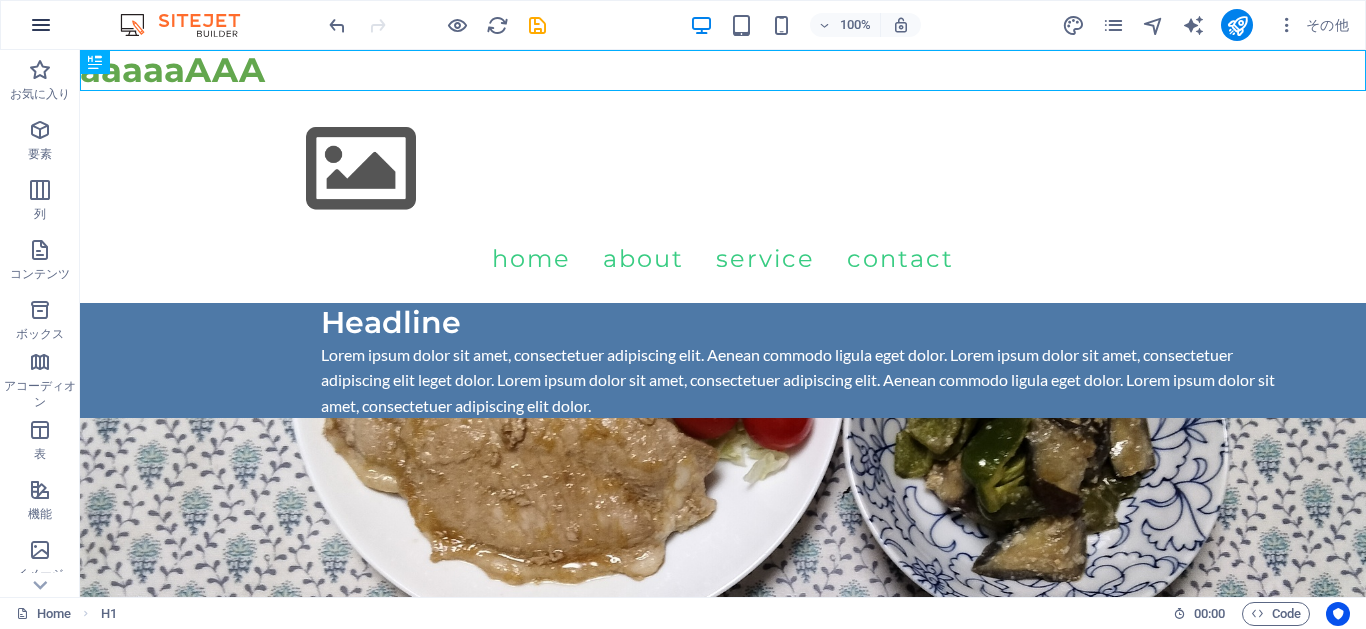click at bounding box center (41, 25) 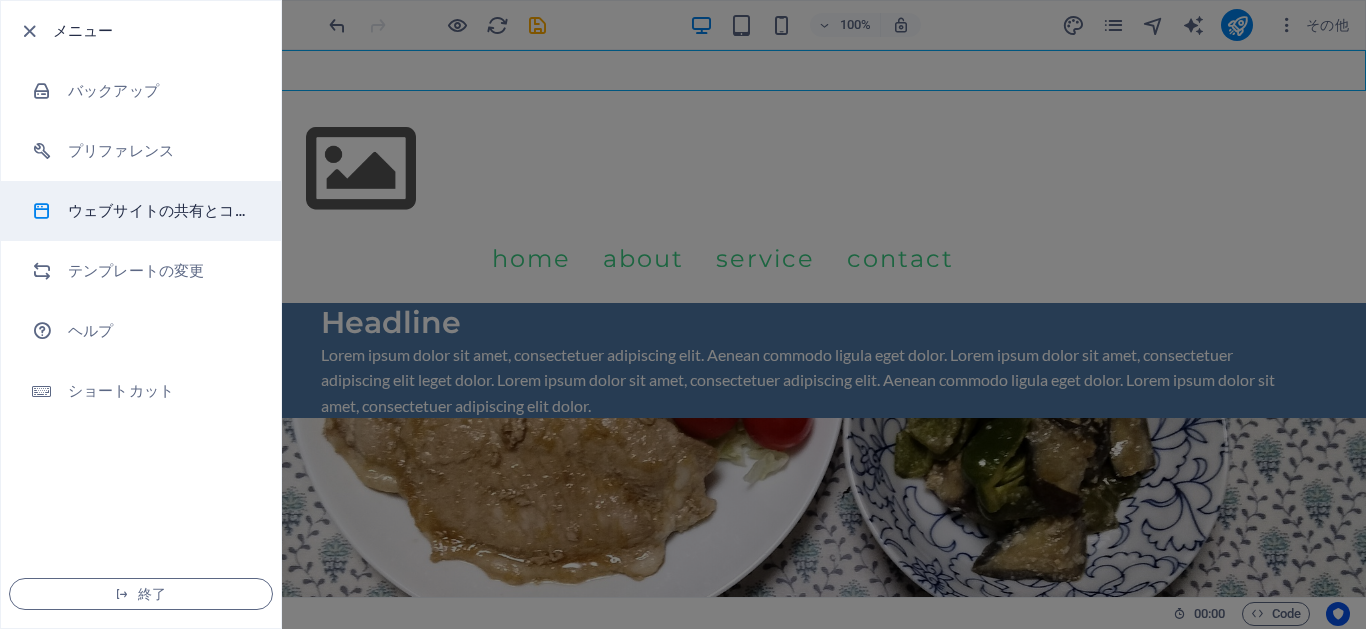 click on "ウェブサイトの共有とコピー" at bounding box center (160, 211) 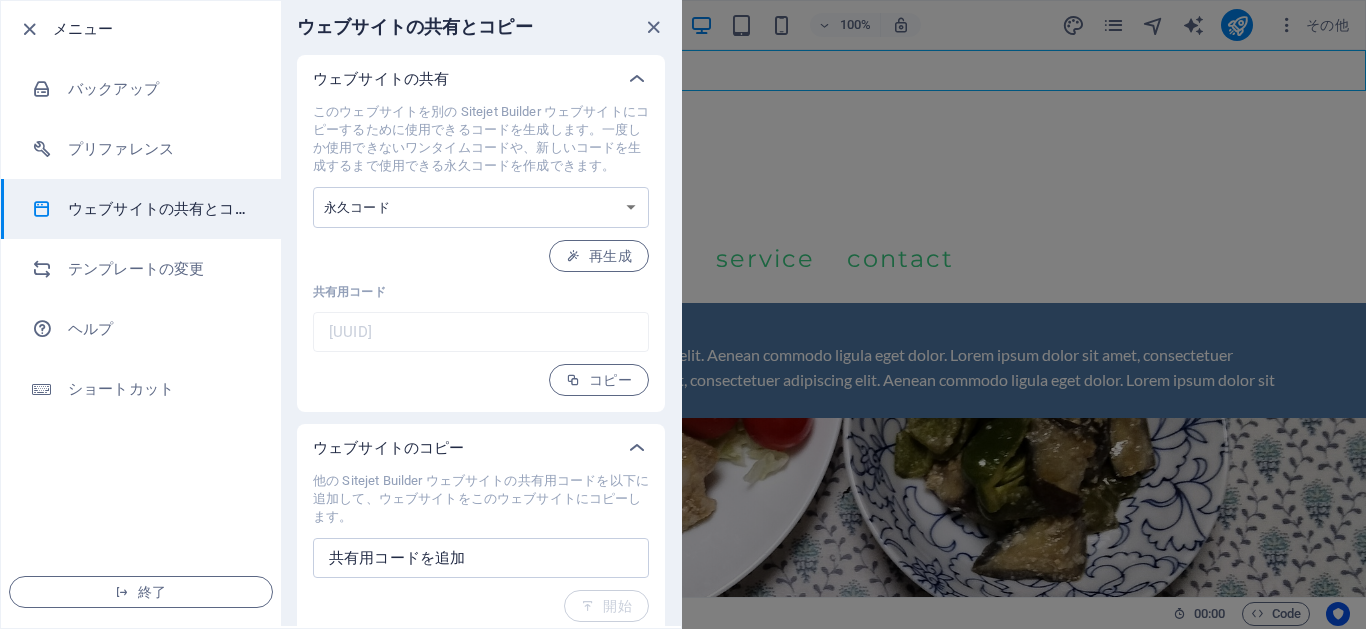 scroll, scrollTop: 0, scrollLeft: 0, axis: both 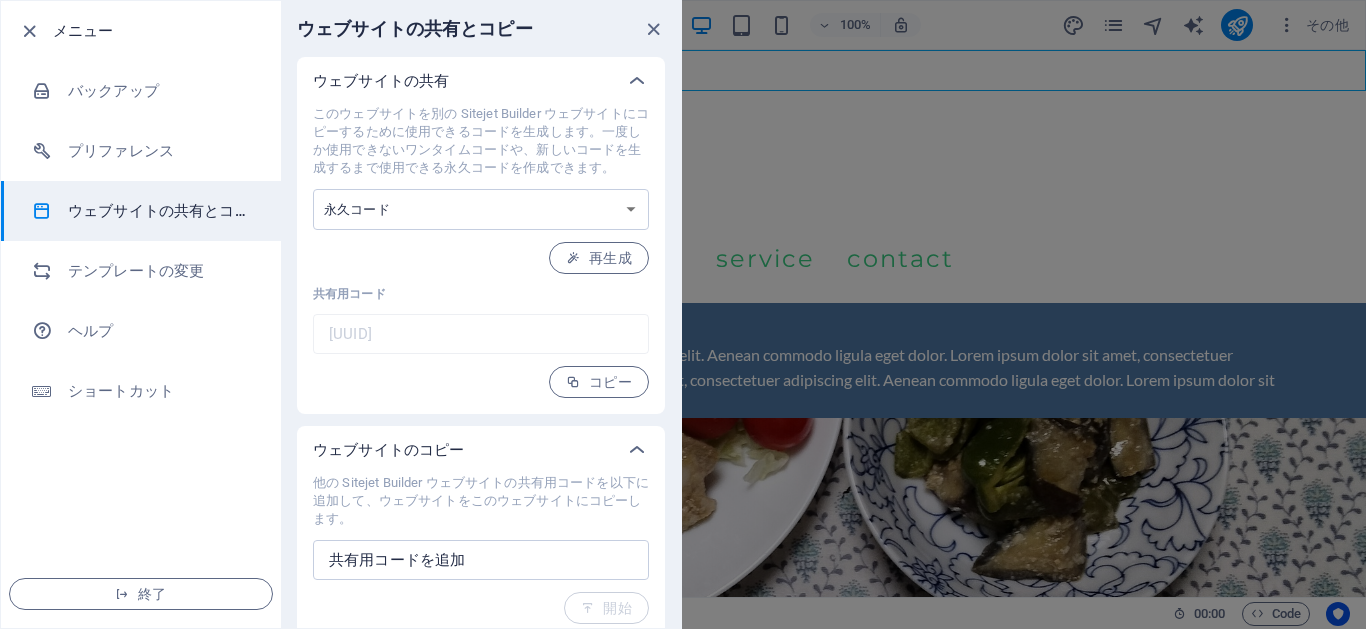 click on "このウェブサイトを別の Sitejet Builder ウェブサイトにコピーするために使用できるコードを生成します。一度しか使用できないワンタイムコードや、新しいコードを生成するまで使用できる永久コードを作成できます。 ワンタイムコード 永久コード 再生成 共有用コード [UUID] ​ コピー" at bounding box center [481, 251] 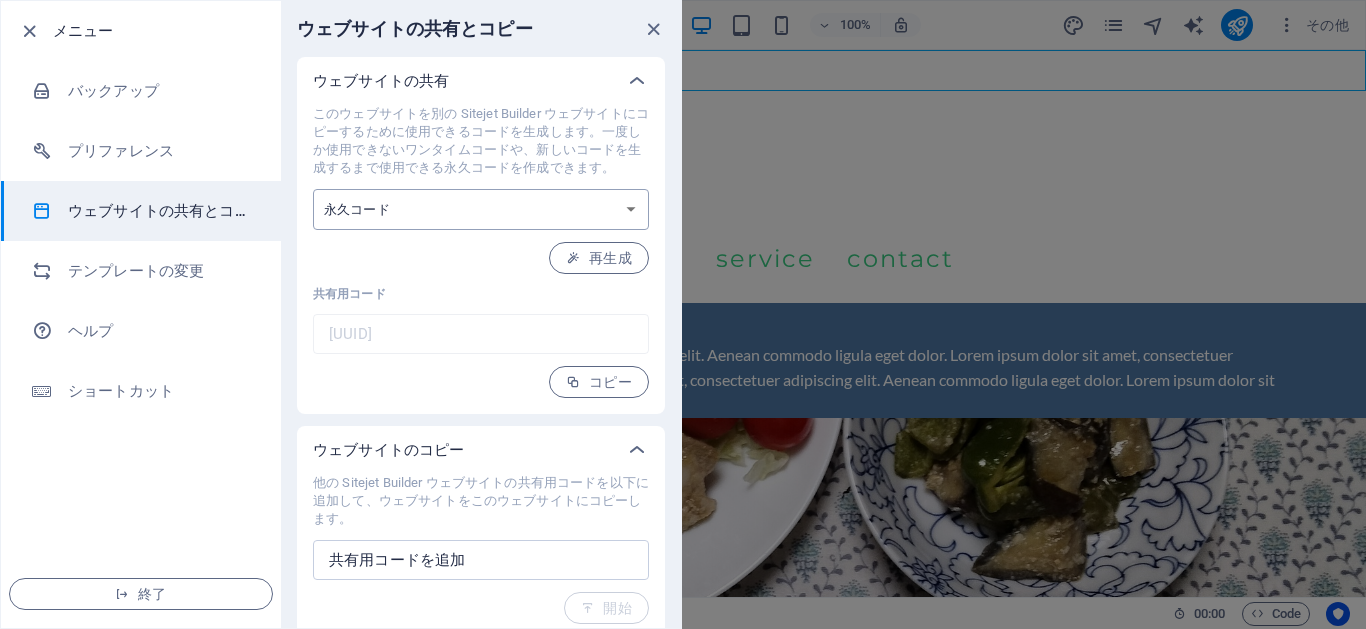 click on "ワンタイムコード 永久コード" at bounding box center (481, 209) 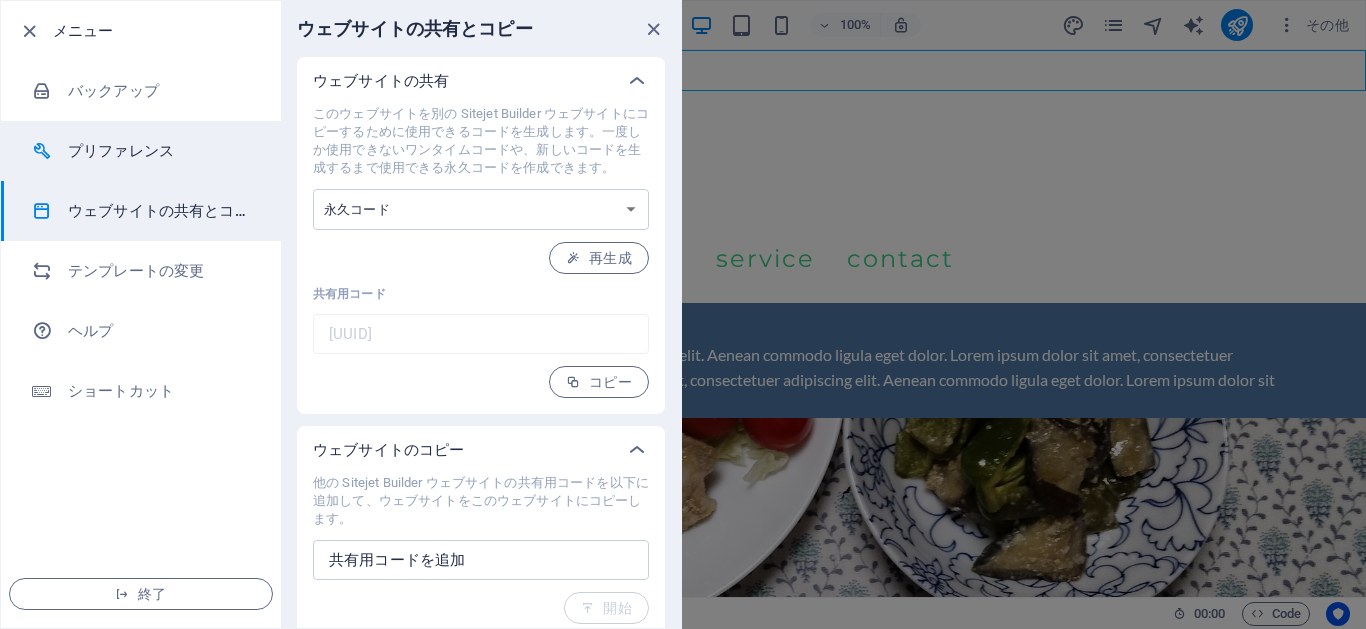 click on "プリファレンス" at bounding box center [160, 151] 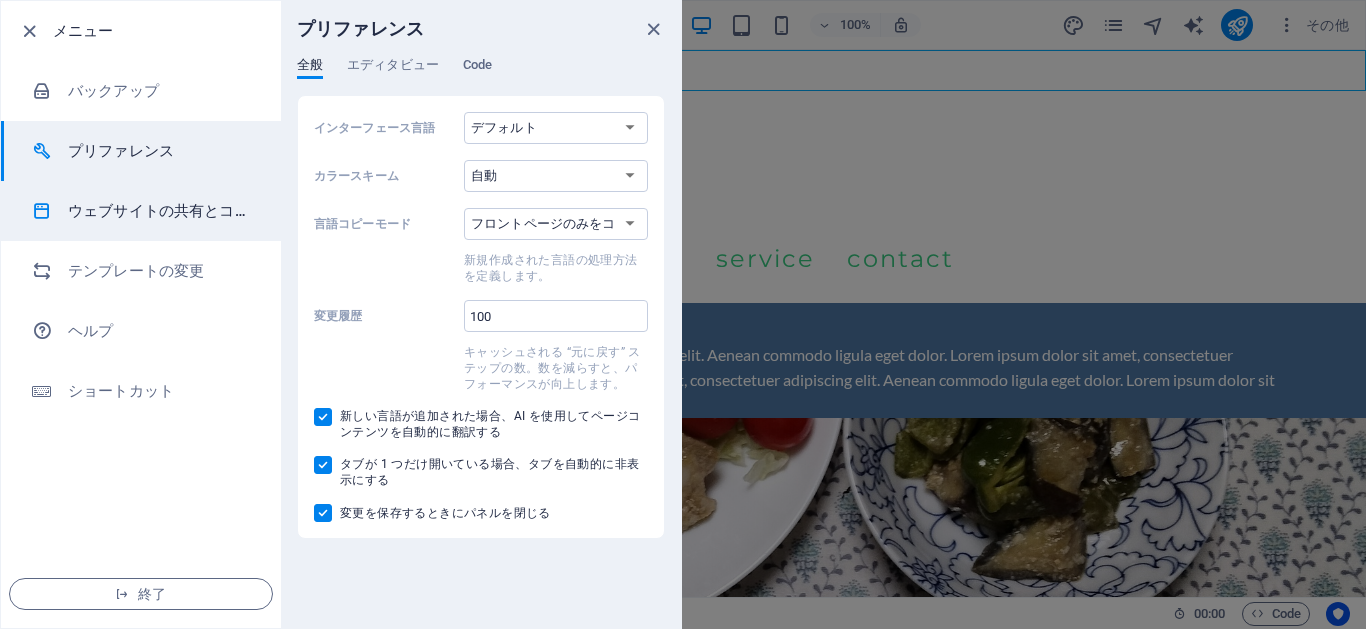click on "ウェブサイトの共有とコピー" at bounding box center [160, 211] 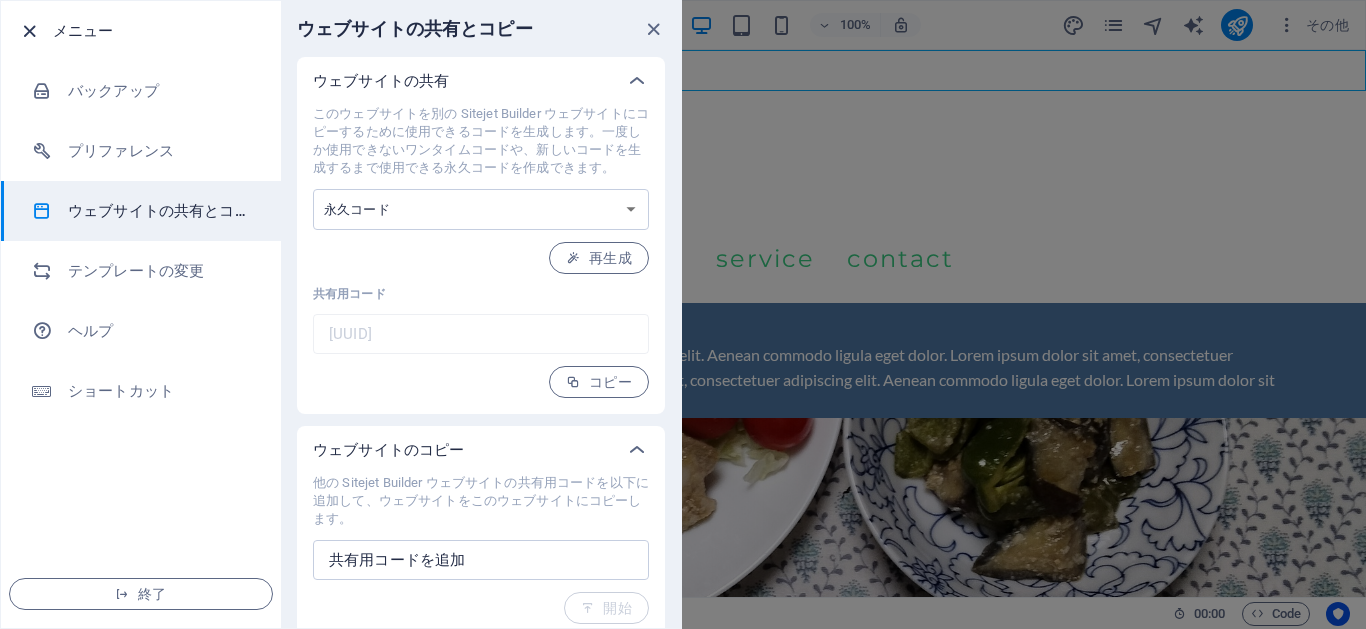 click at bounding box center (29, 31) 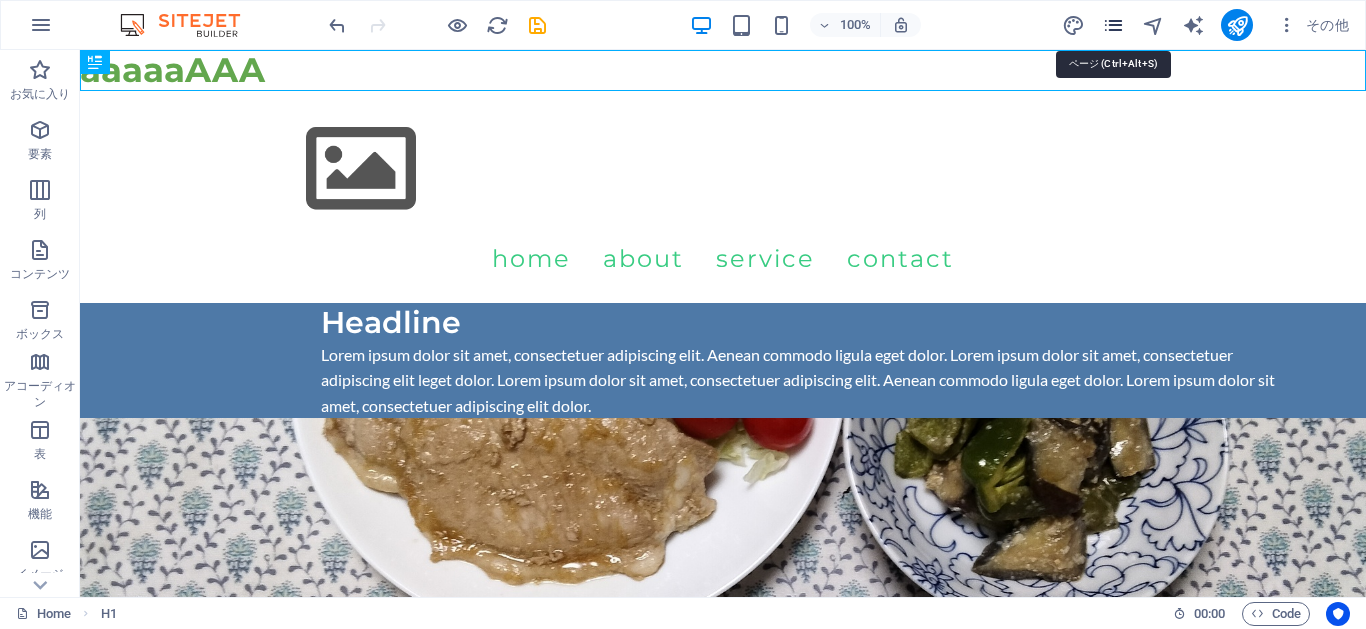 click at bounding box center [1113, 25] 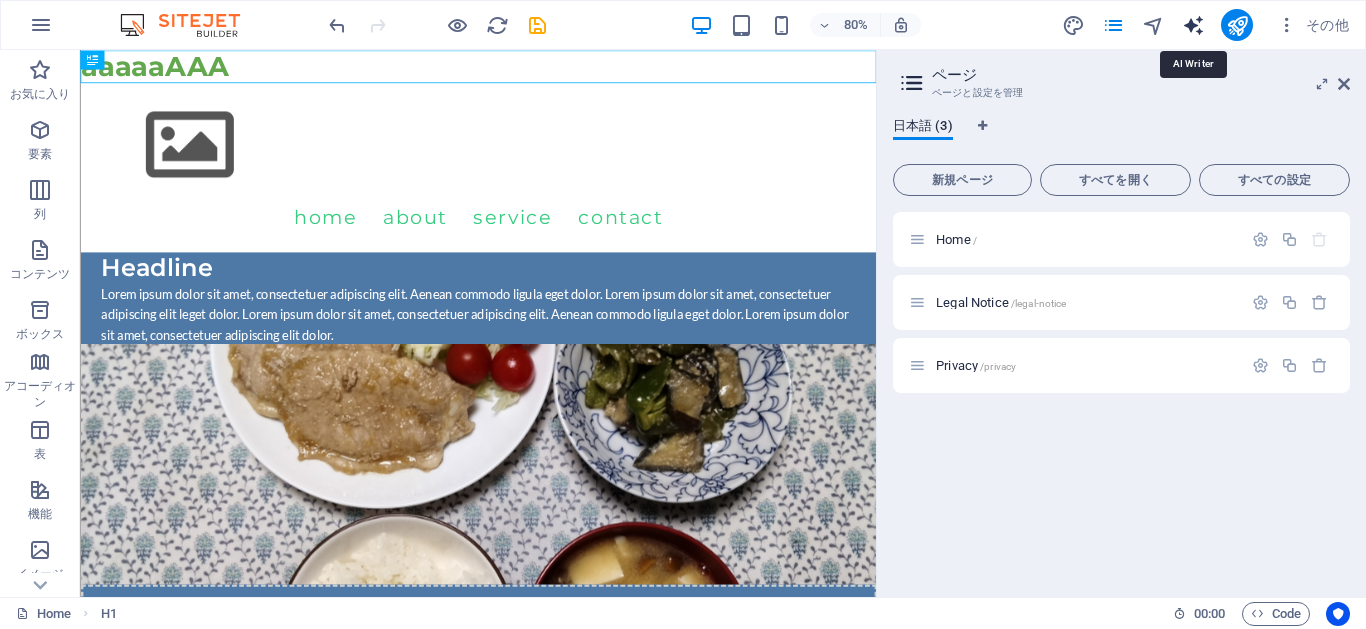 click at bounding box center [1193, 25] 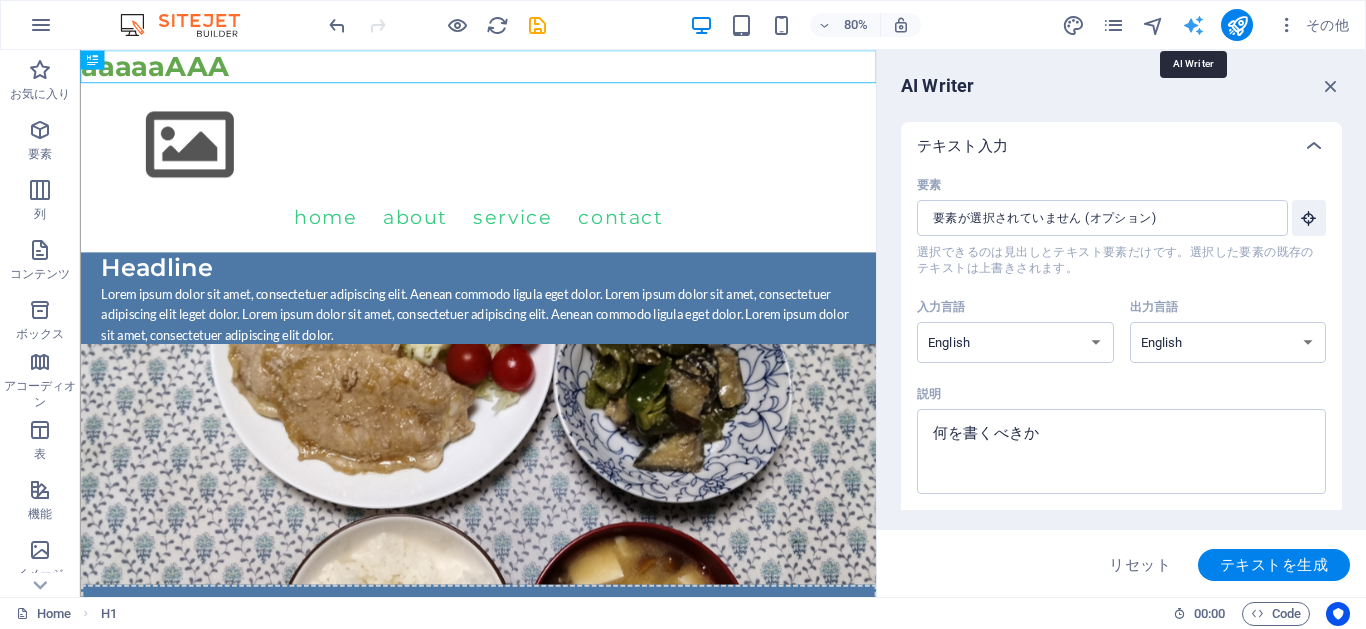 scroll, scrollTop: 0, scrollLeft: 0, axis: both 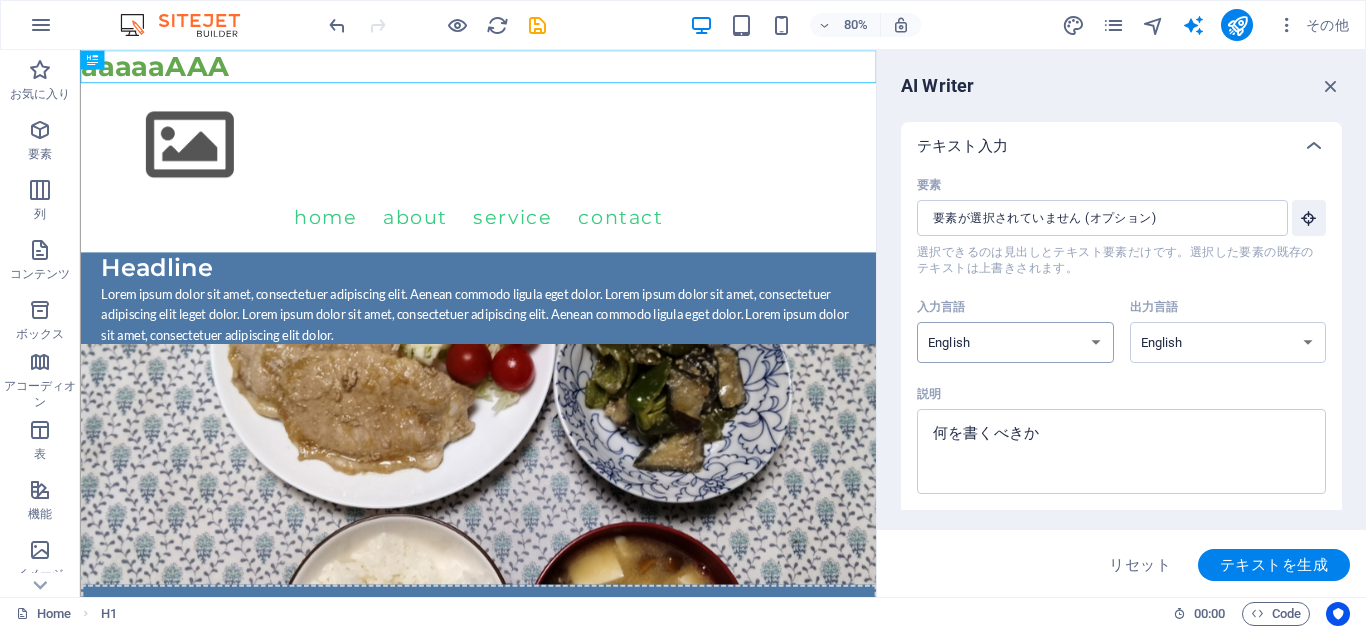 select on "Javanese" 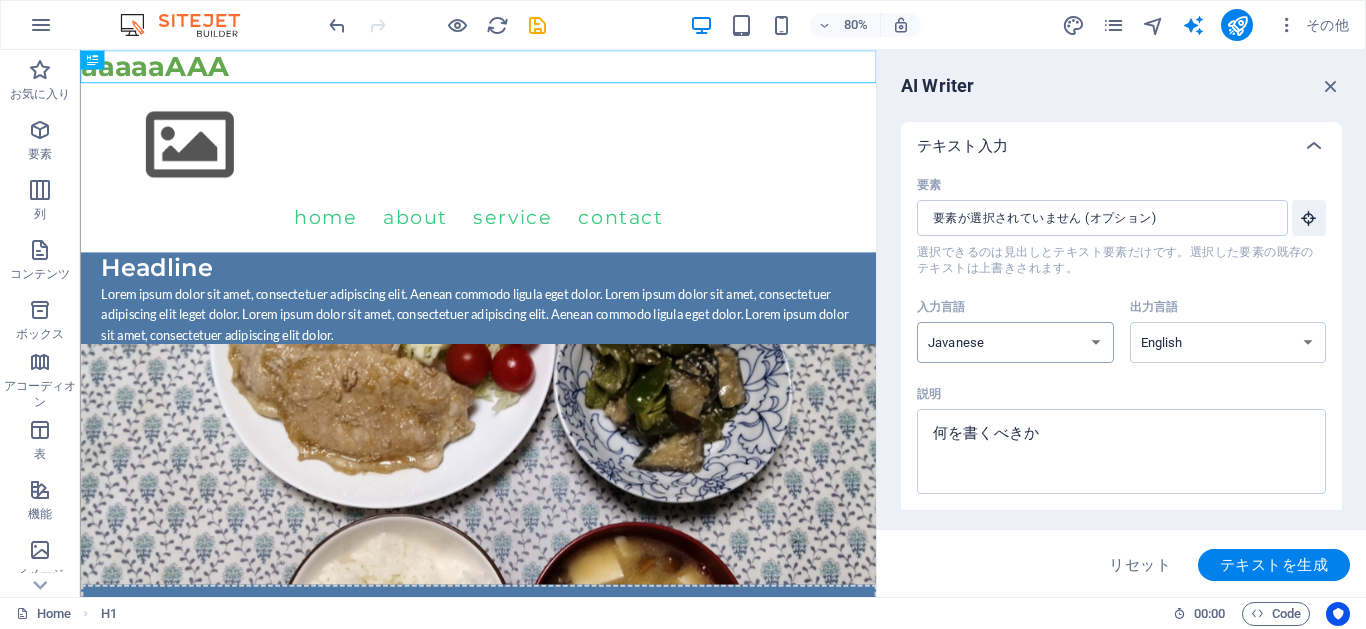 click on "Albanian Arabic Armenian Awadhi Azerbaijani Bashkir Basque Belarusian Bengali Bhojpuri Bosnian Brazilian Portuguese Bulgarian Cantonese (Yue) Catalan Chhattisgarhi Chinese Croatian Czech Danish Dogri Dutch English Estonian Faroese Finnish French Galician Georgian German Greek Gujarati Haryanvi Hindi Hungarian Indonesian Irish Italian Japanese Javanese Kannada Kashmiri Kazakh Konkani Korean Kyrgyz Latvian Lithuanian Macedonian Maithili Malay Maltese Mandarin Mandarin Chinese Marathi Marwari Min Nan Moldovan Mongolian Montenegrin Nepali Norwegian Oriya Pashto Persian (Farsi) Polish Portuguese Punjabi Rajasthani Romanian Russian Sanskrit Santali Serbian Sindhi Sinhala Slovak Slovene Slovenian Spanish Ukrainian Urdu Uzbek Vietnamese Welsh Wu" at bounding box center [1015, 342] 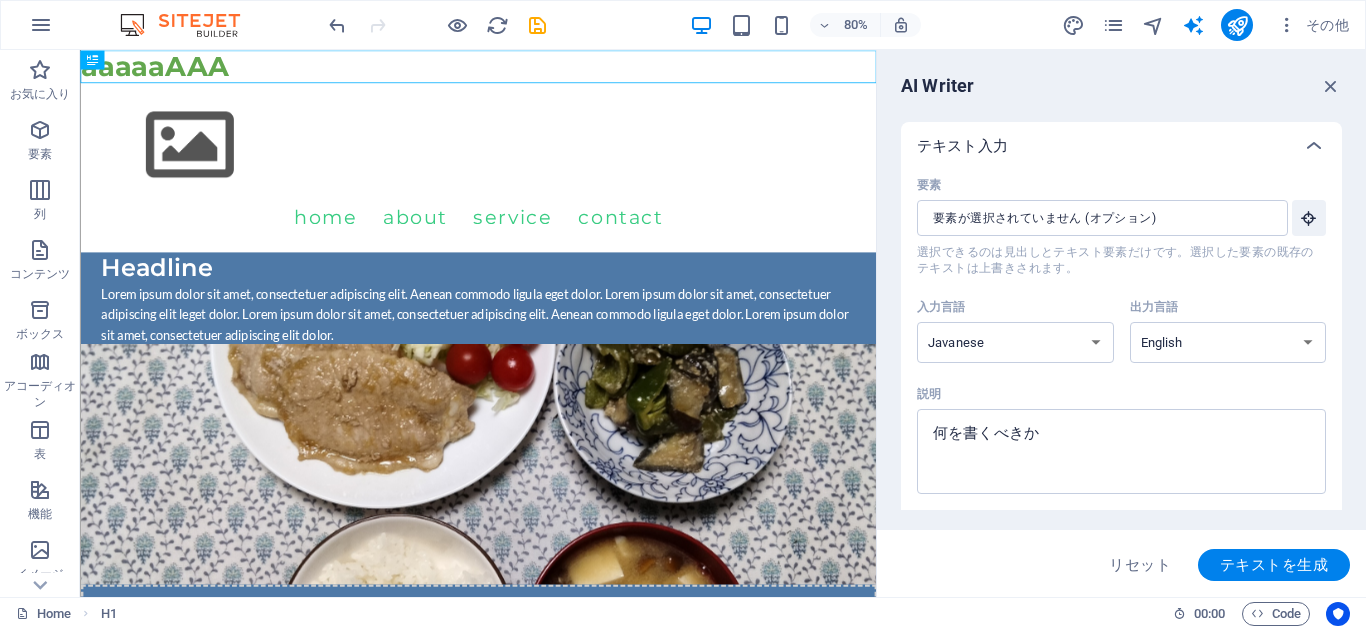 drag, startPoint x: 1205, startPoint y: 345, endPoint x: 1149, endPoint y: 394, distance: 74.41102 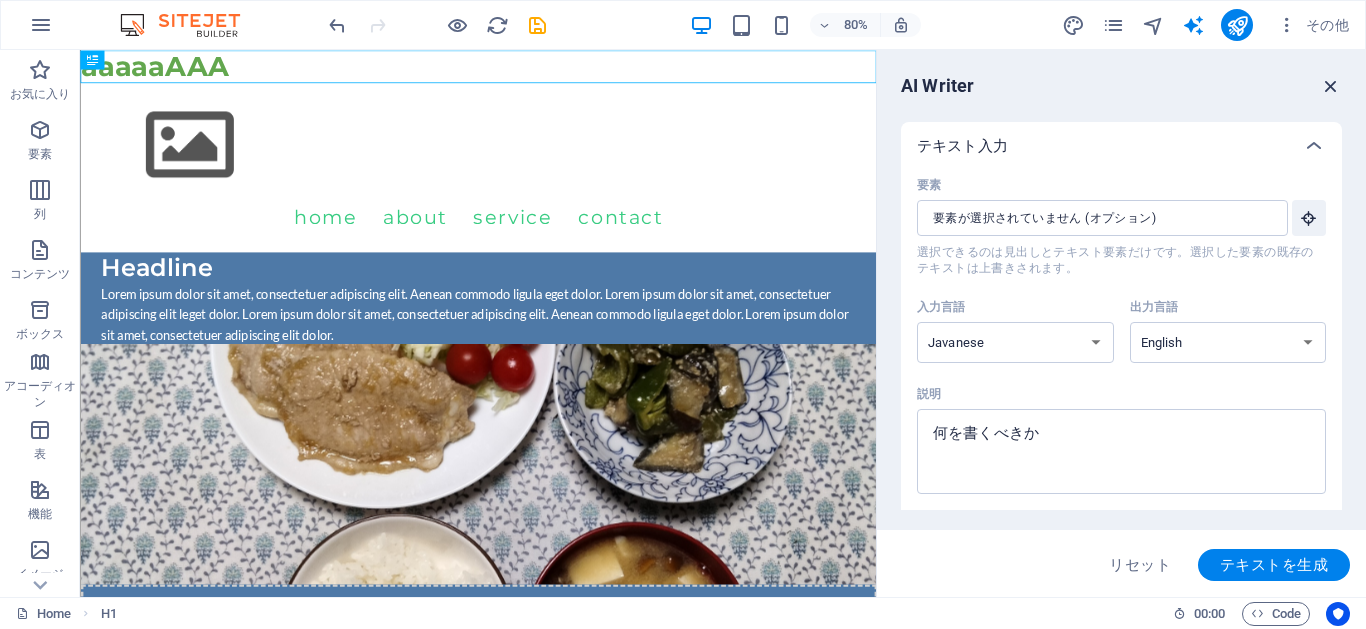click at bounding box center [1331, 86] 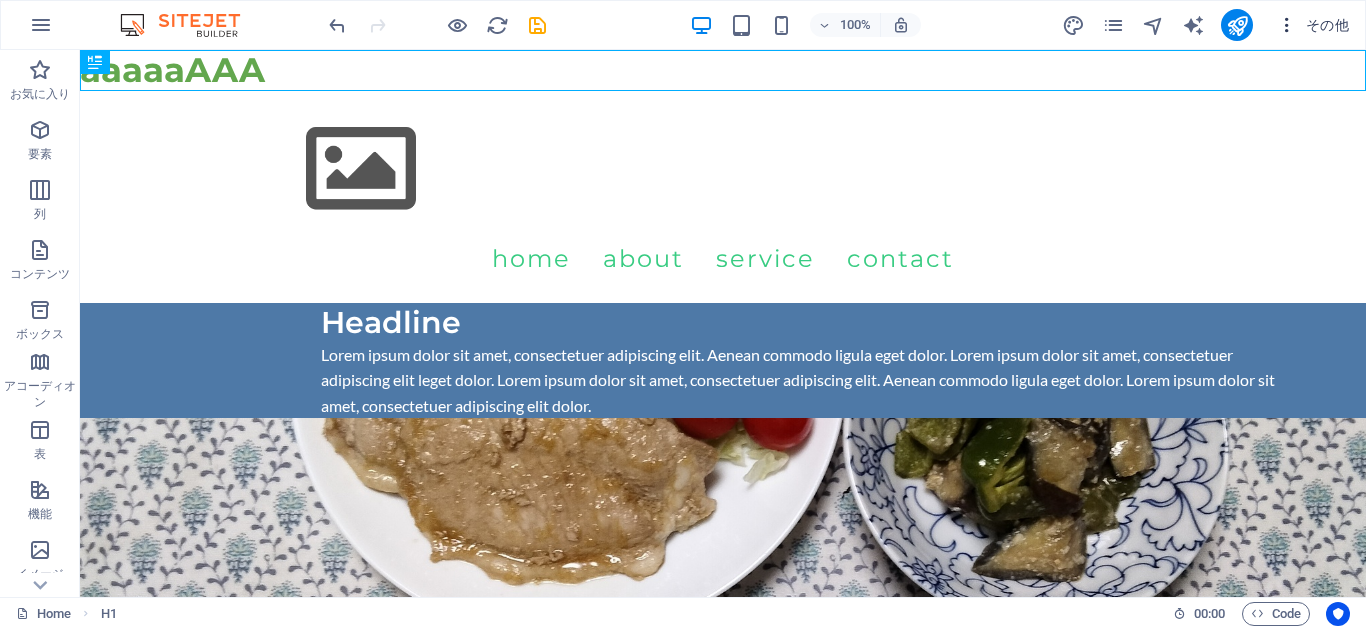 click on "その他" at bounding box center (1313, 25) 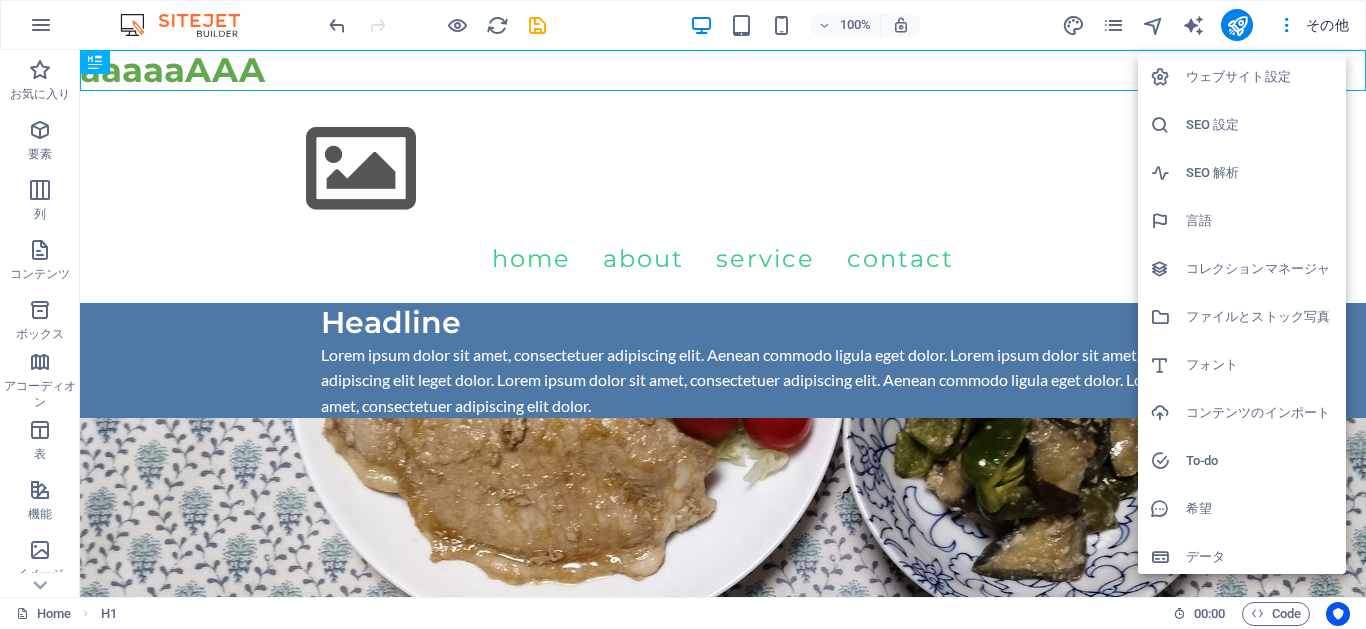 click on "コレクションマネージャ" at bounding box center (1260, 269) 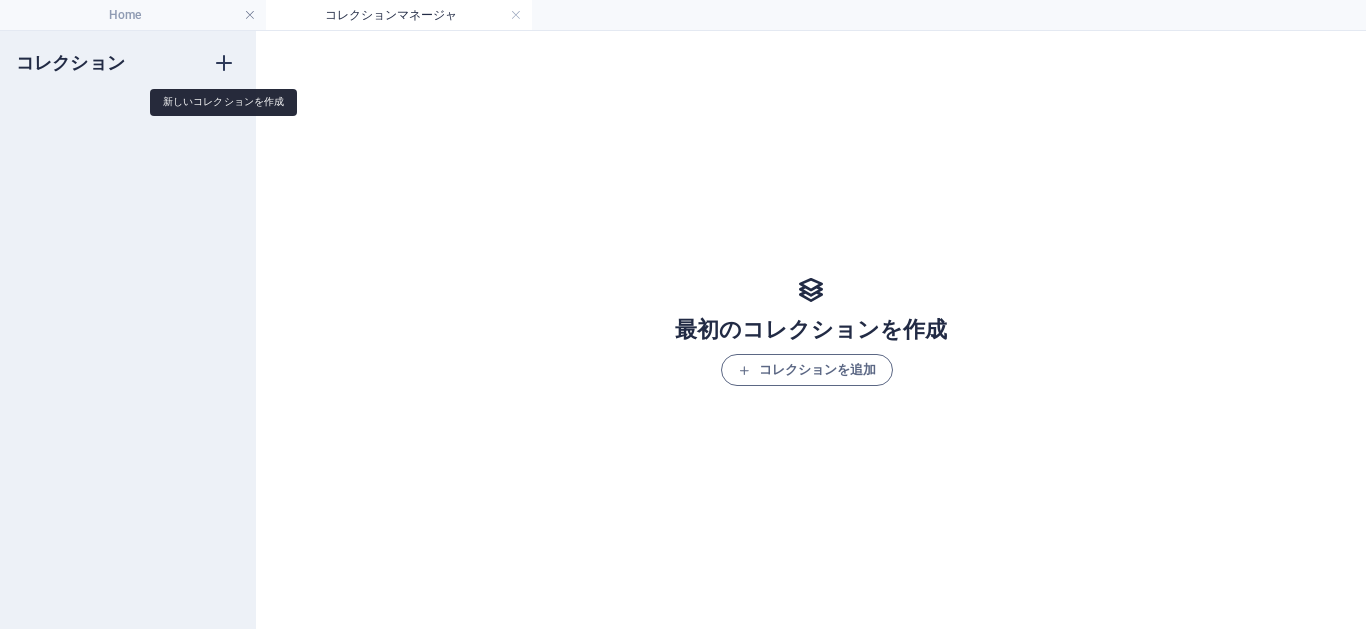 click at bounding box center (224, 63) 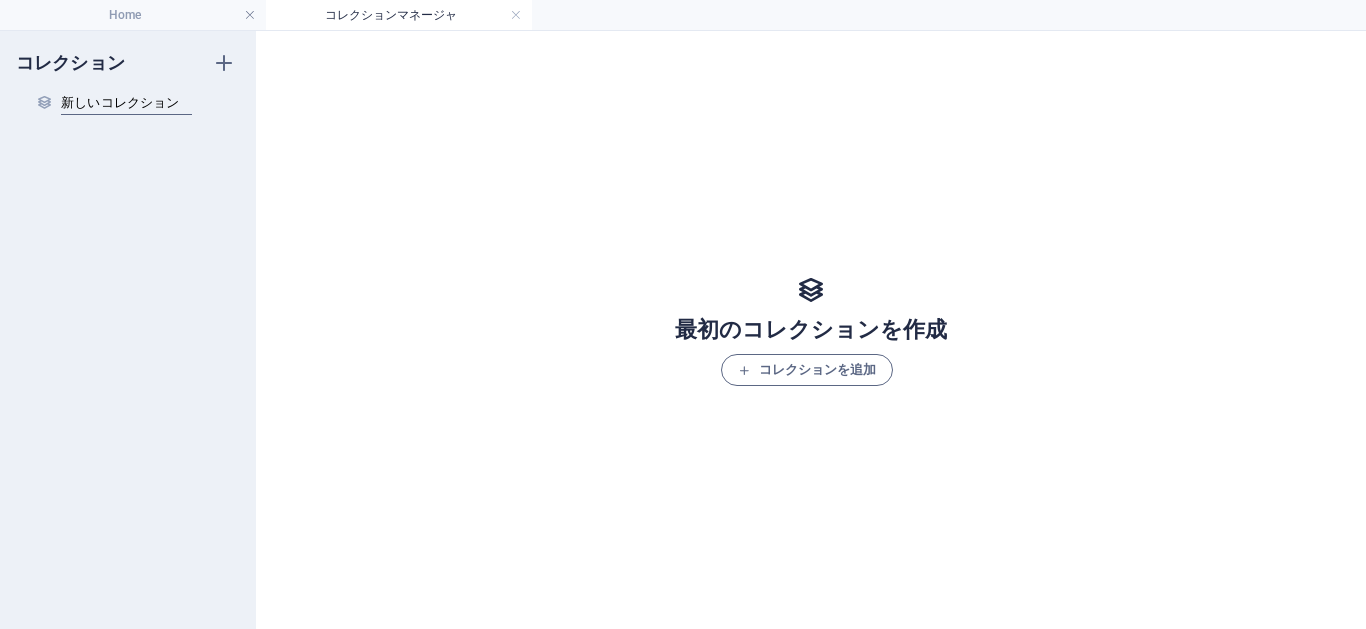 click on "新しいコレクション" at bounding box center (126, 103) 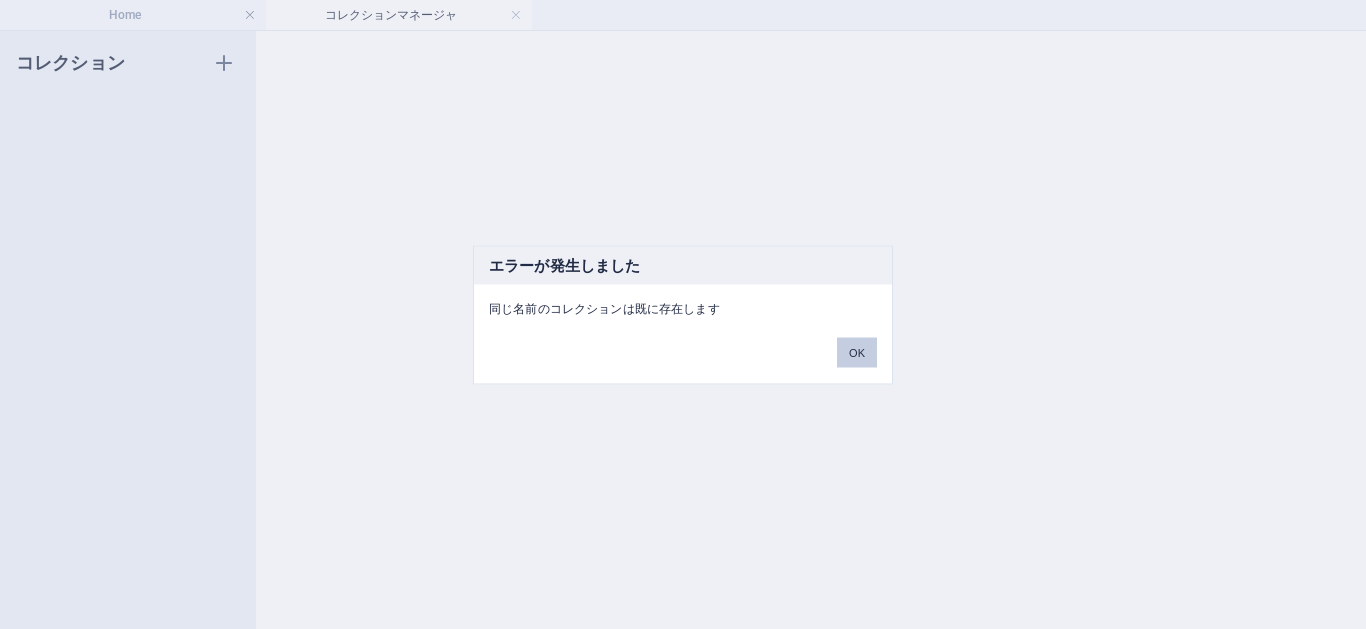 click on "OK" at bounding box center [857, 352] 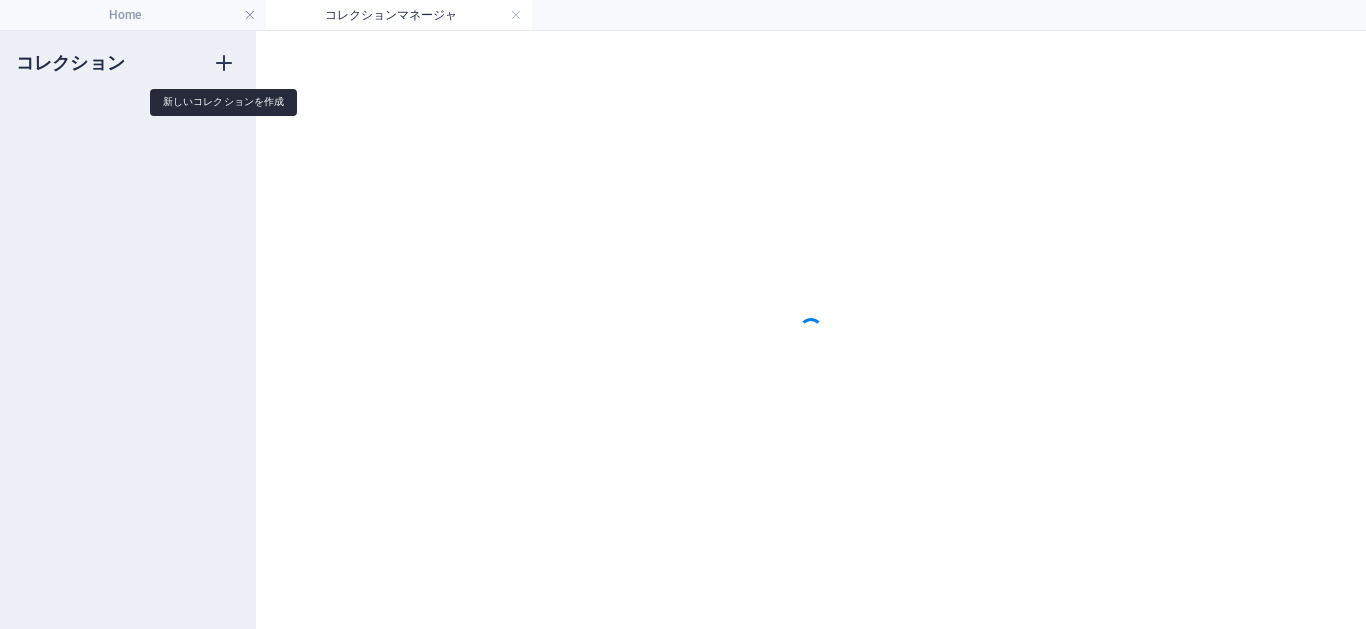 click at bounding box center [224, 63] 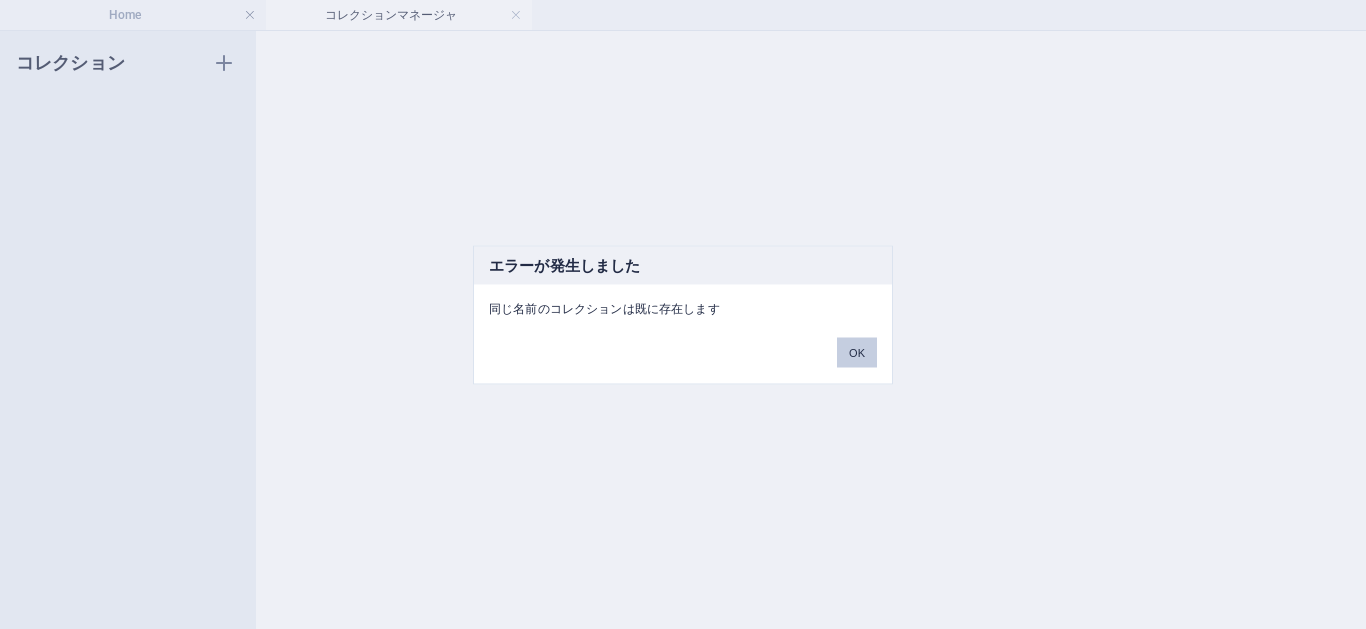 click on "OK" at bounding box center (857, 352) 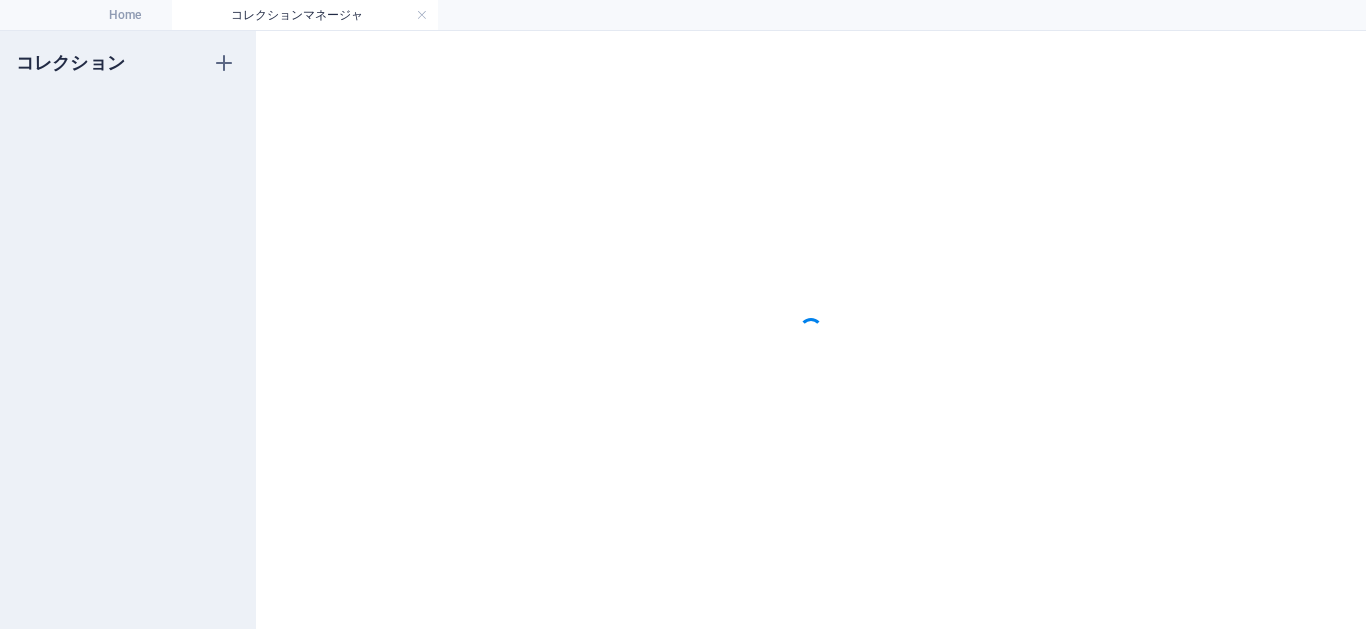 drag, startPoint x: 515, startPoint y: 14, endPoint x: 421, endPoint y: 106, distance: 131.52946 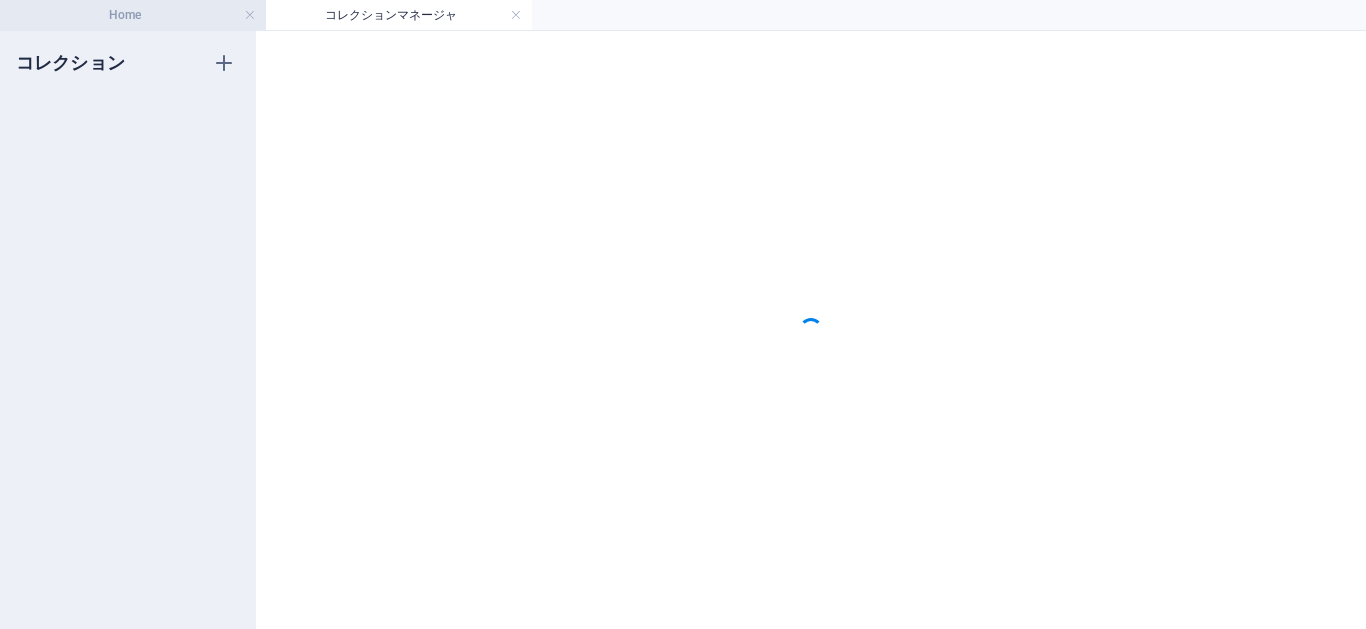 drag, startPoint x: 243, startPoint y: 12, endPoint x: 206, endPoint y: 19, distance: 37.65634 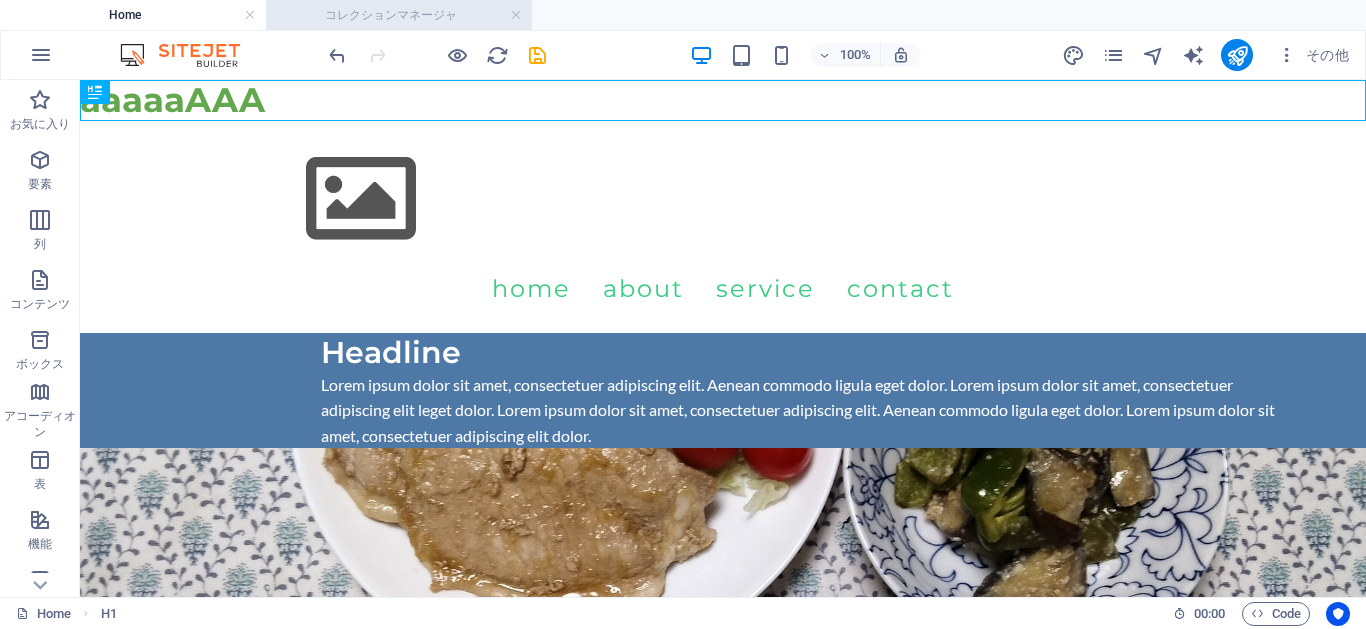 click on "コレクションマネージャ" at bounding box center (399, 15) 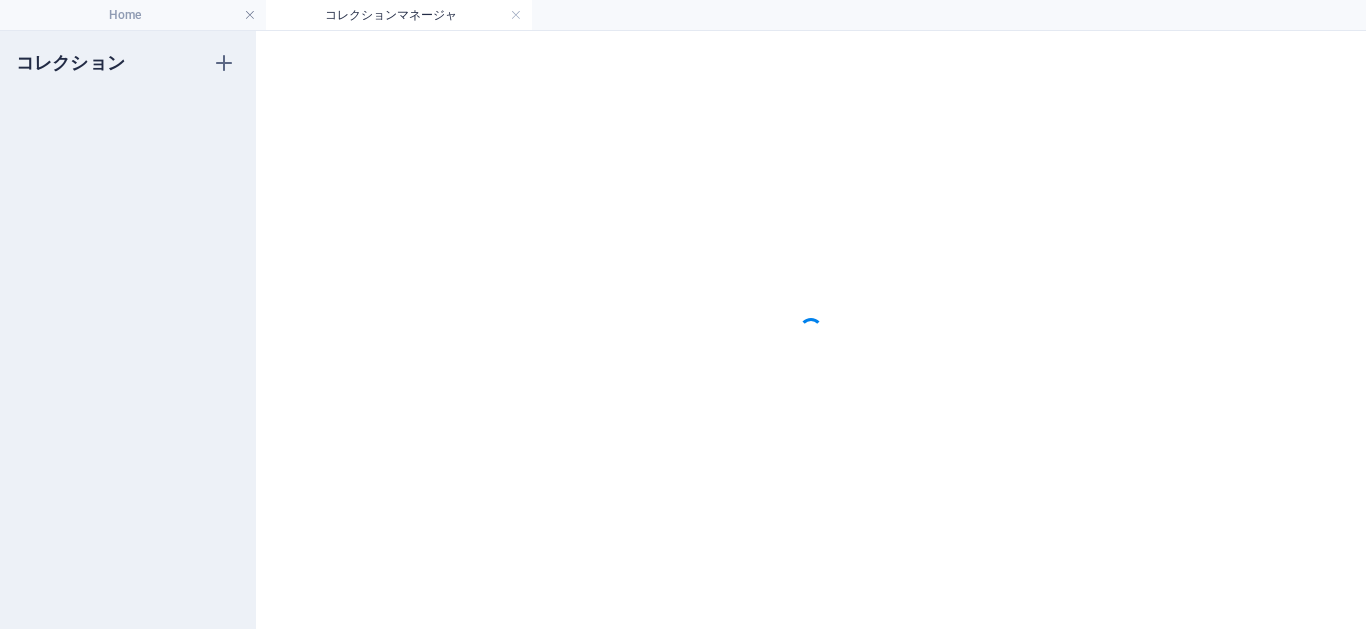 click on "コレクションマネージャ" at bounding box center (399, 15) 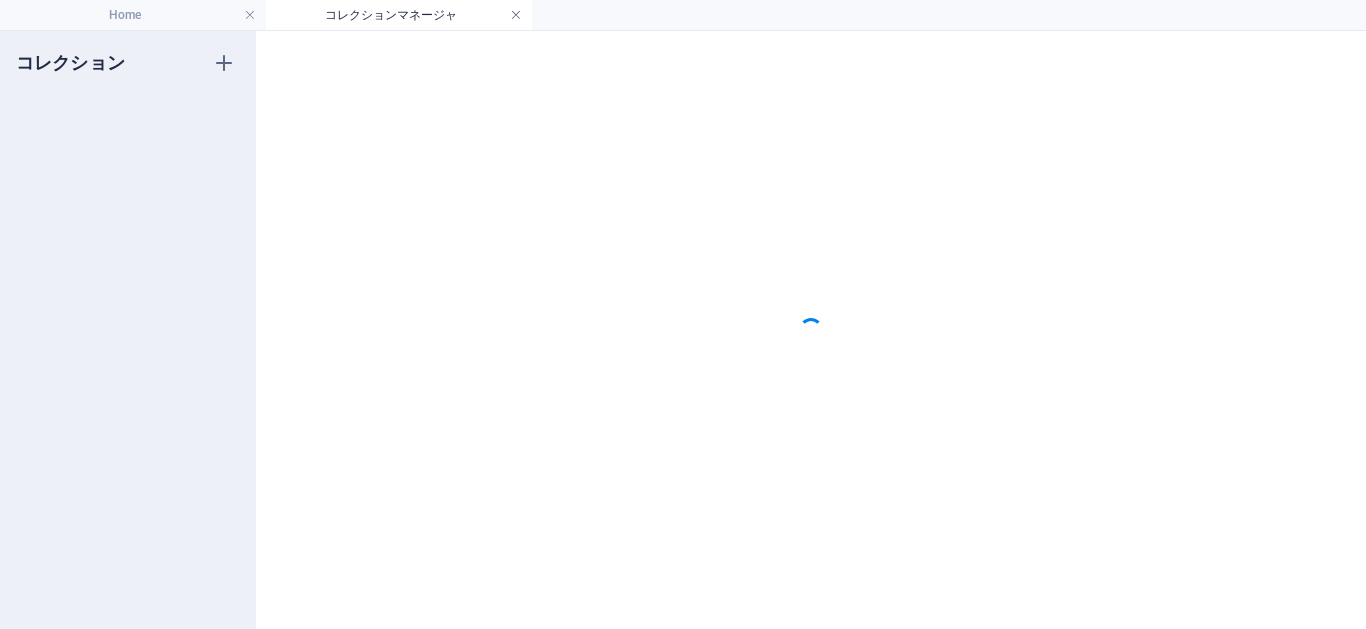 click at bounding box center (516, 15) 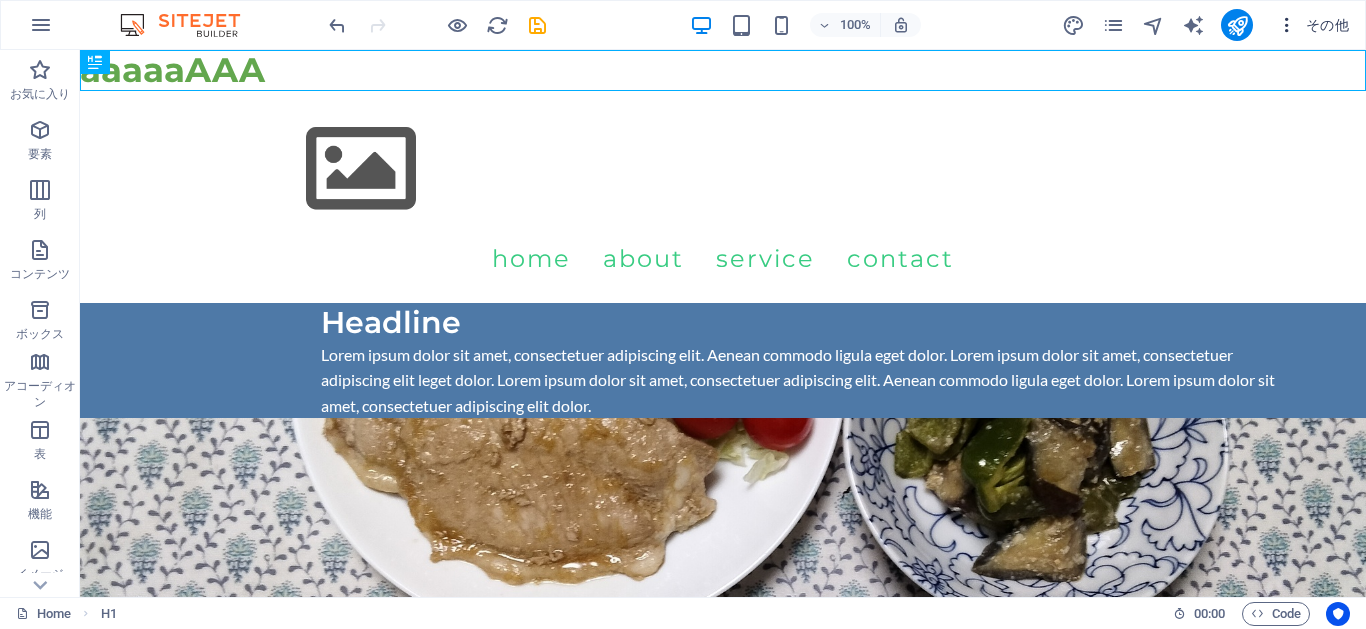 click on "その他" at bounding box center [1313, 25] 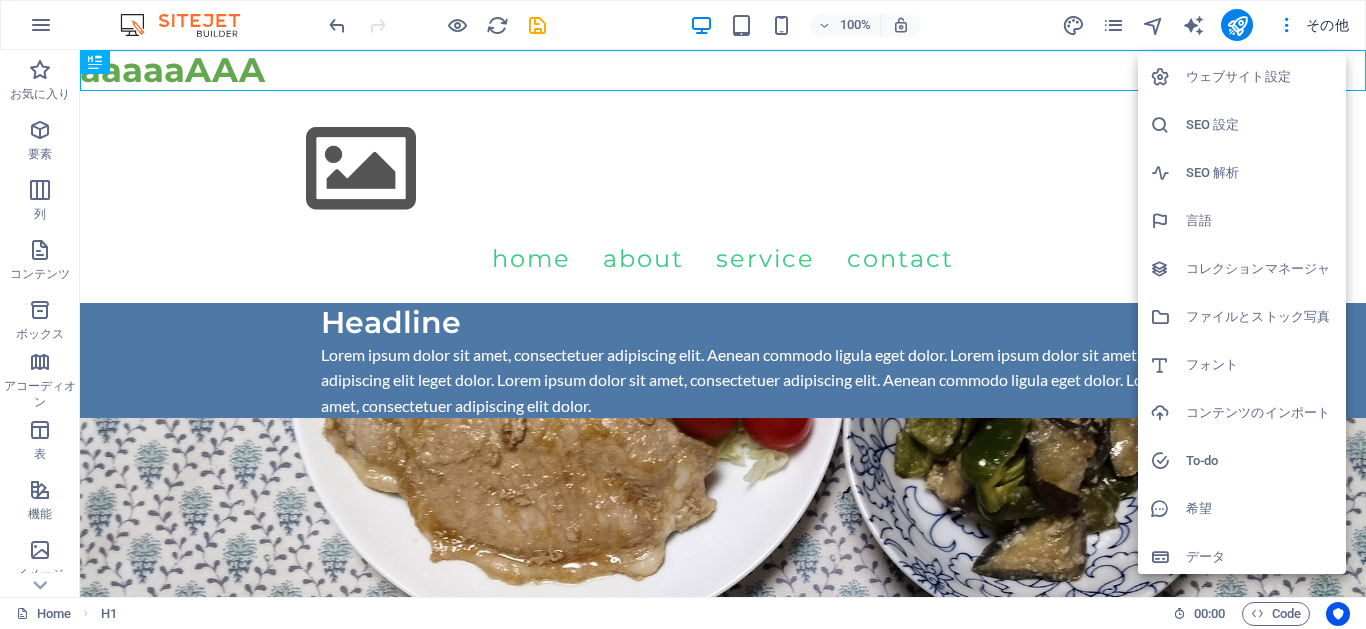 click on "ウェブサイト設定" at bounding box center [1260, 77] 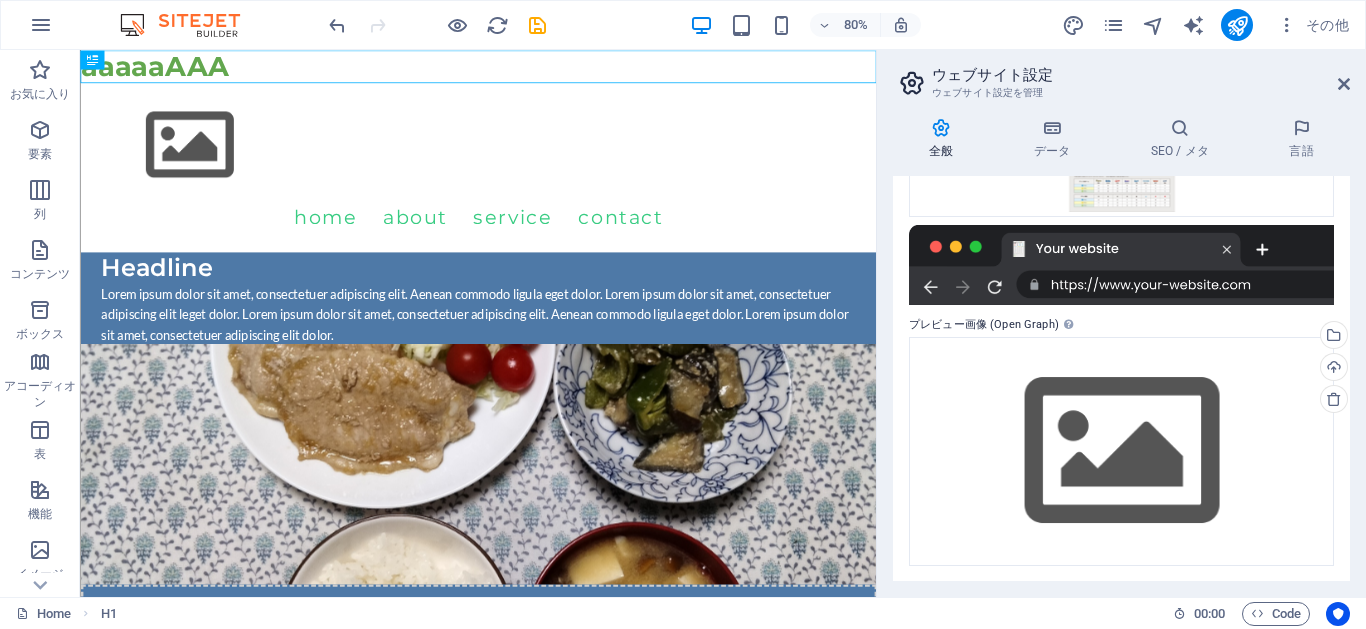 scroll, scrollTop: 342, scrollLeft: 0, axis: vertical 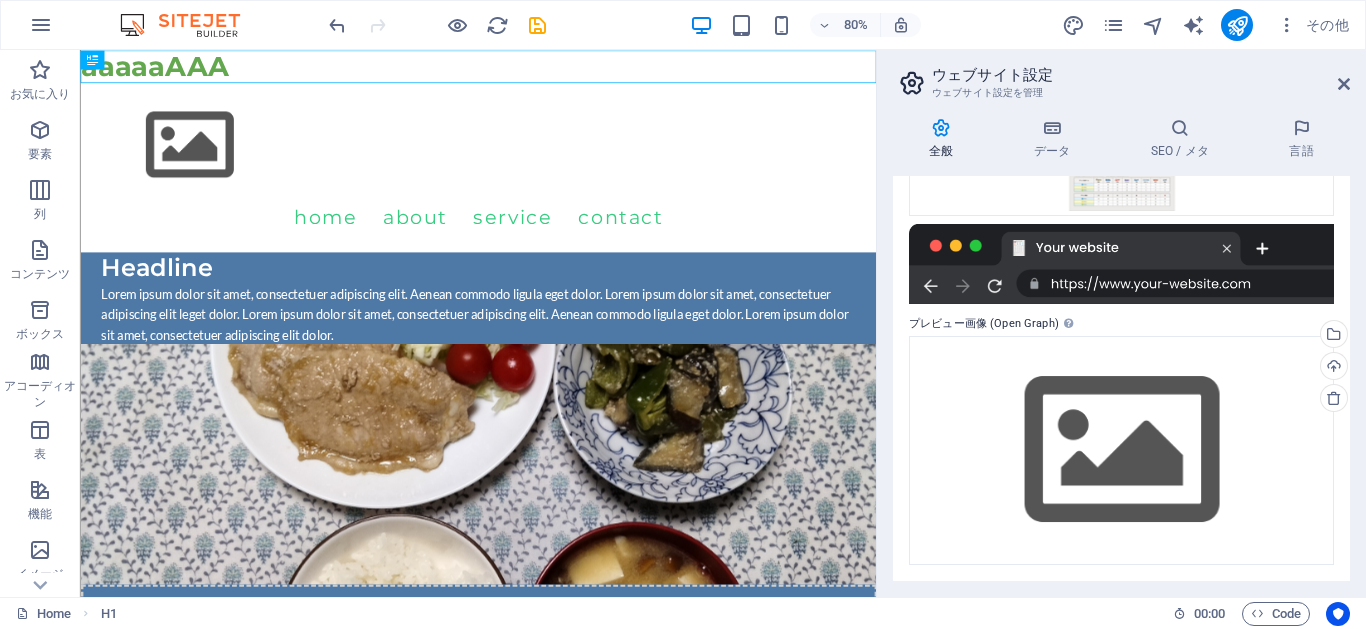 click at bounding box center (1121, 264) 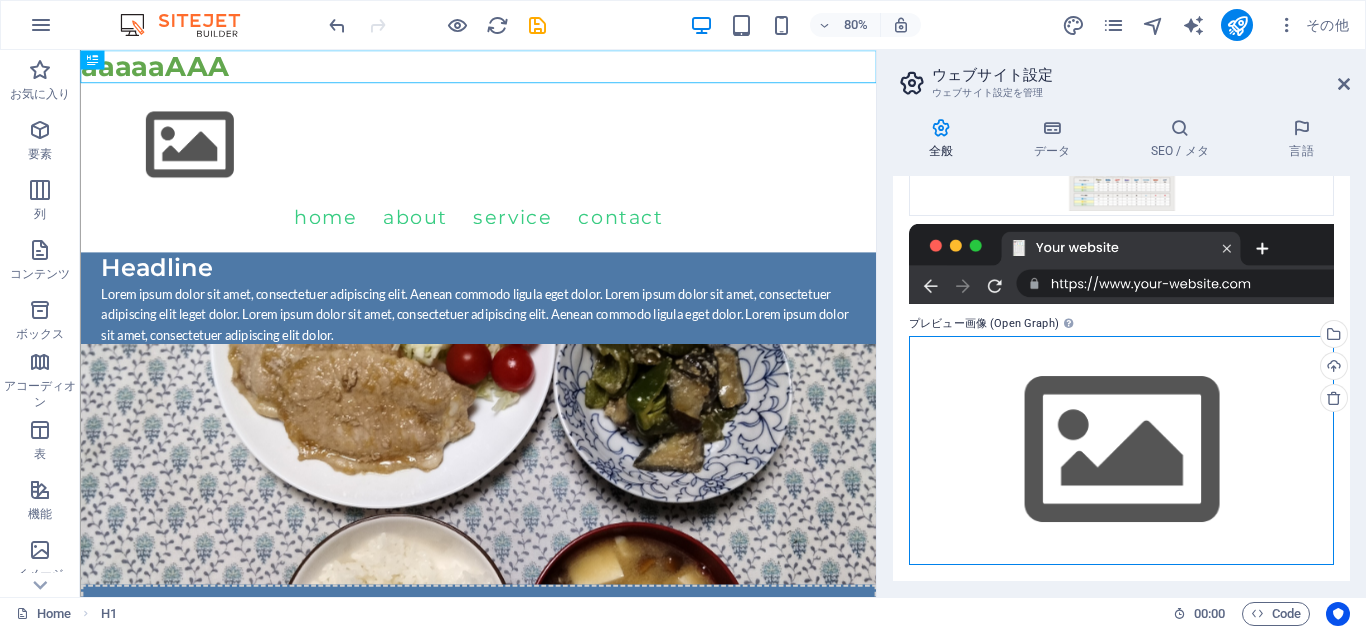 click on "ここにファイルをドラッグするか、クリックしてファイルを選択するか、 ［ファイル］または無料のストック写真・動画からファイルを選択 してください。" at bounding box center [1121, 450] 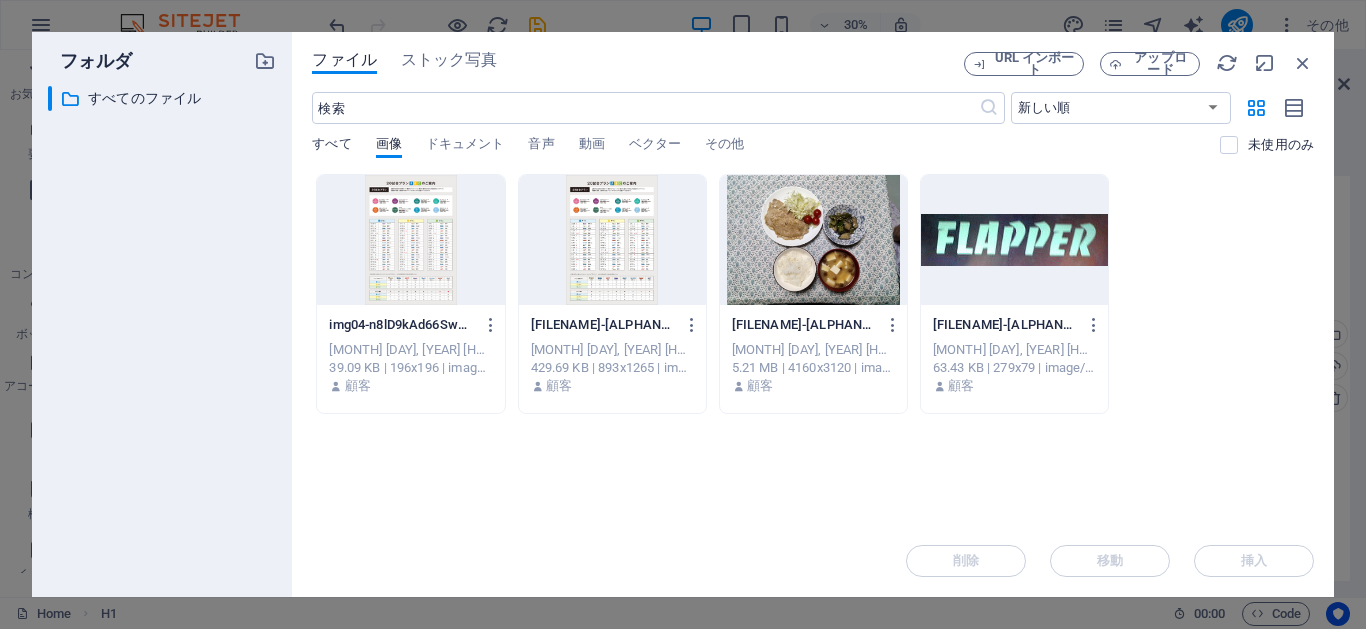 click on "すべて" at bounding box center (331, 146) 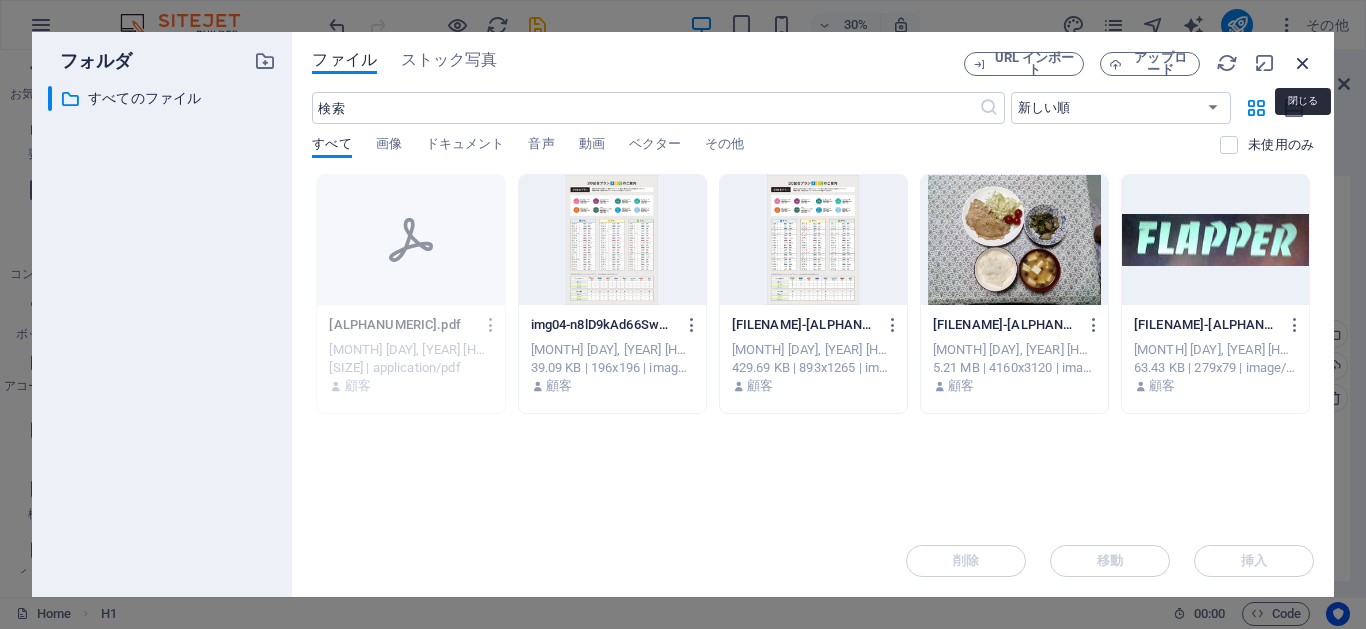 click at bounding box center (1303, 63) 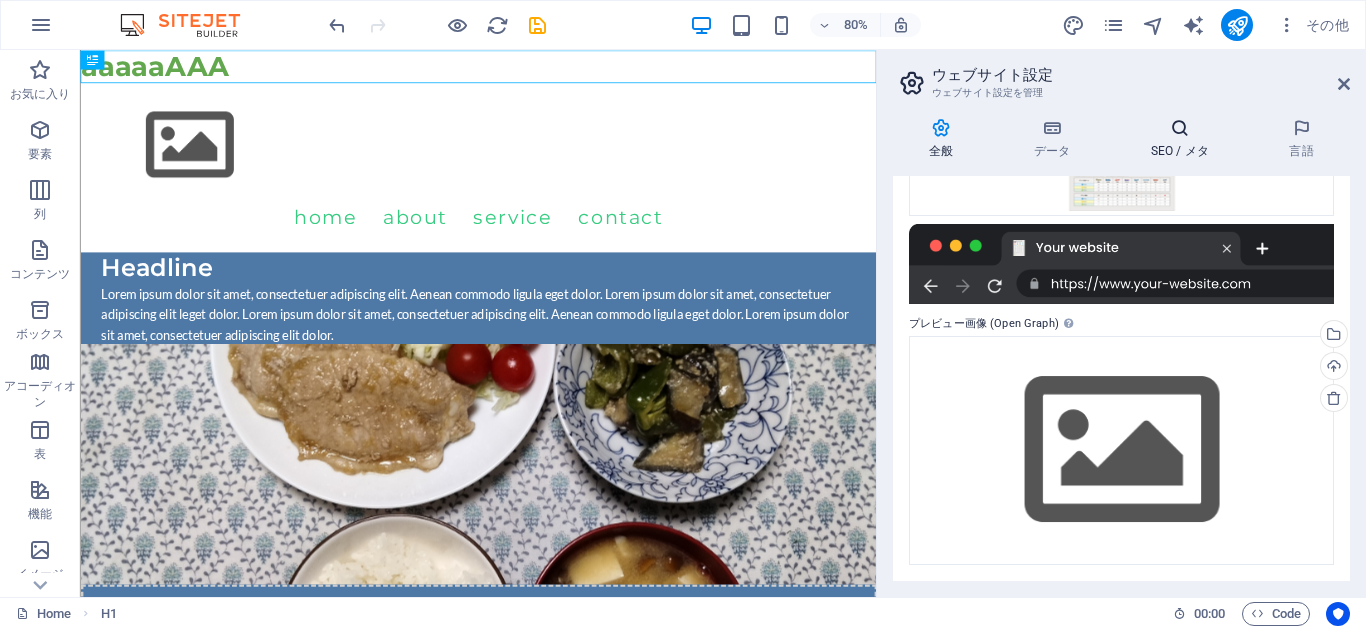 click at bounding box center [1180, 128] 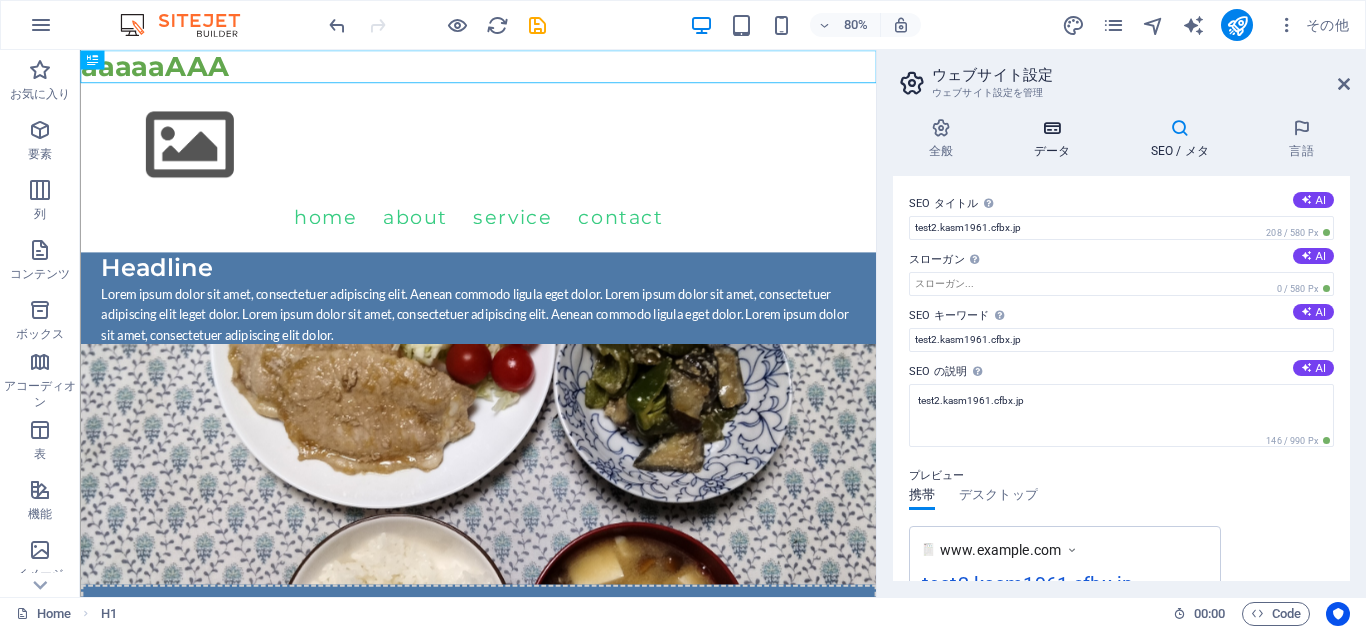 click at bounding box center (1052, 128) 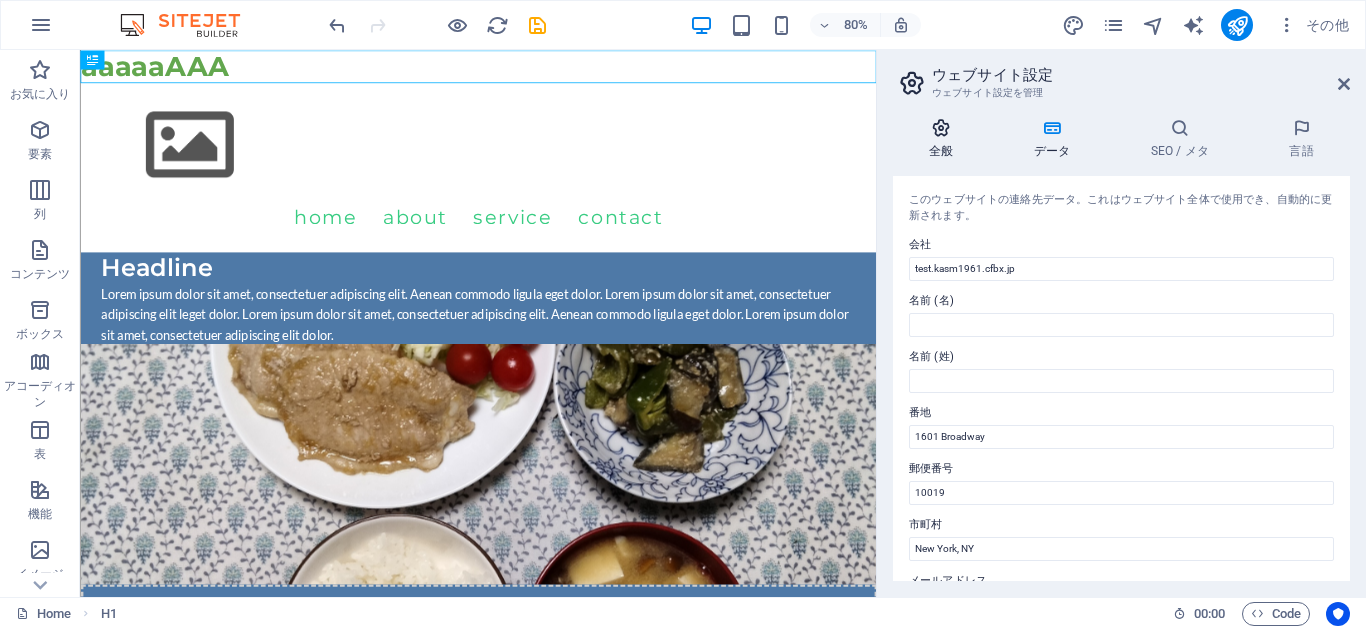 click at bounding box center (941, 128) 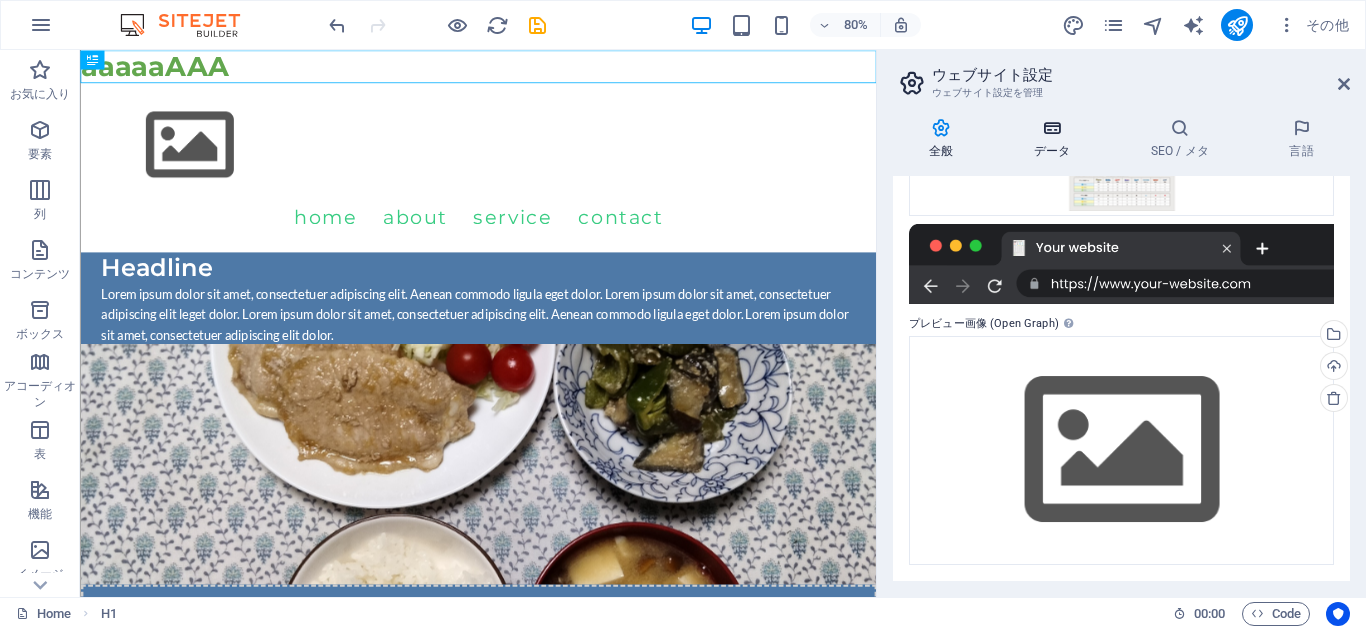 drag, startPoint x: 941, startPoint y: 136, endPoint x: 997, endPoint y: 154, distance: 58.821766 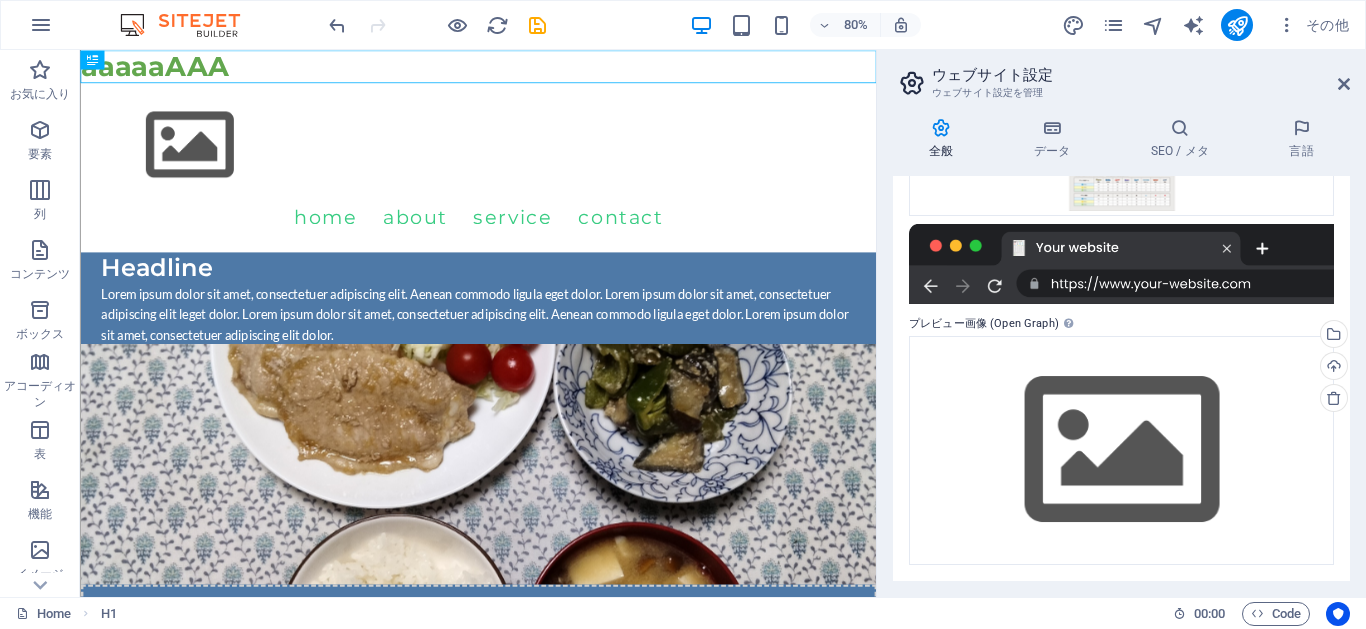 scroll, scrollTop: 9, scrollLeft: 0, axis: vertical 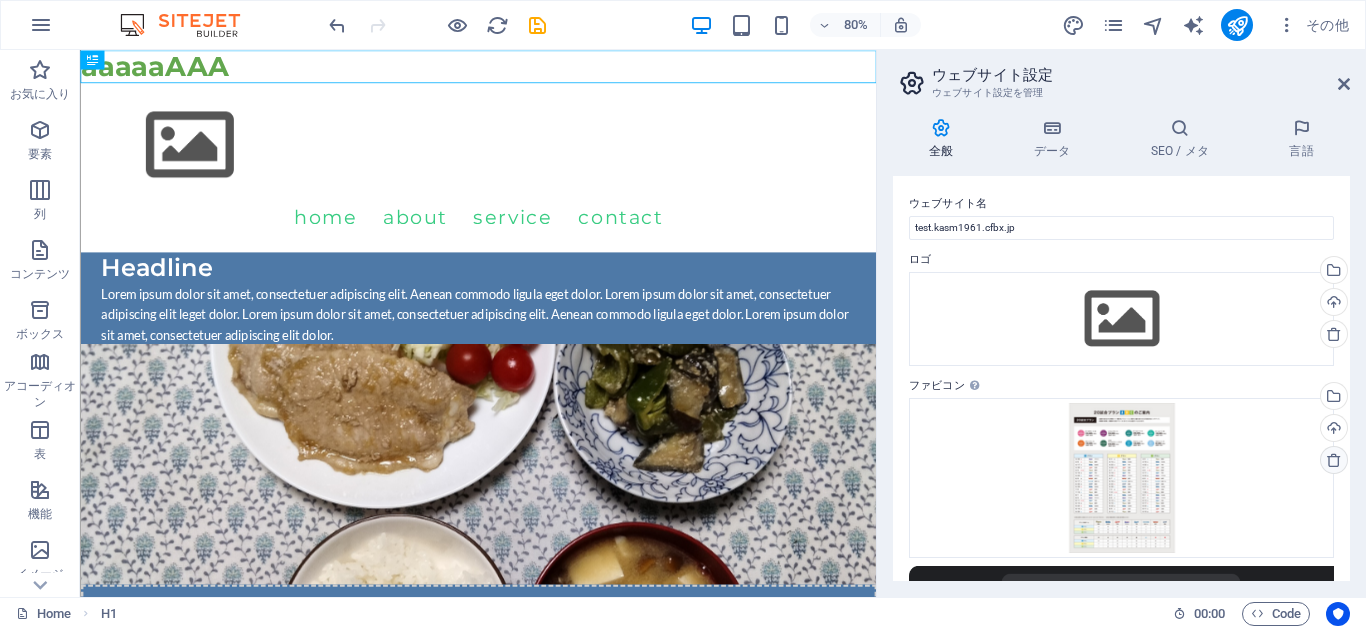 click at bounding box center (1334, 460) 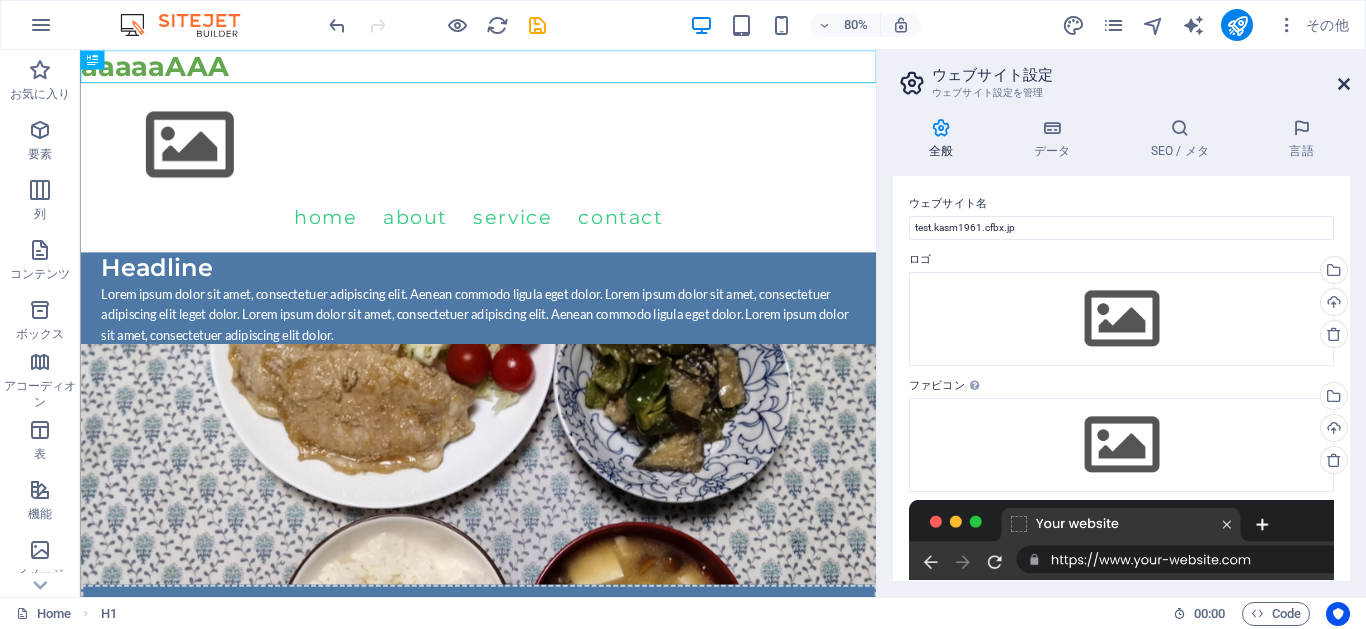 click at bounding box center (1344, 84) 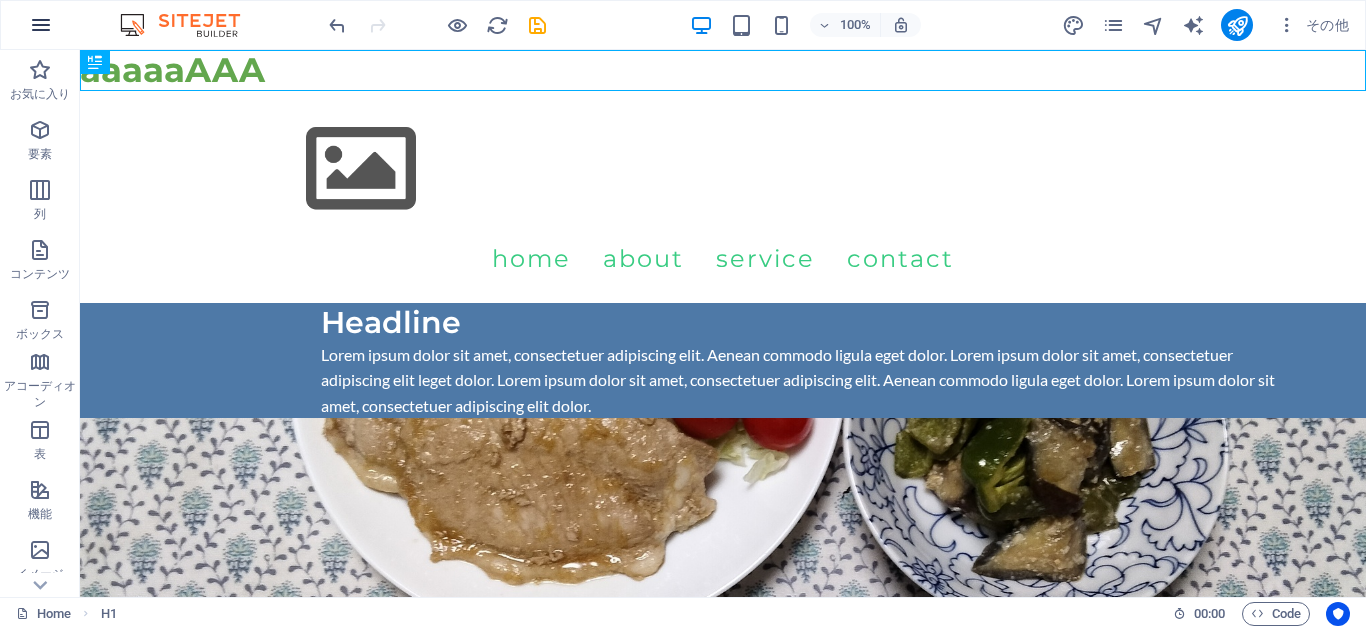 click at bounding box center [41, 25] 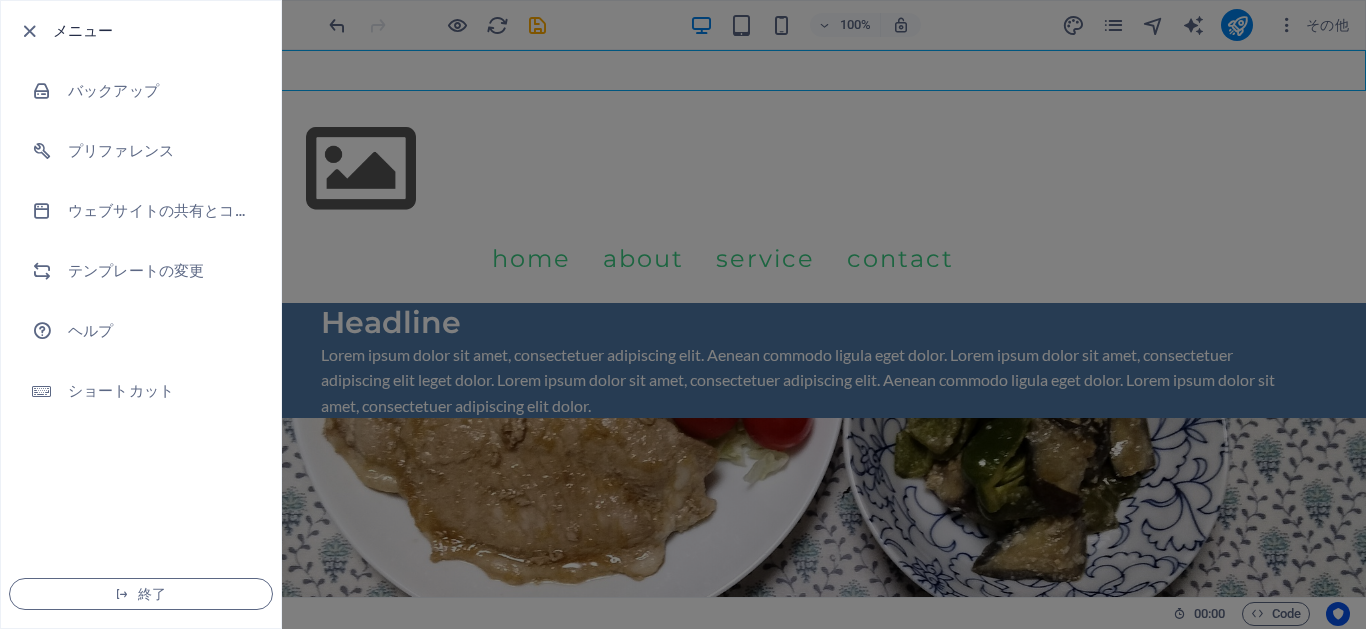 click at bounding box center (29, 31) 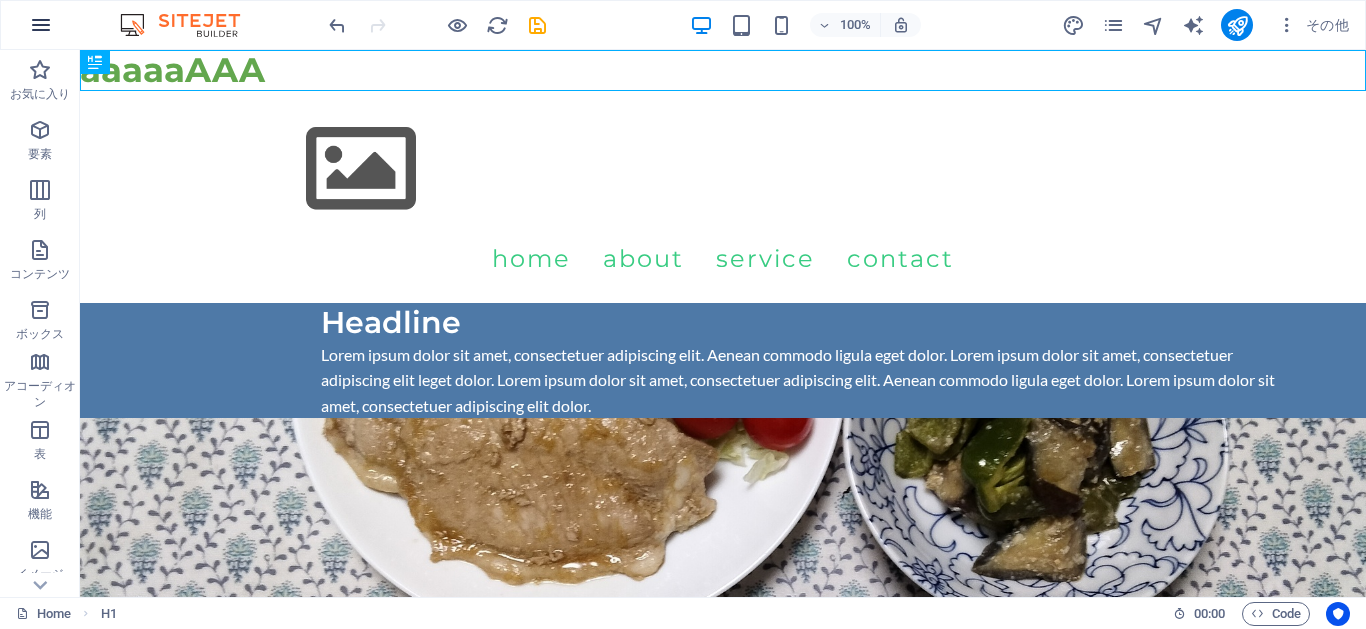 click at bounding box center (41, 25) 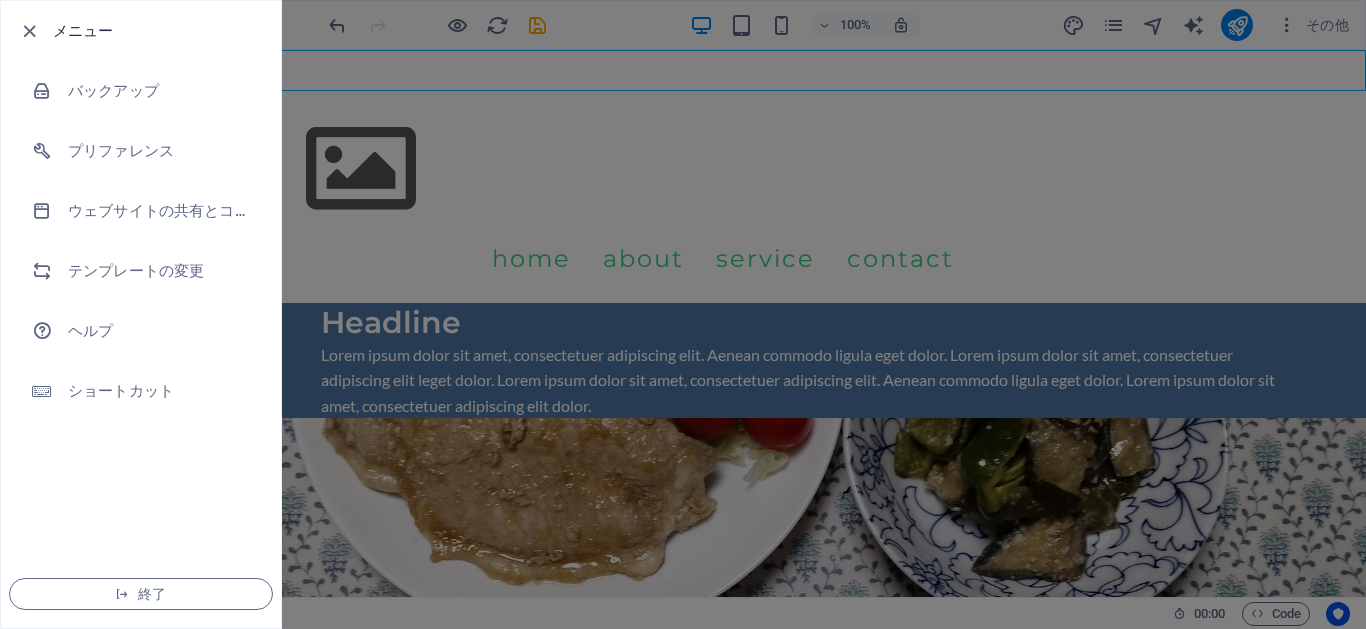 click at bounding box center (29, 31) 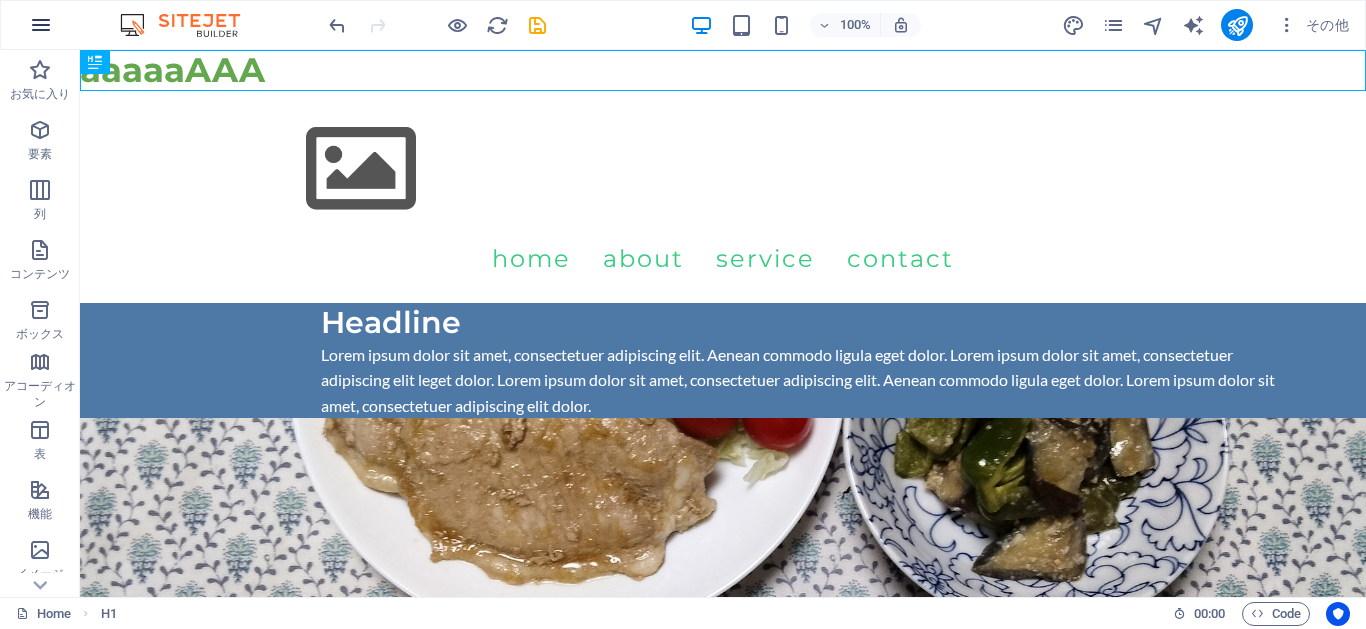 click at bounding box center (41, 25) 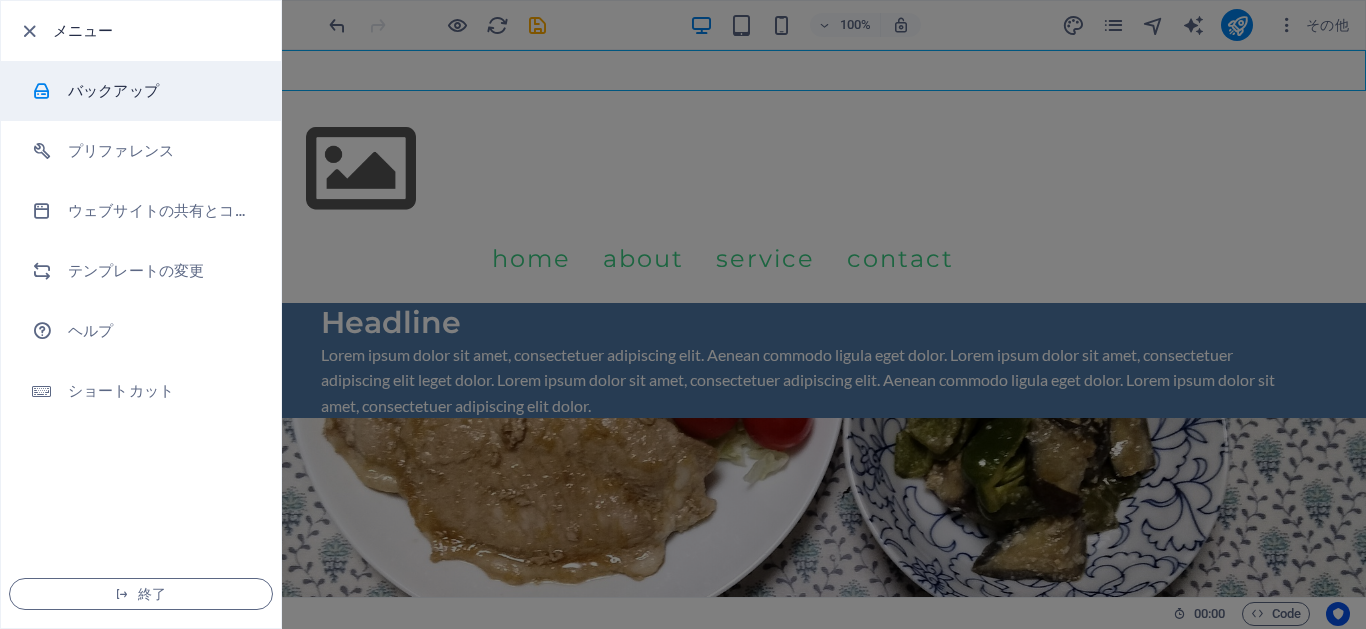 click on "バックアップ" at bounding box center (160, 91) 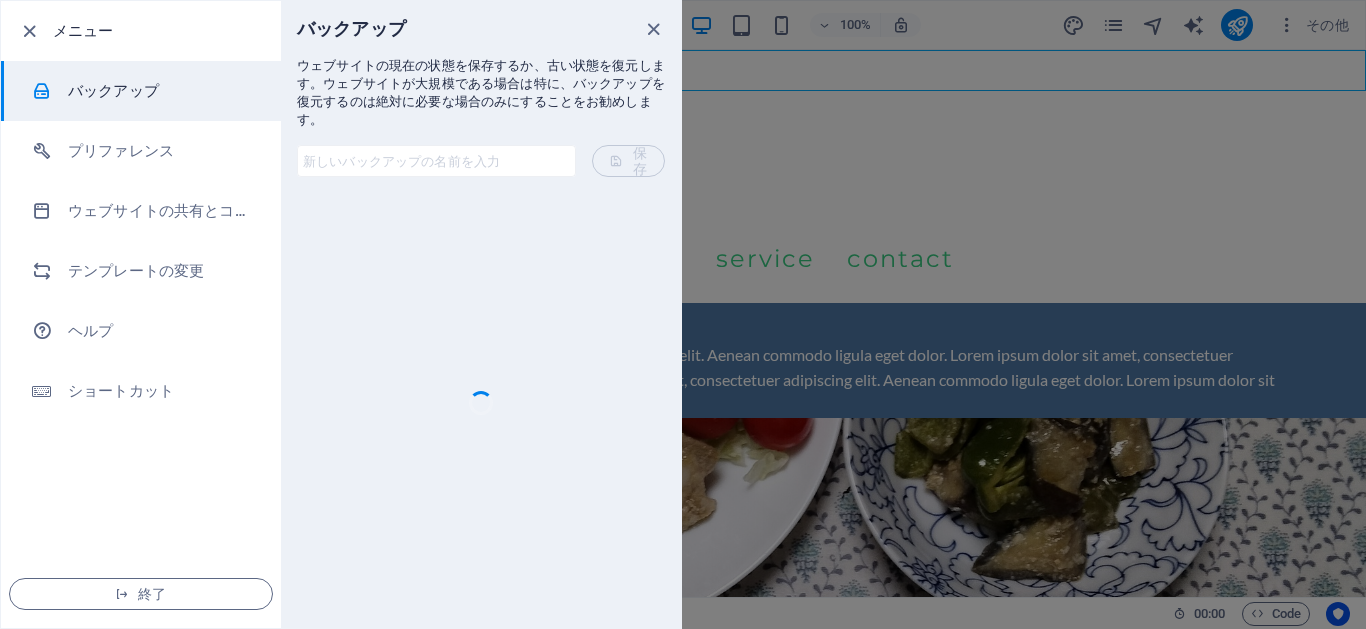 click on "バックアップ" at bounding box center [160, 91] 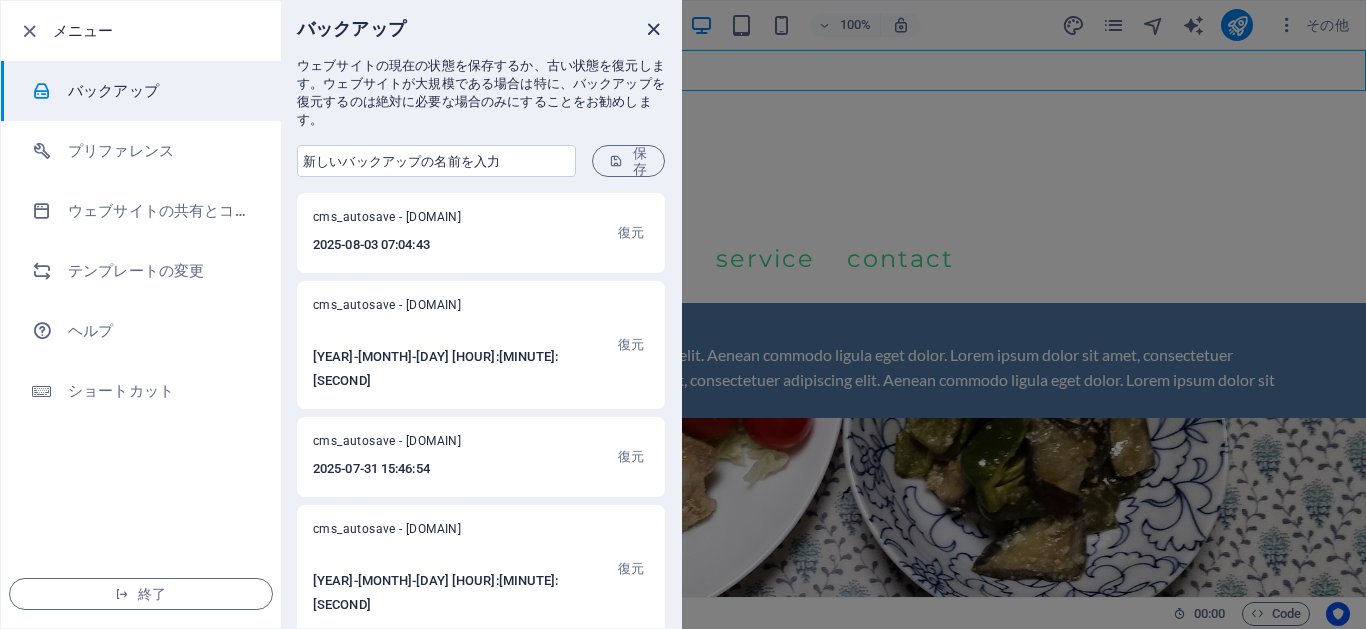 click at bounding box center (653, 29) 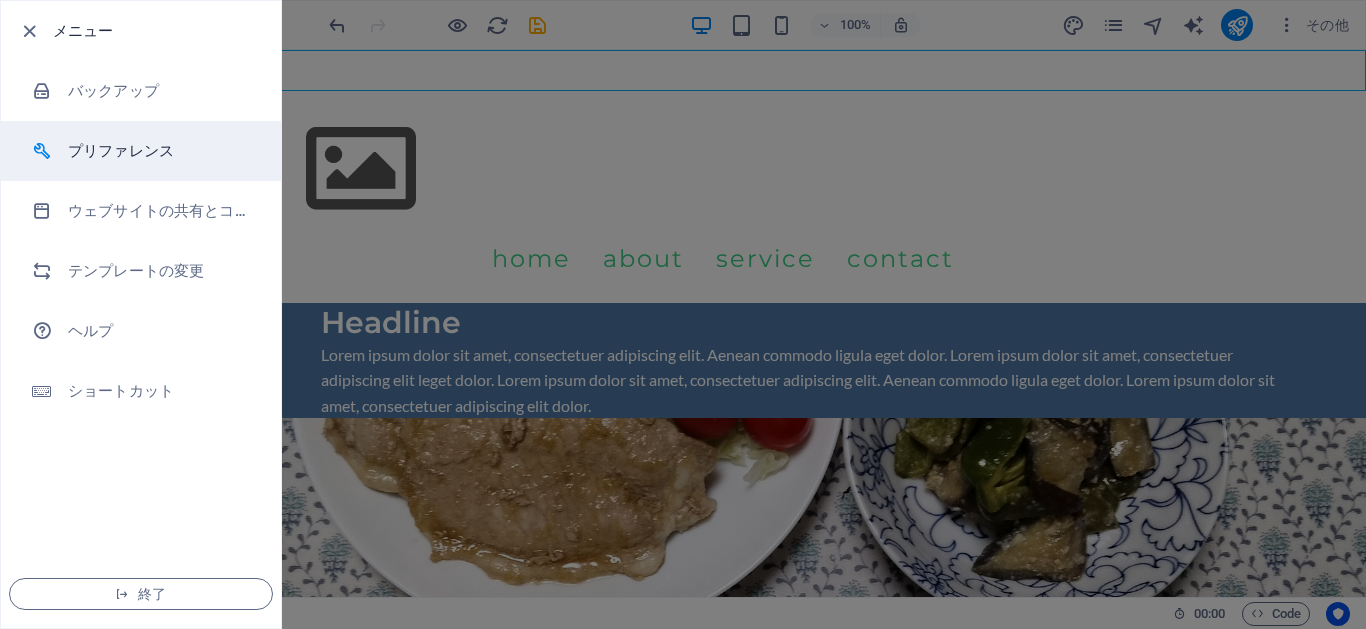 click on "プリファレンス" at bounding box center [141, 151] 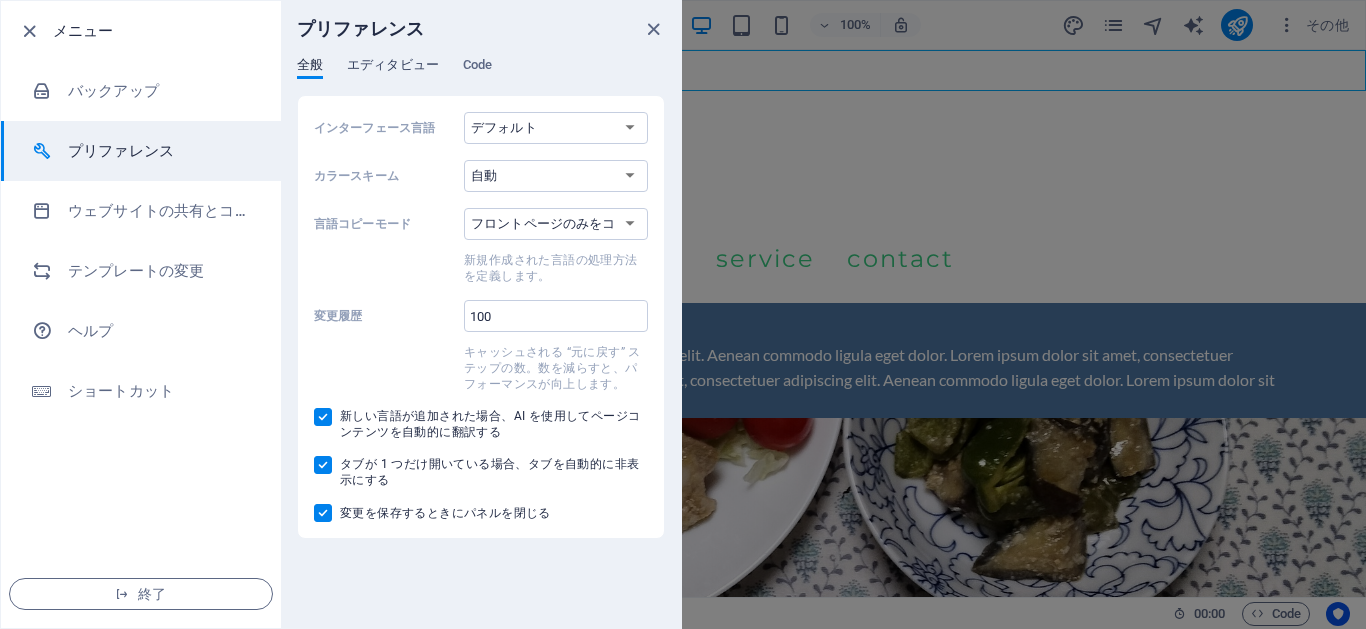 click on "エディタビュー" at bounding box center [393, 67] 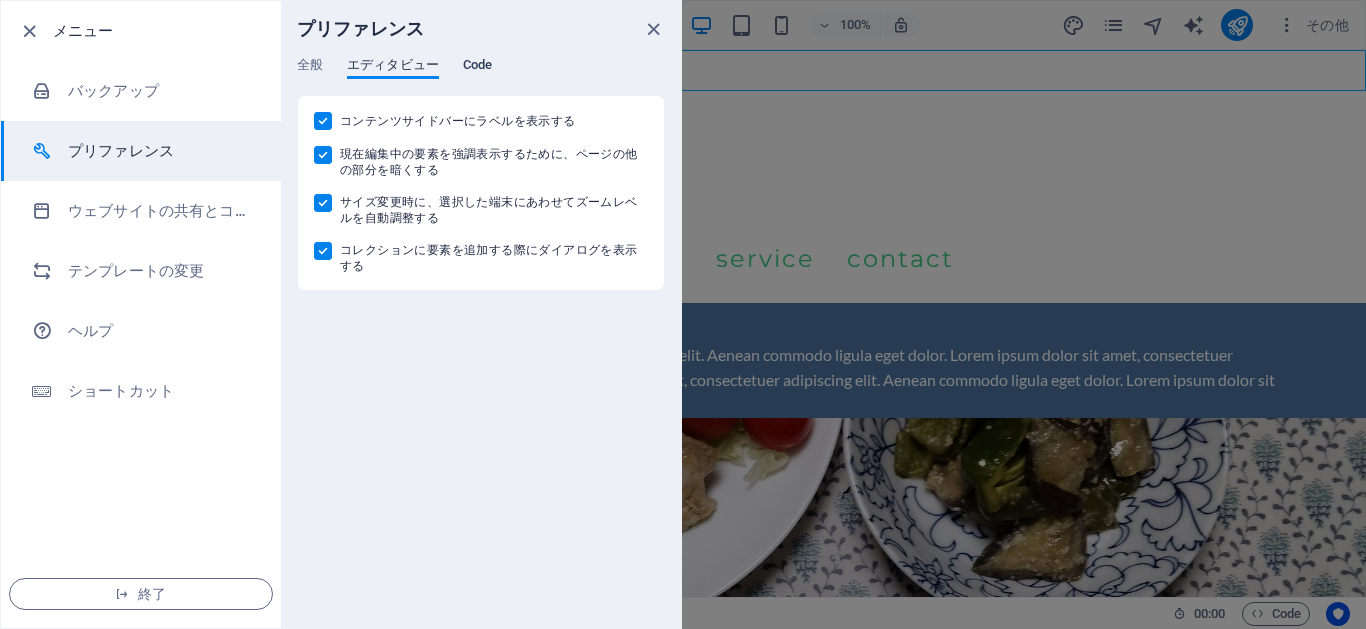click on "Code" at bounding box center [477, 67] 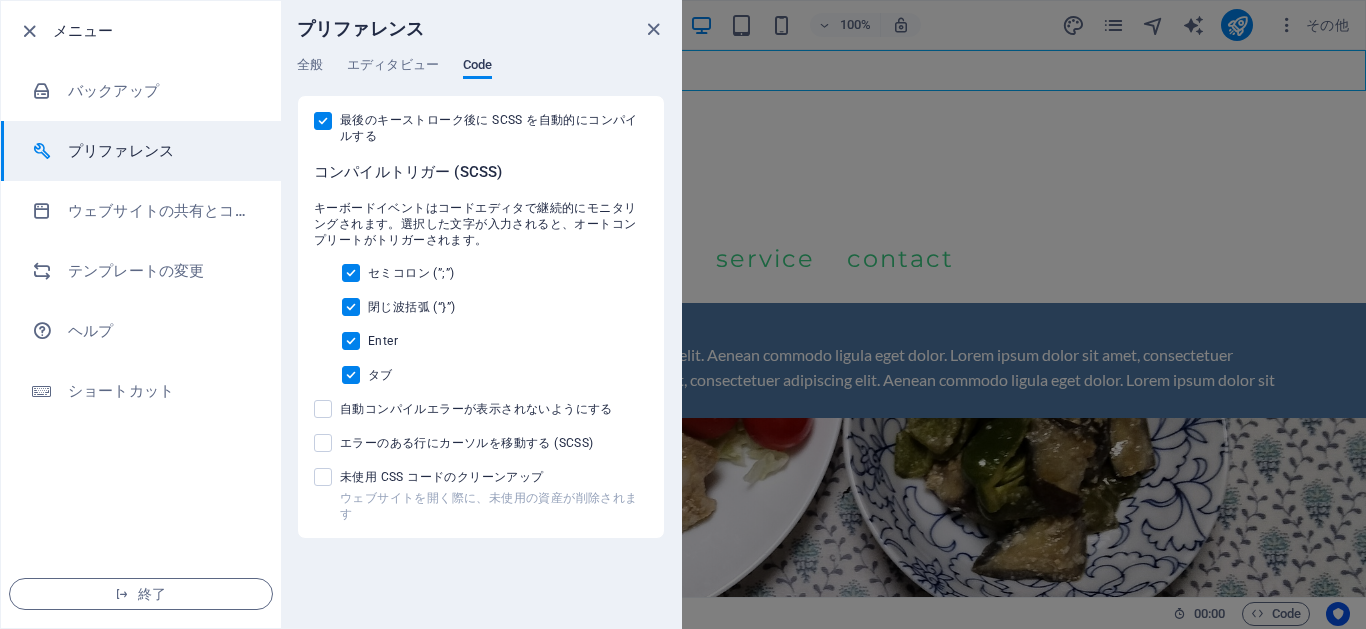 click on "Code" at bounding box center [477, 67] 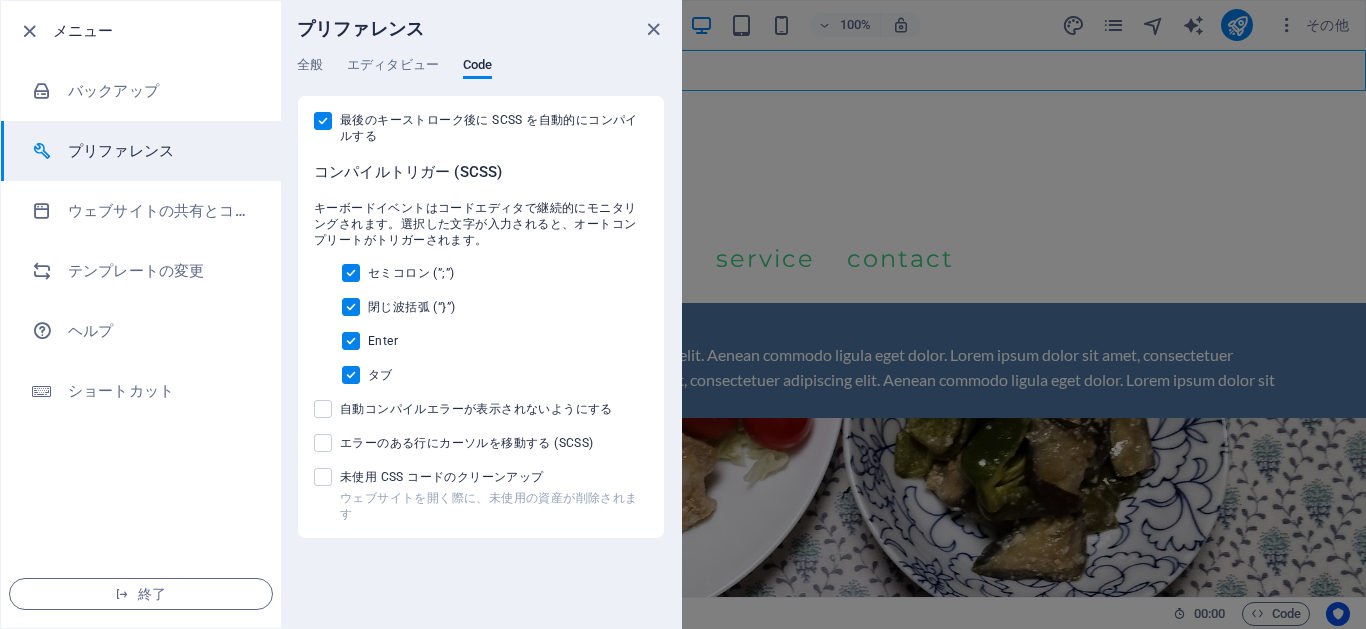 drag, startPoint x: 473, startPoint y: 63, endPoint x: 341, endPoint y: 66, distance: 132.03409 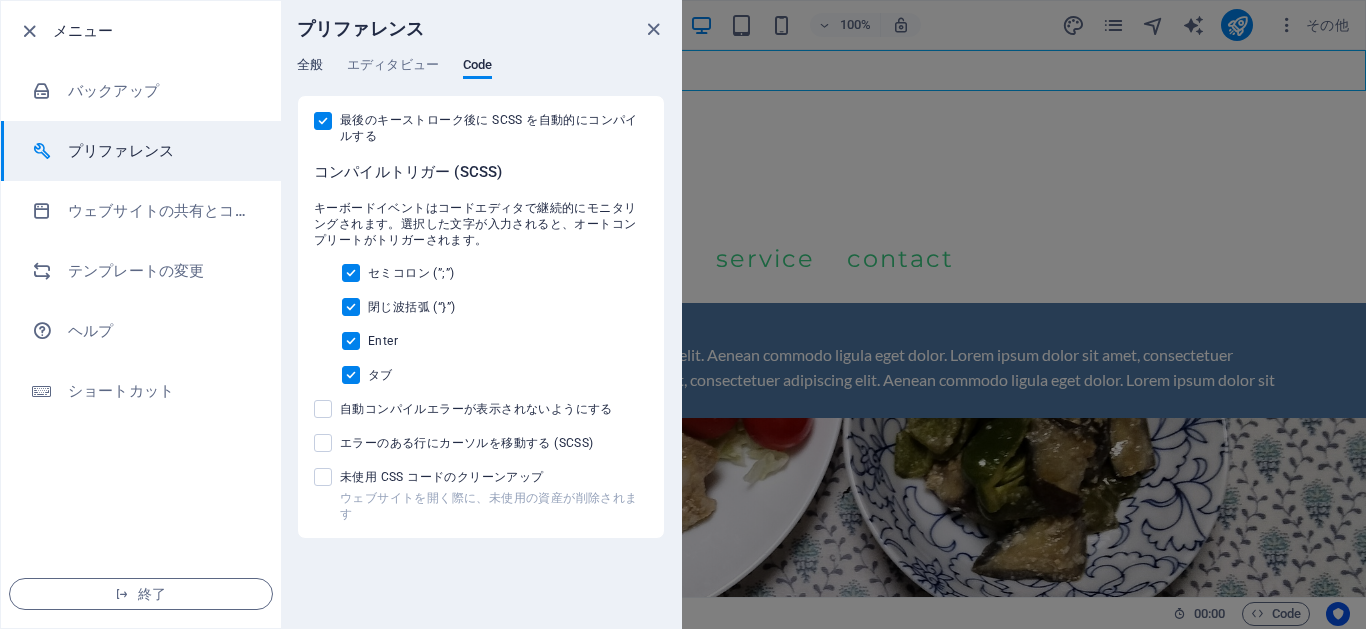 click on "全般" at bounding box center (310, 67) 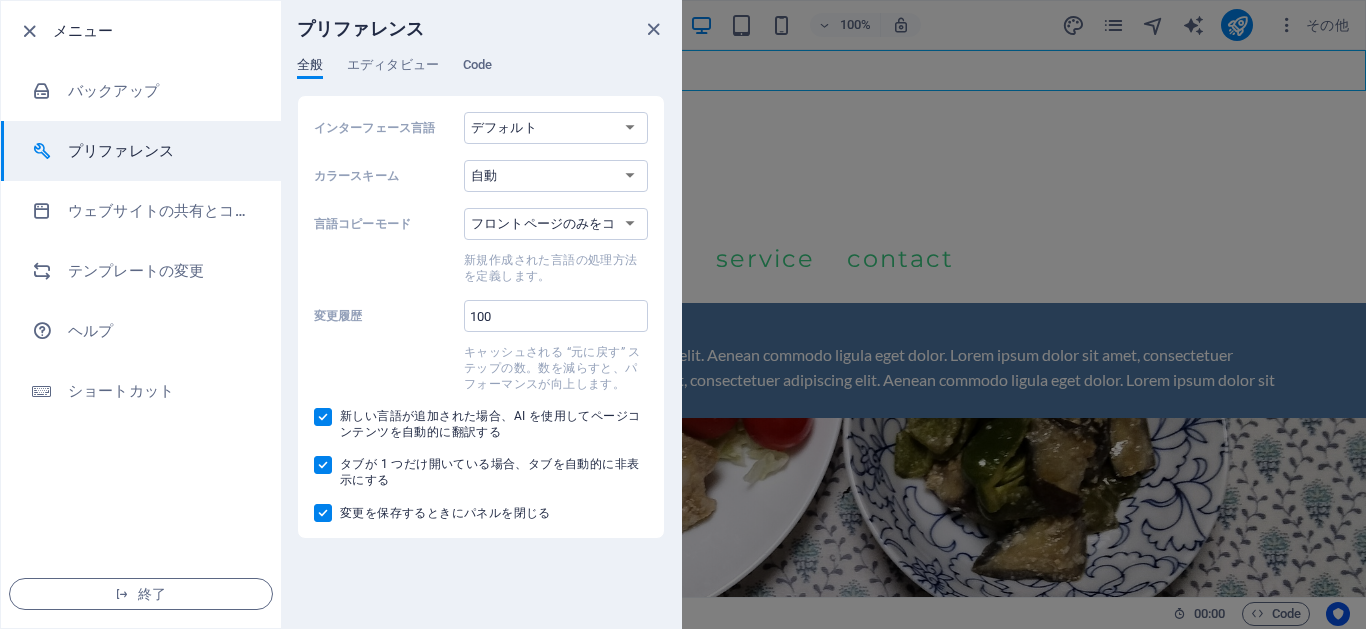 click on "全般" at bounding box center (310, 67) 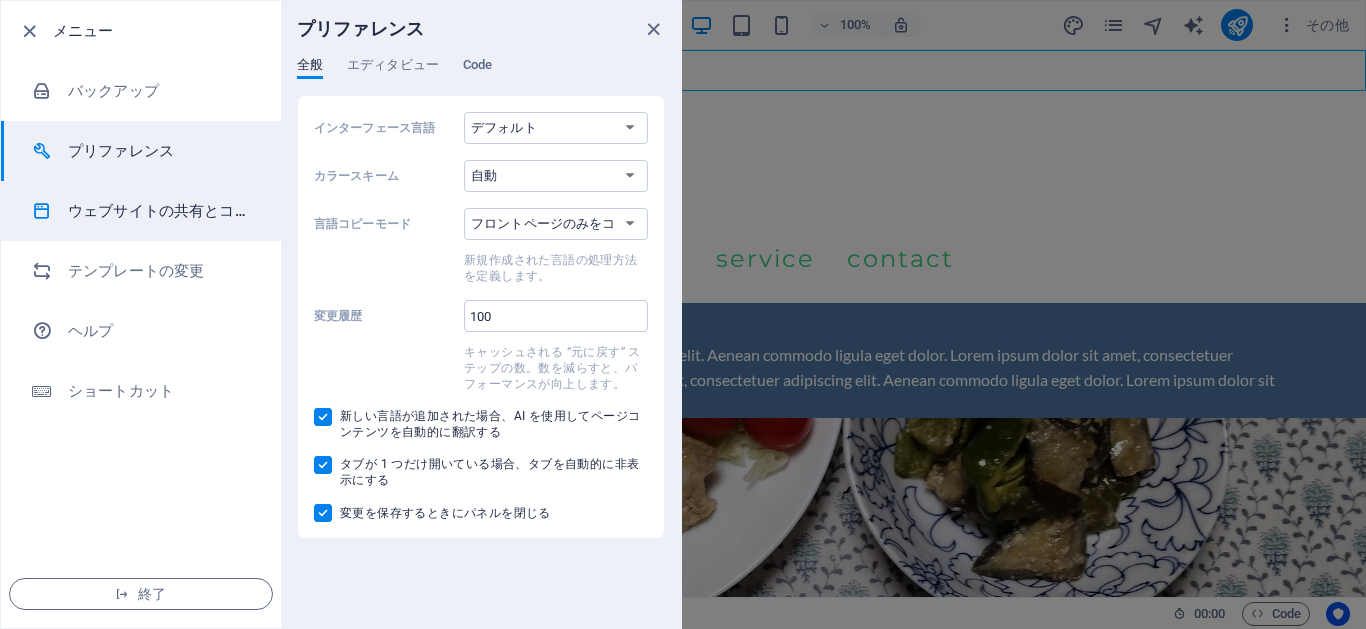 click on "ウェブサイトの共有とコピー" at bounding box center [160, 211] 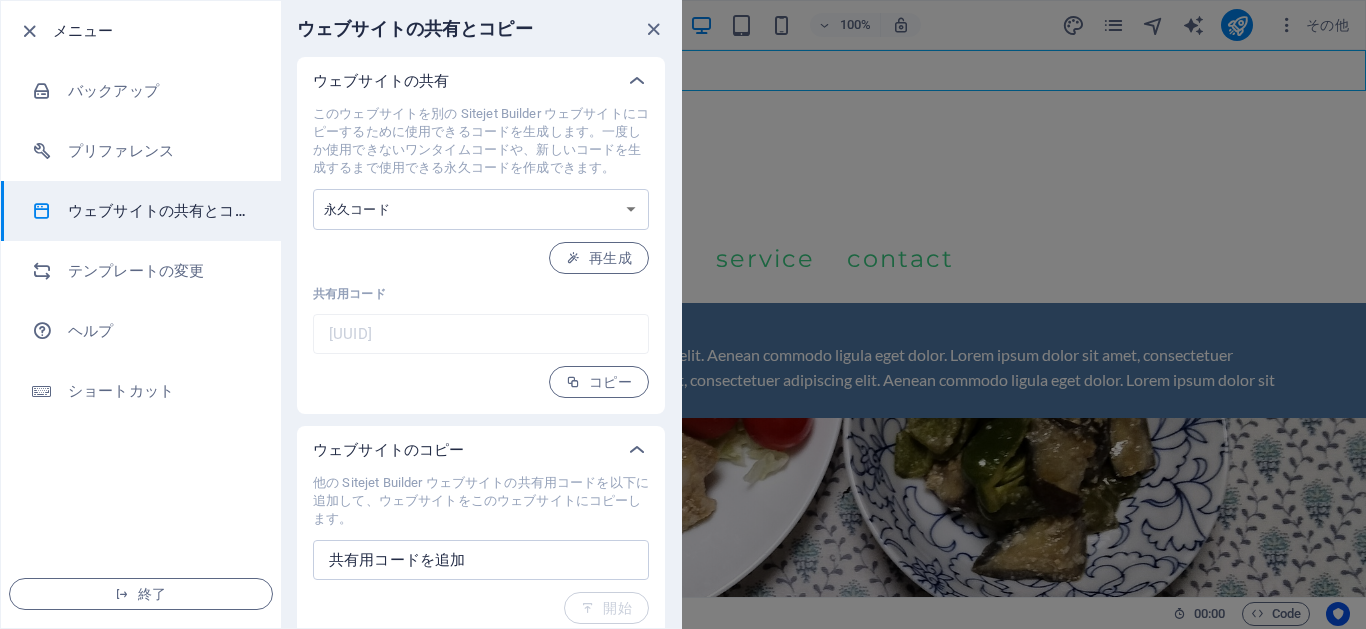 click on "ウェブサイトの共有とコピー" at bounding box center [160, 211] 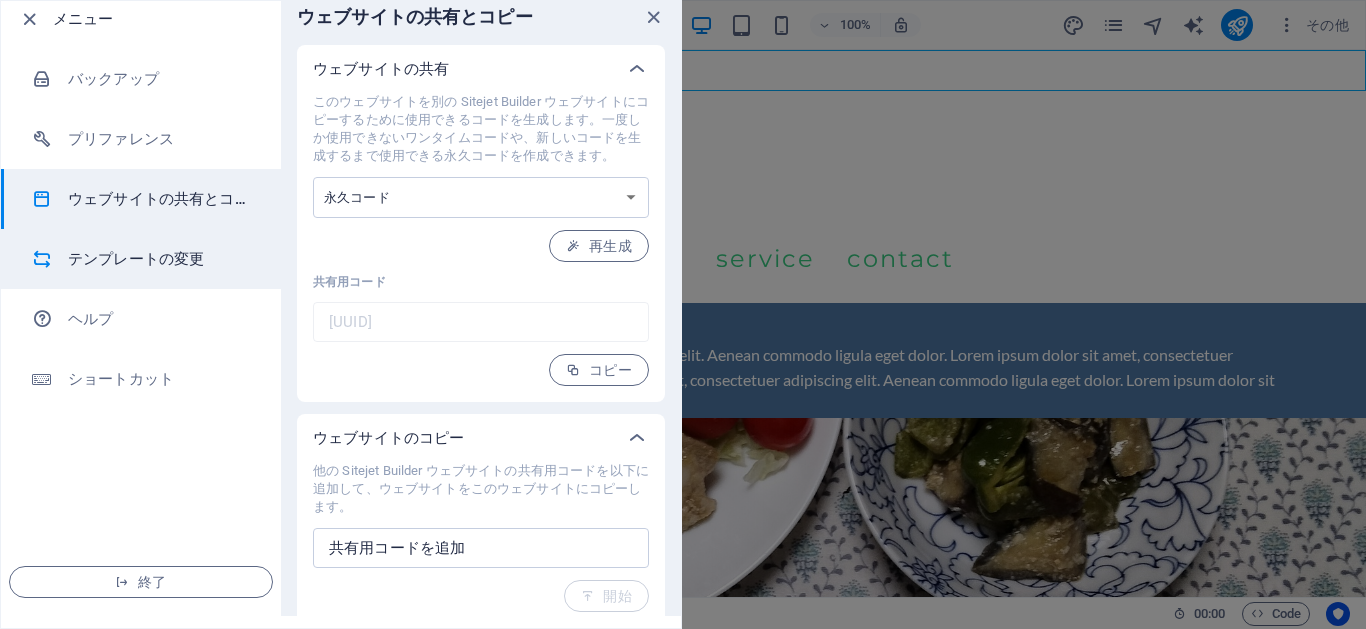 click on "テンプレートの変更" at bounding box center (160, 259) 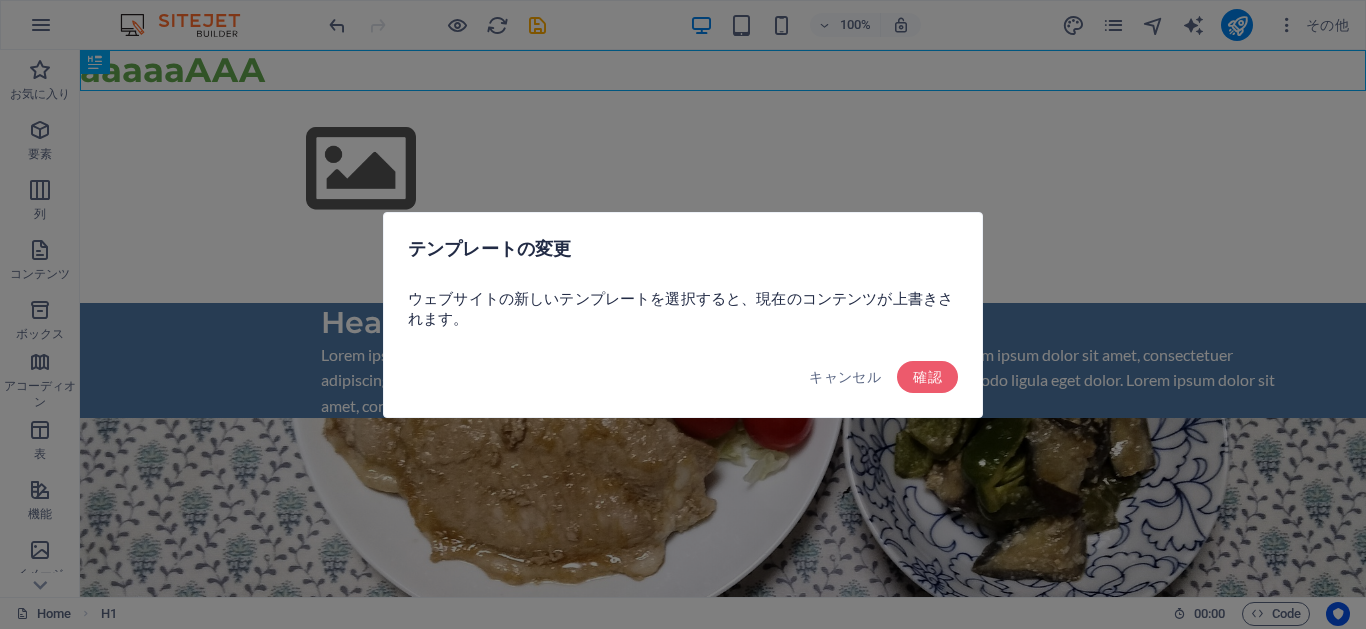 scroll, scrollTop: 0, scrollLeft: 0, axis: both 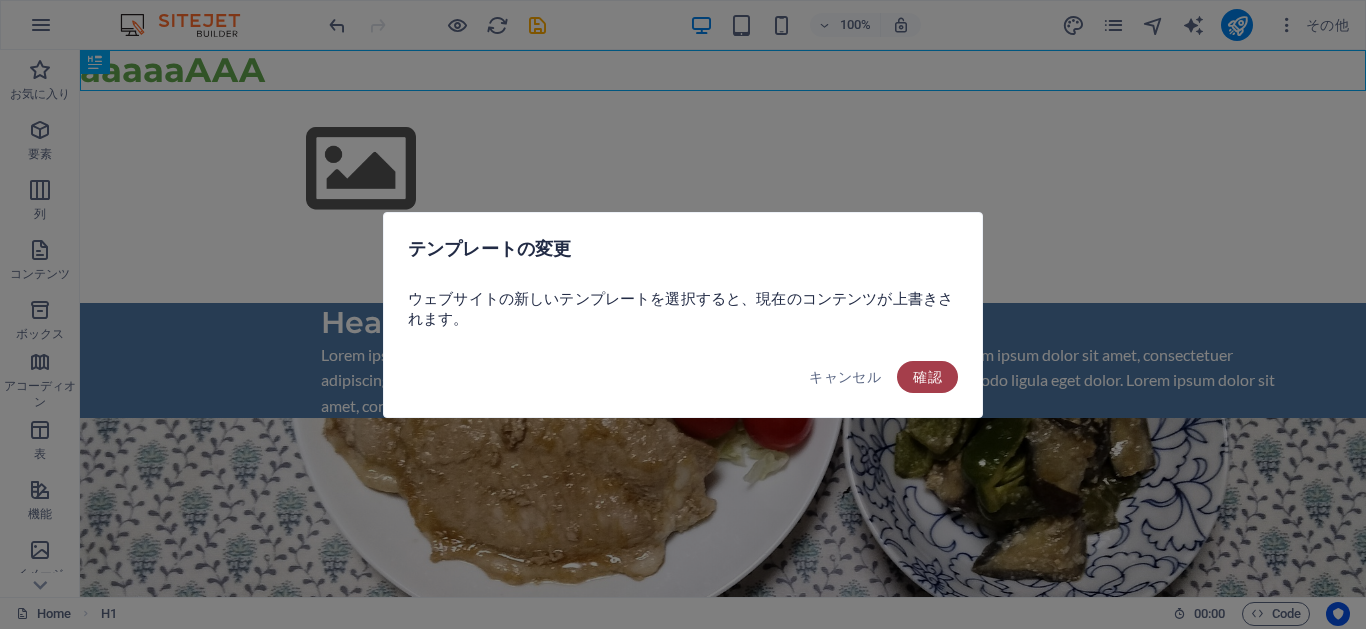 click on "確認" at bounding box center [927, 377] 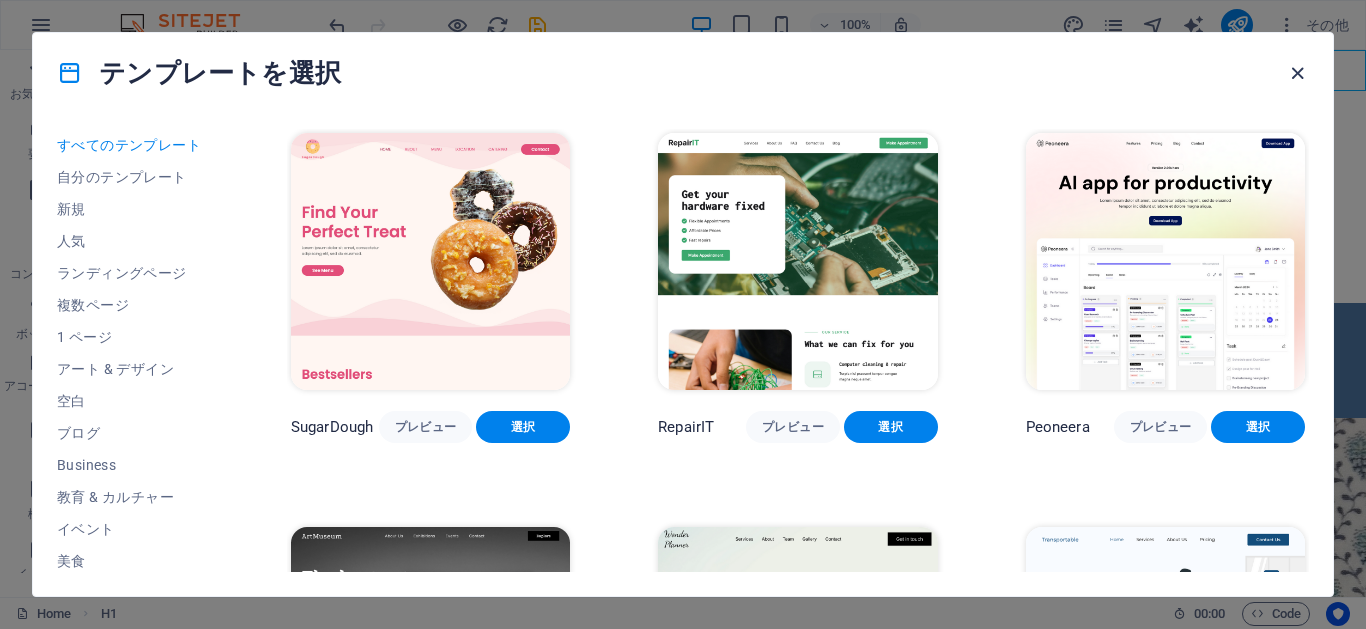 click at bounding box center (1297, 73) 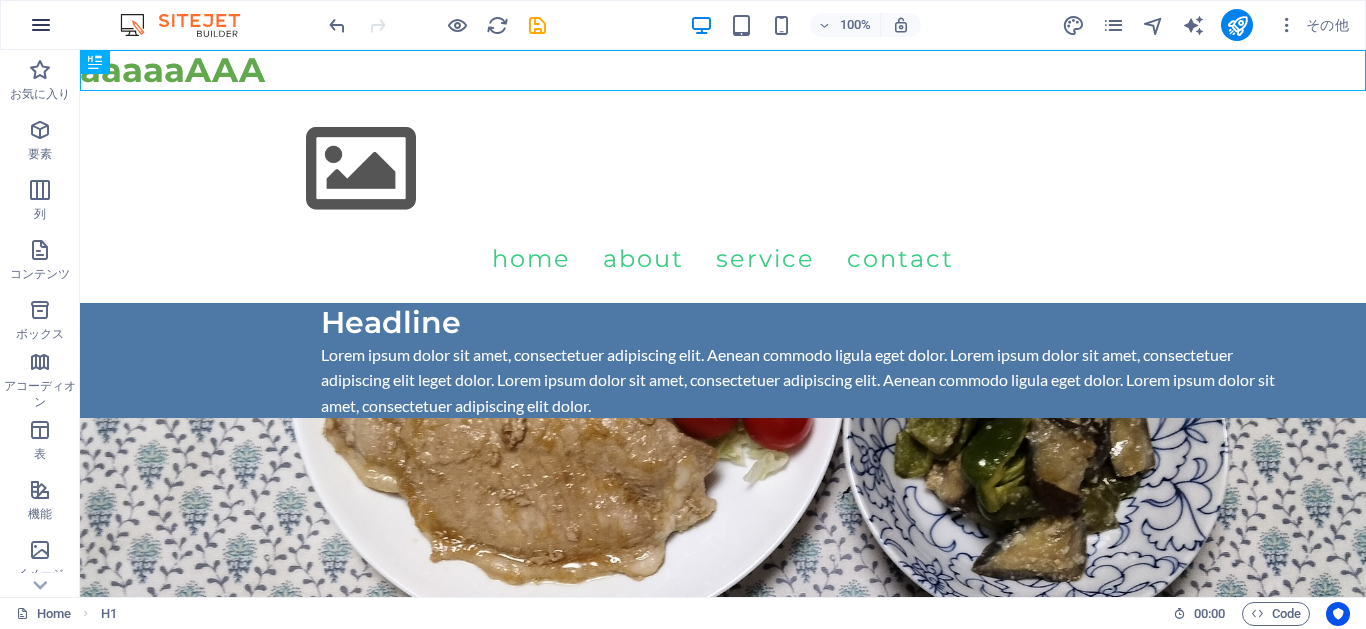 click at bounding box center (41, 25) 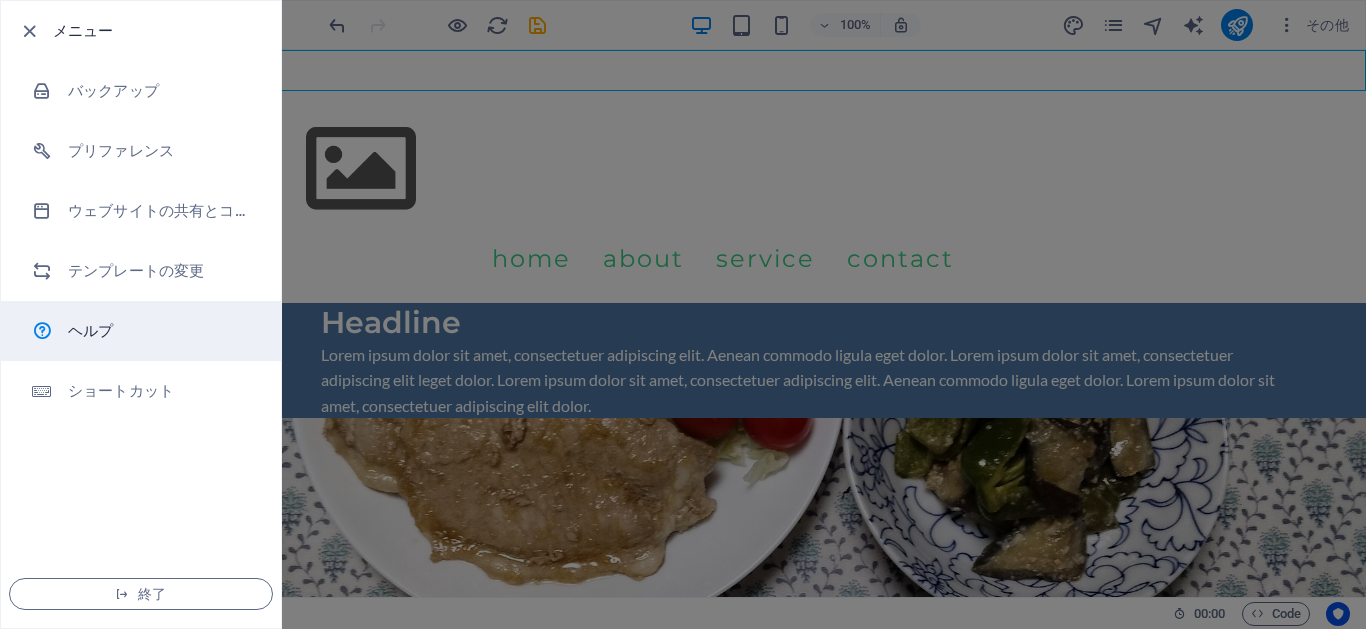 click on "ヘルプ" at bounding box center (160, 331) 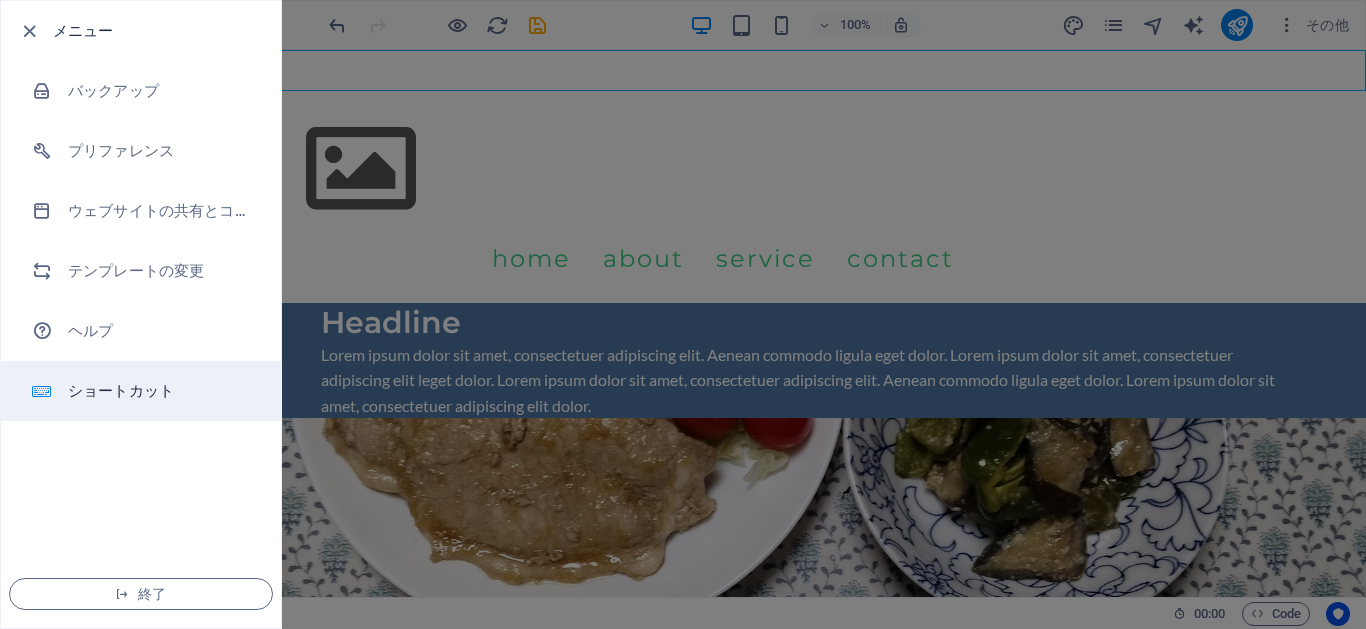 click on "ショートカット" at bounding box center (160, 391) 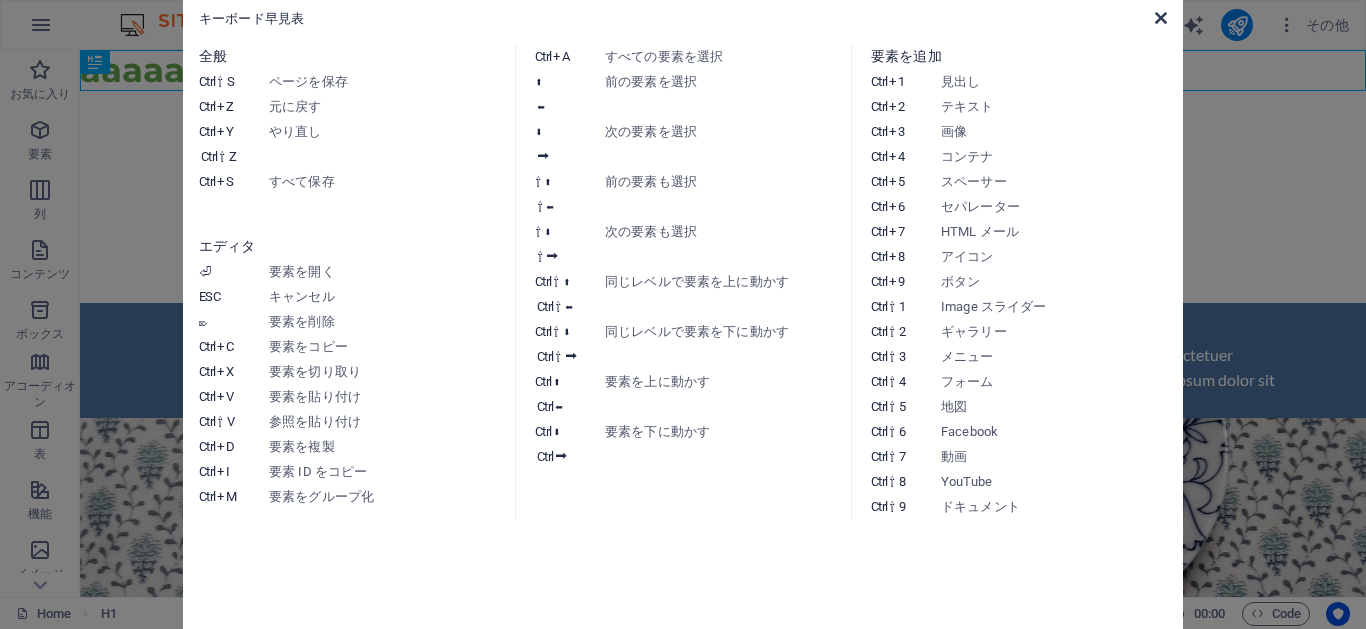 click at bounding box center (1161, 18) 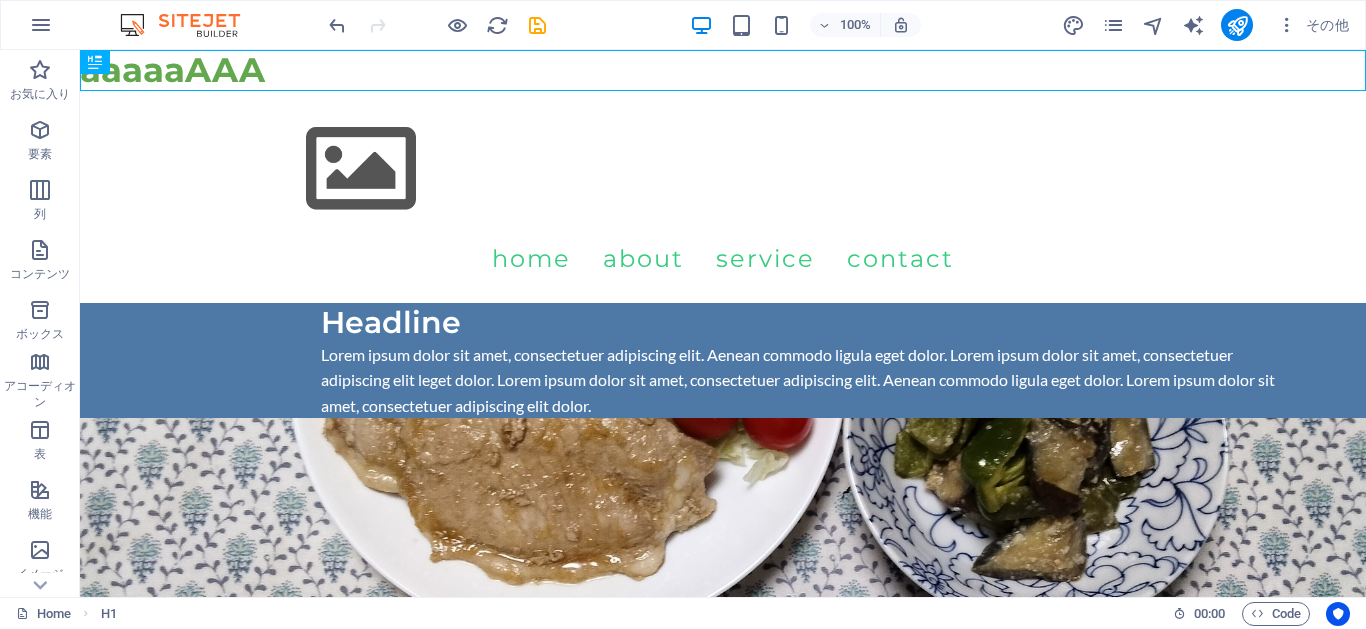 click at bounding box center [190, 25] 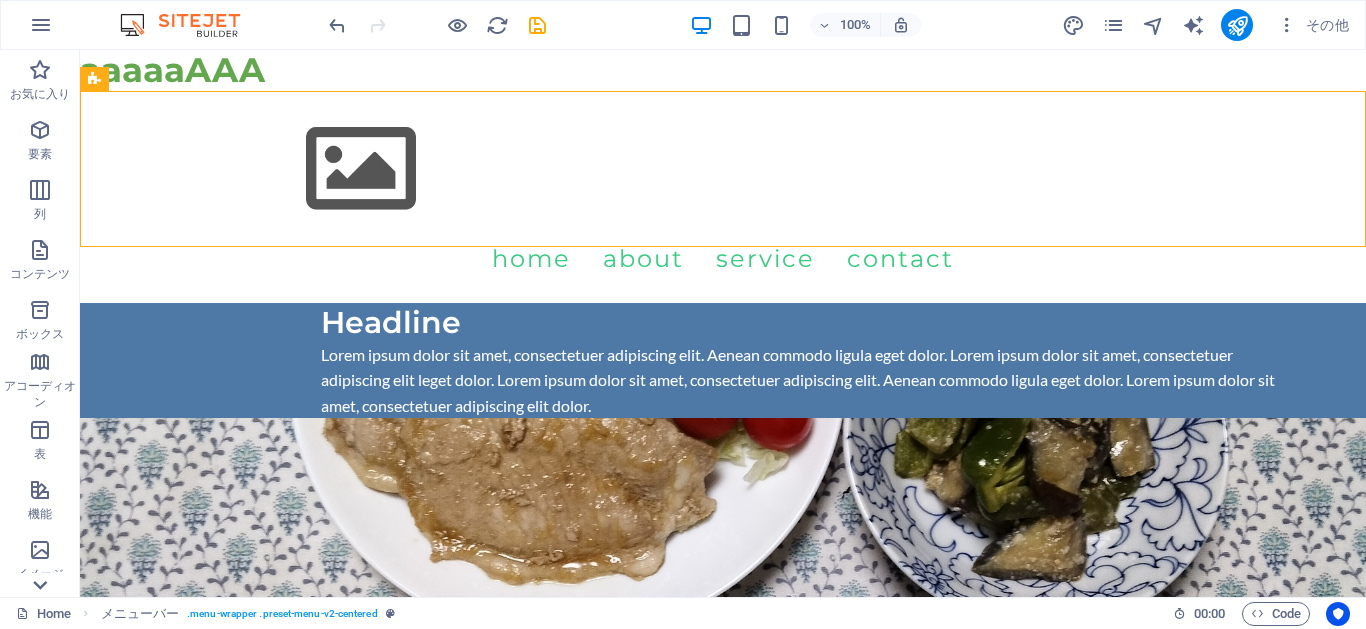 click 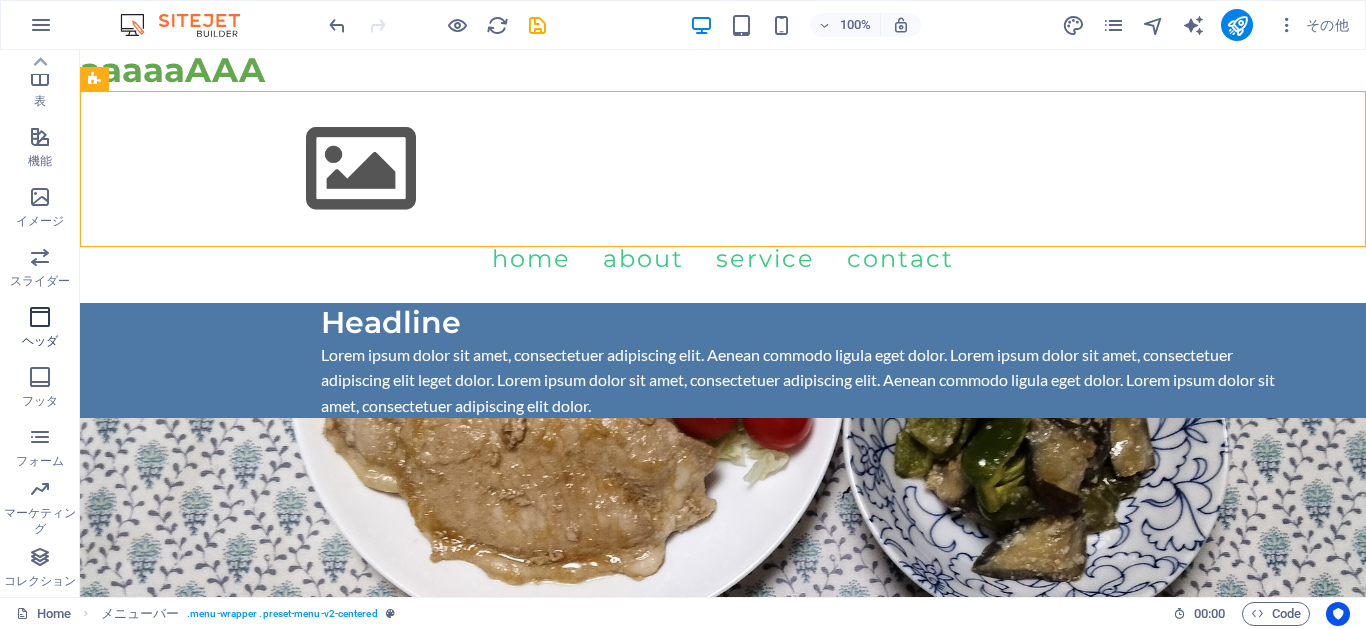 click at bounding box center [40, 317] 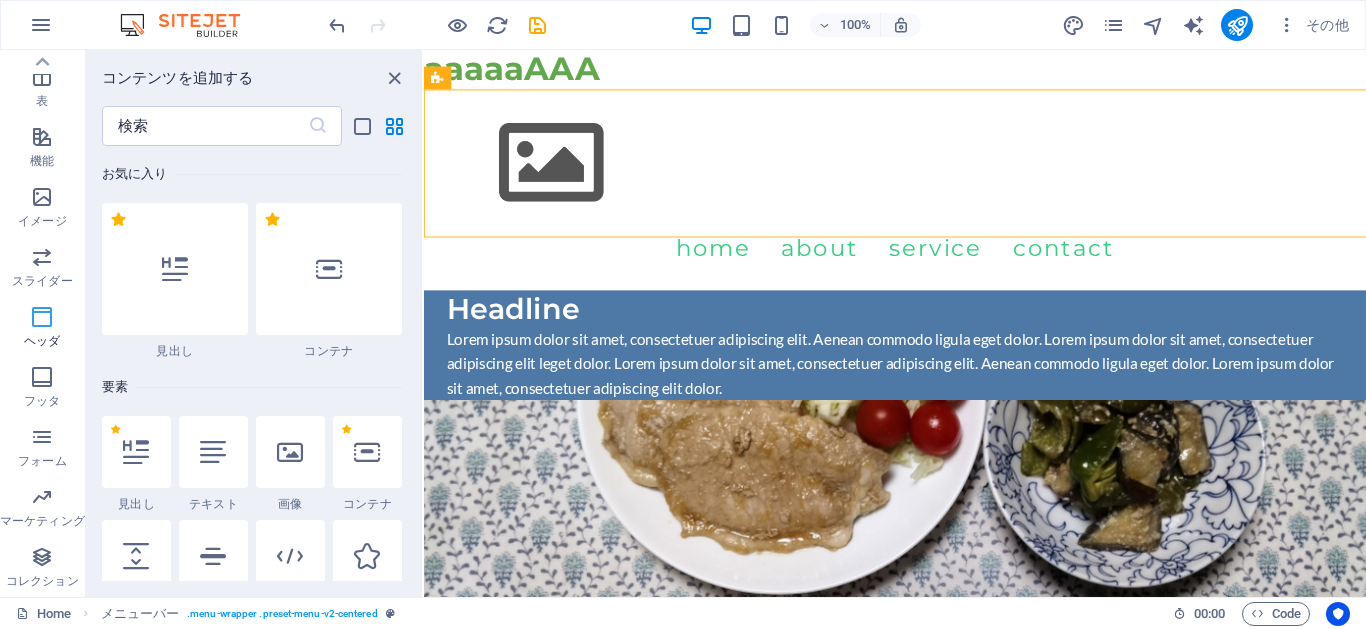 click at bounding box center (42, 317) 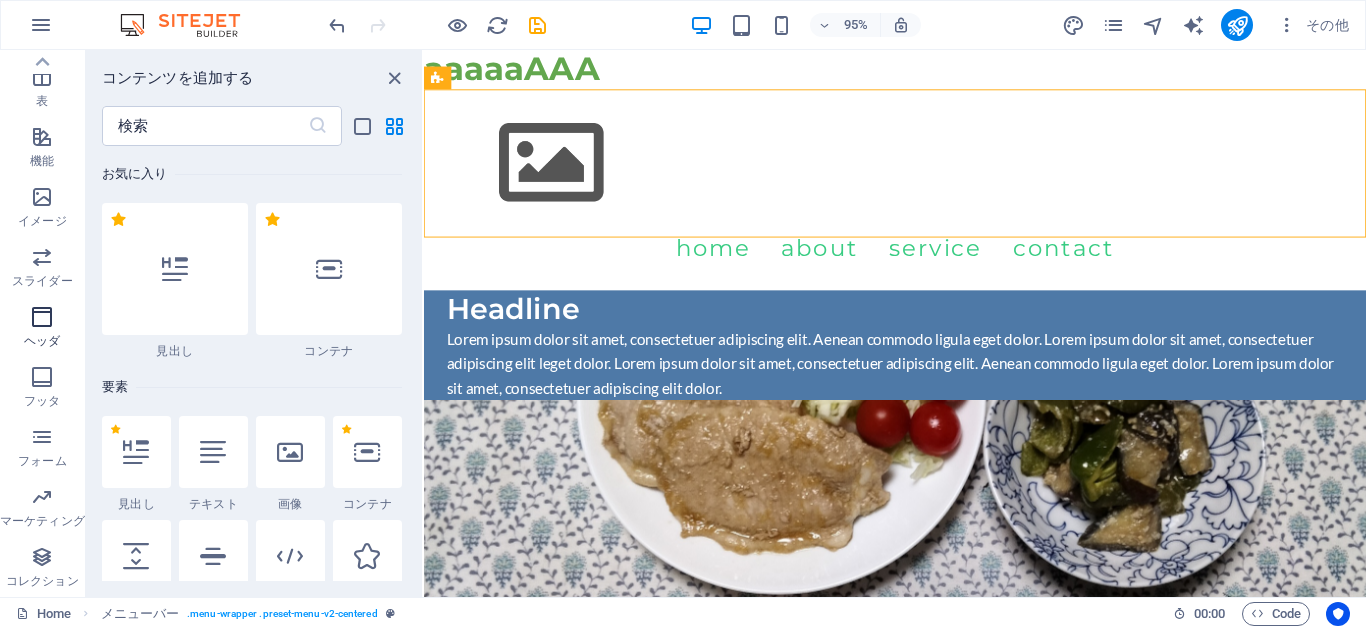 click at bounding box center (42, 317) 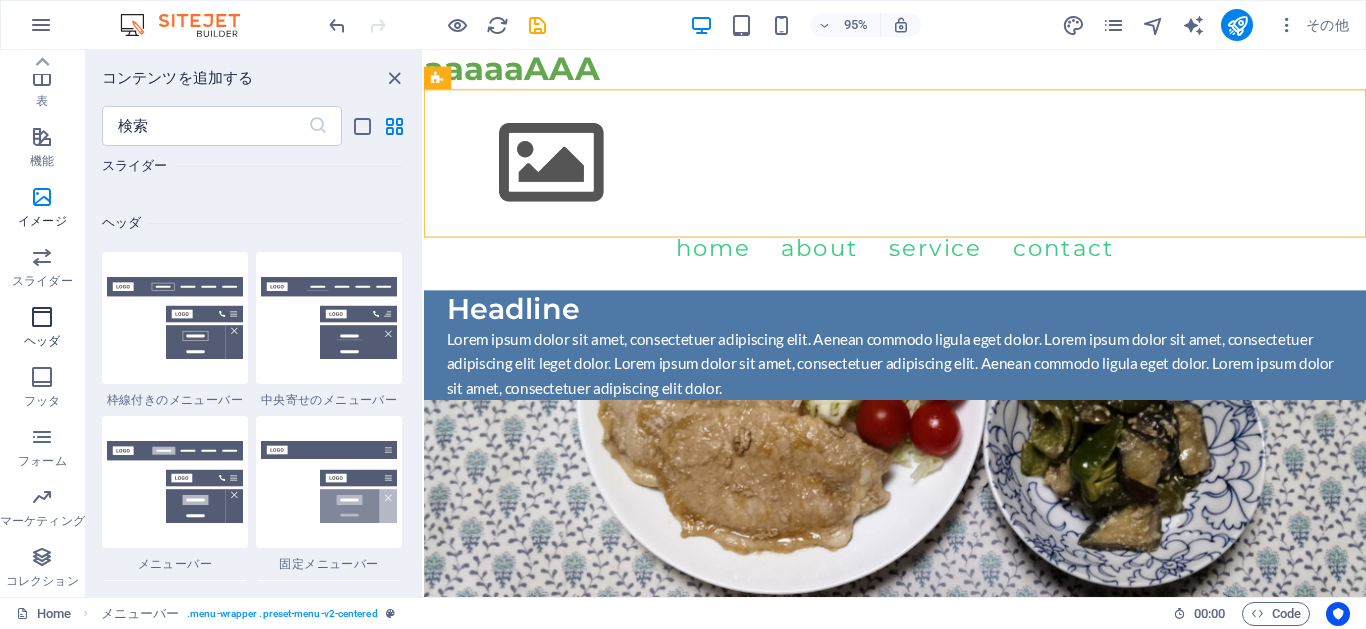 scroll, scrollTop: 12042, scrollLeft: 0, axis: vertical 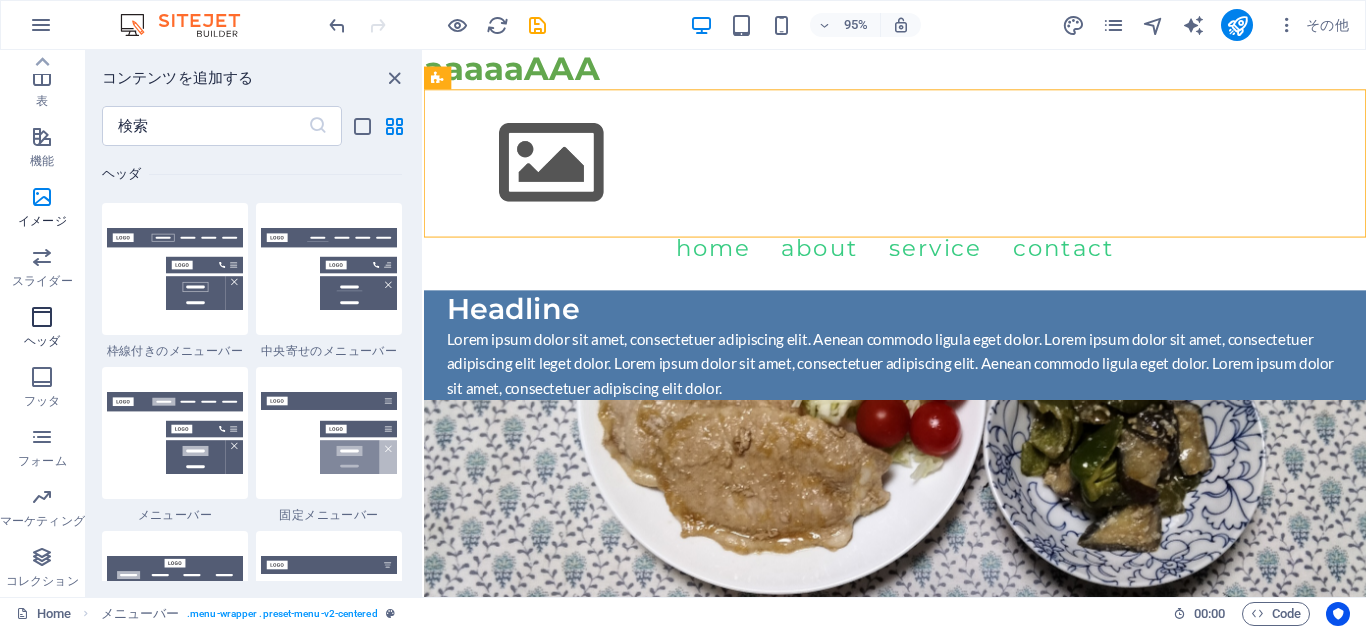 click at bounding box center [42, 317] 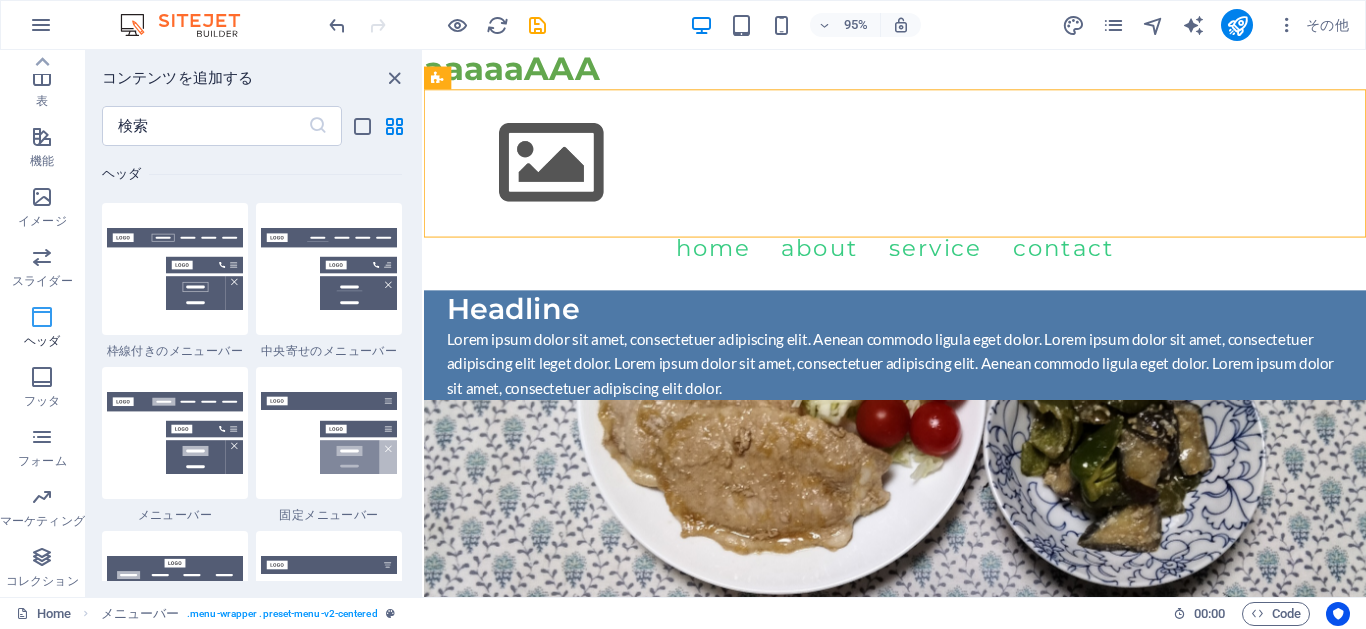 click at bounding box center (42, 317) 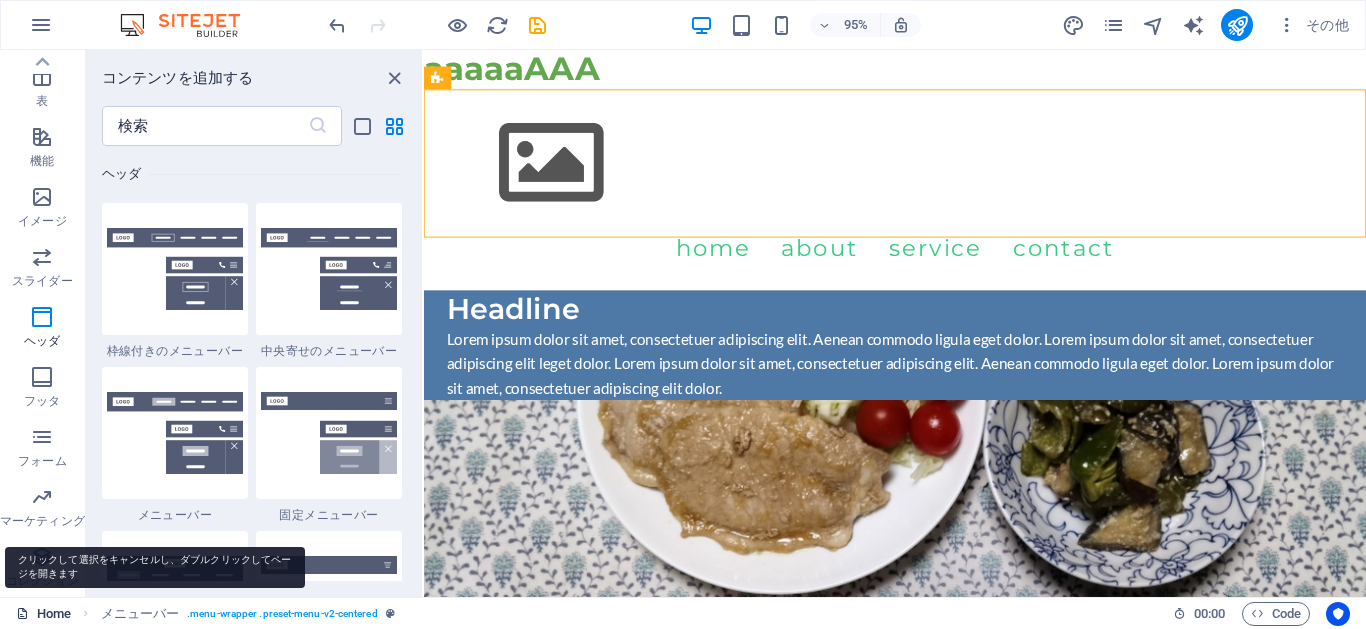 click on "Home" at bounding box center [43, 614] 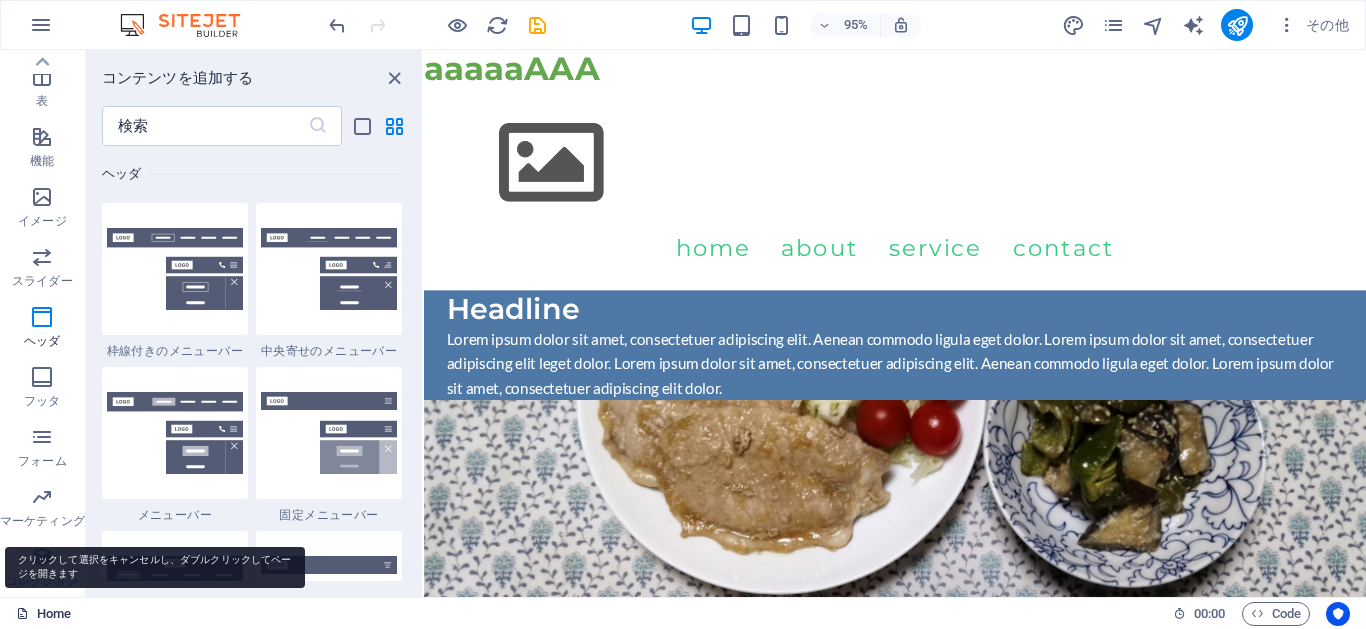 click on "Home" at bounding box center (43, 614) 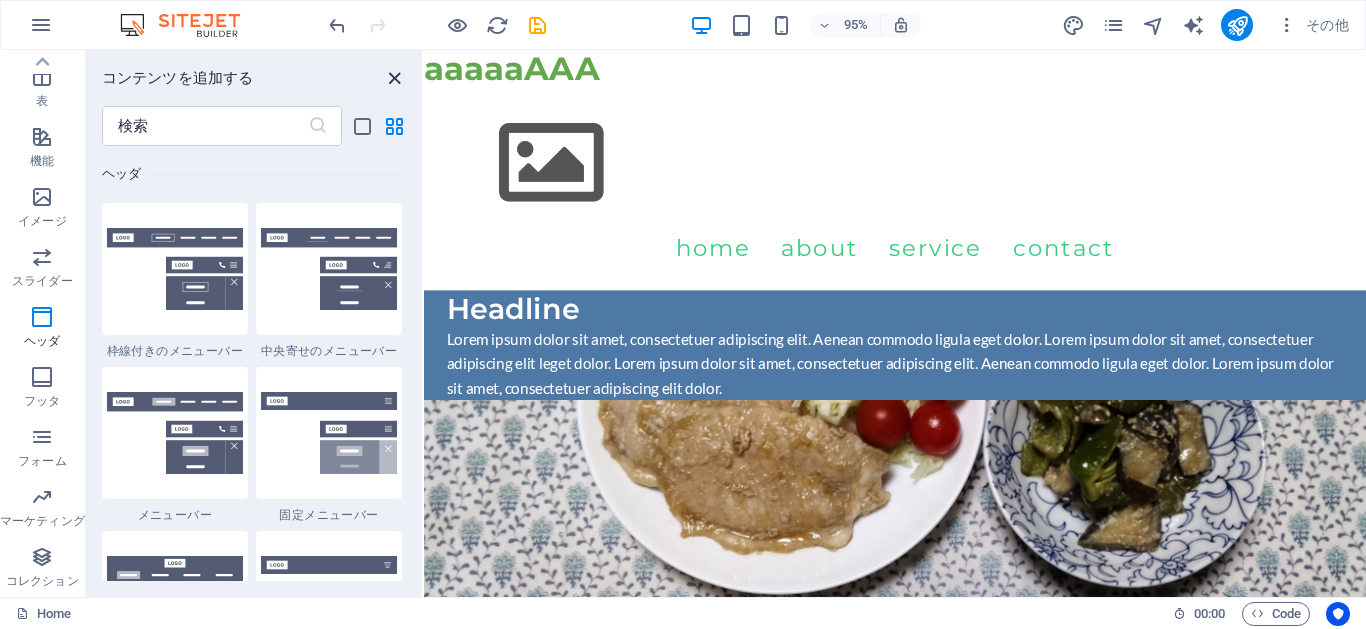 click at bounding box center [394, 78] 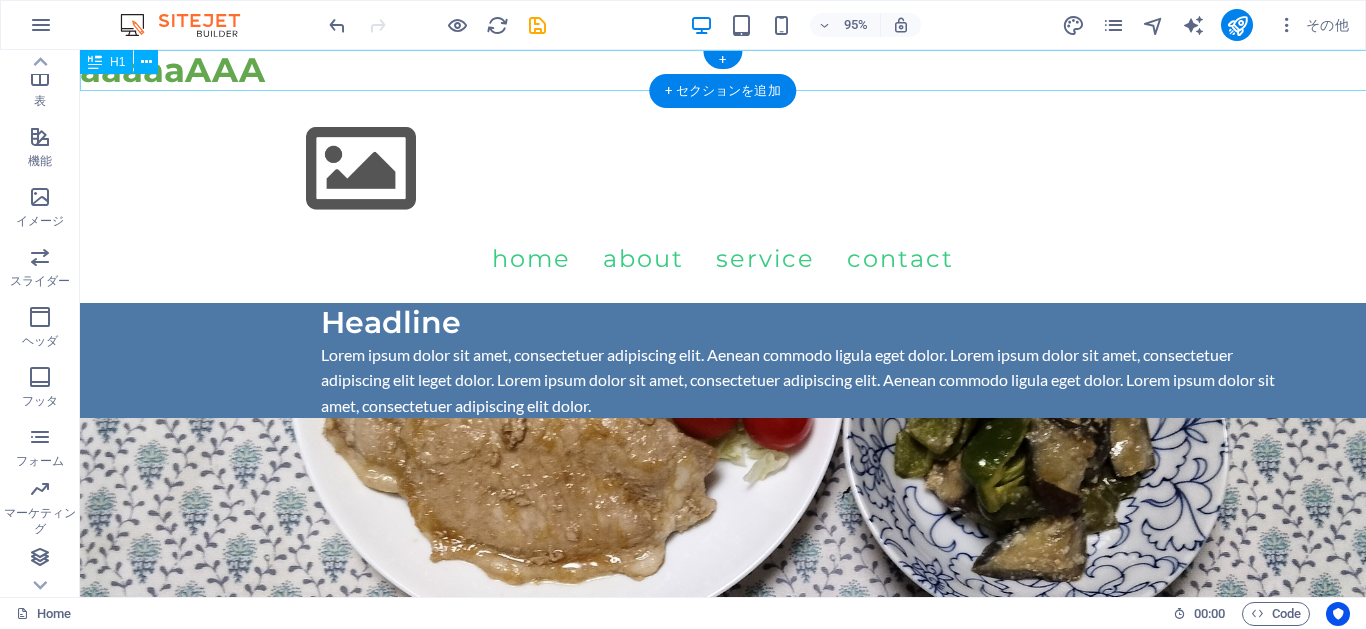scroll, scrollTop: 345, scrollLeft: 0, axis: vertical 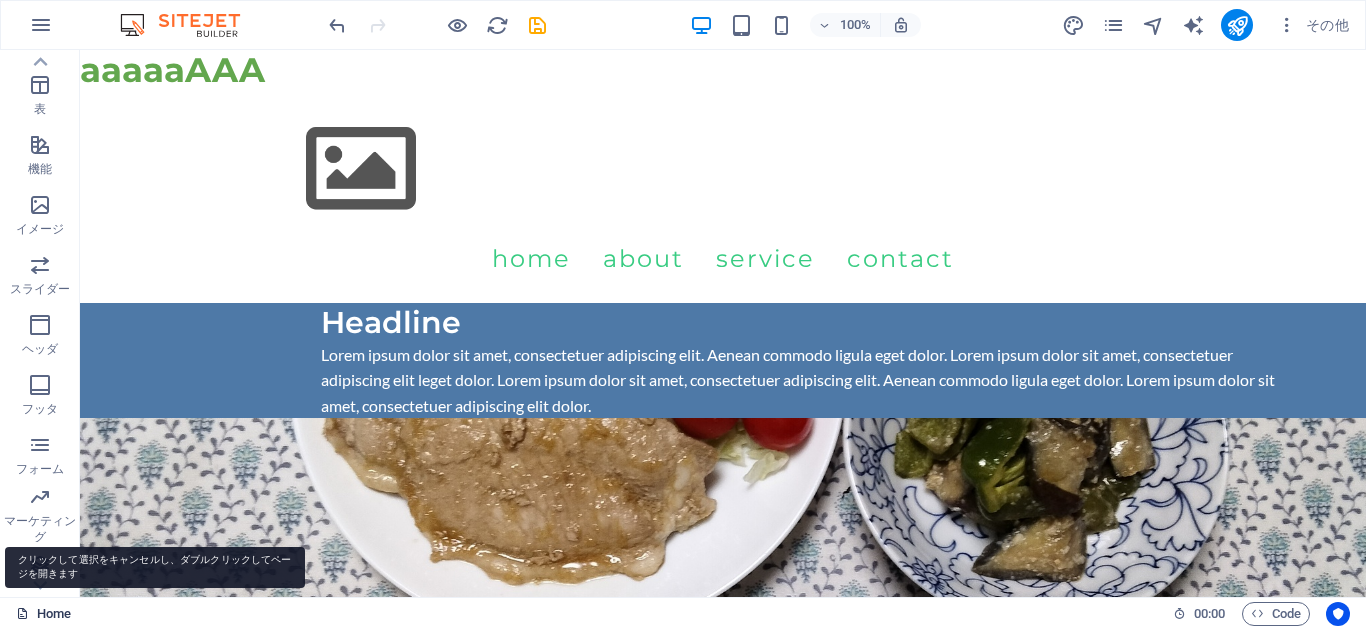 click at bounding box center [22, 613] 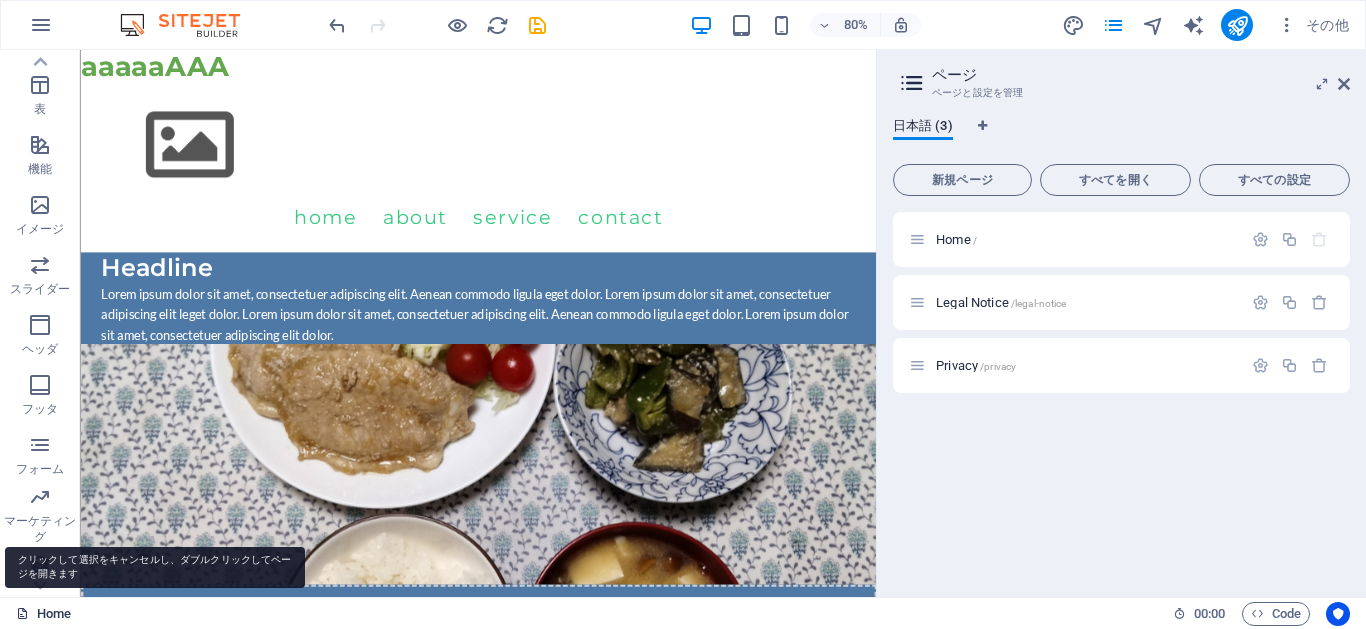 click at bounding box center (22, 613) 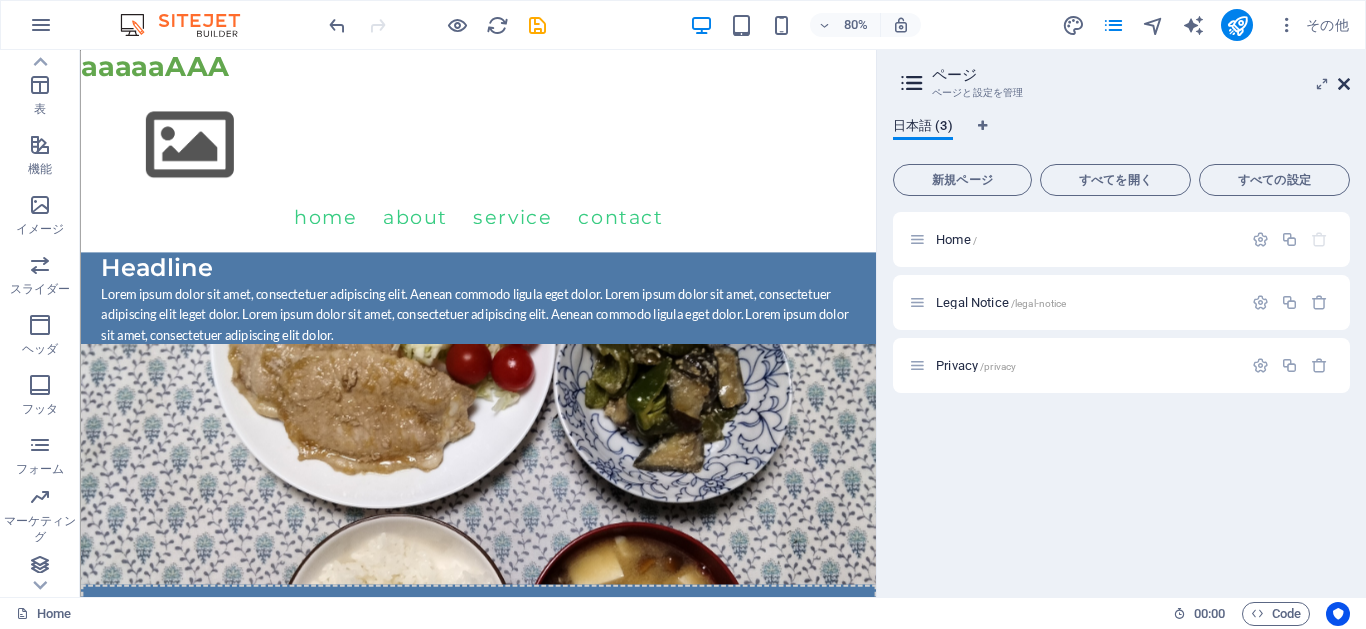 click at bounding box center (1344, 84) 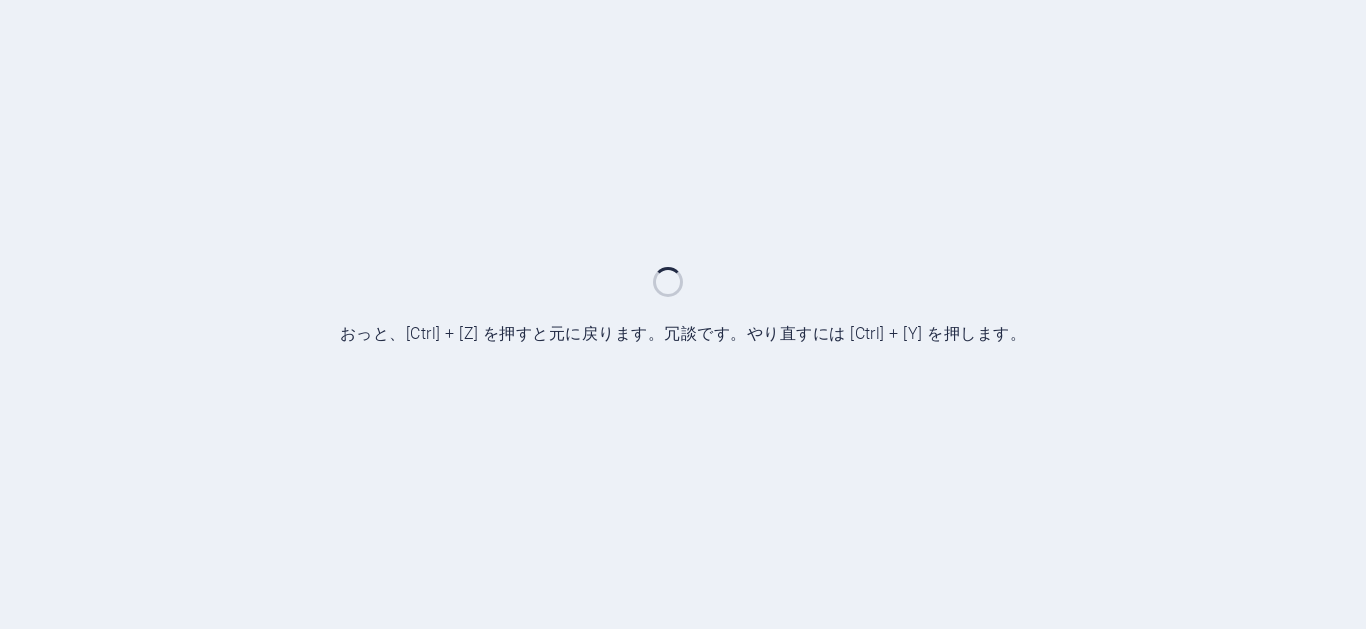 scroll, scrollTop: 0, scrollLeft: 0, axis: both 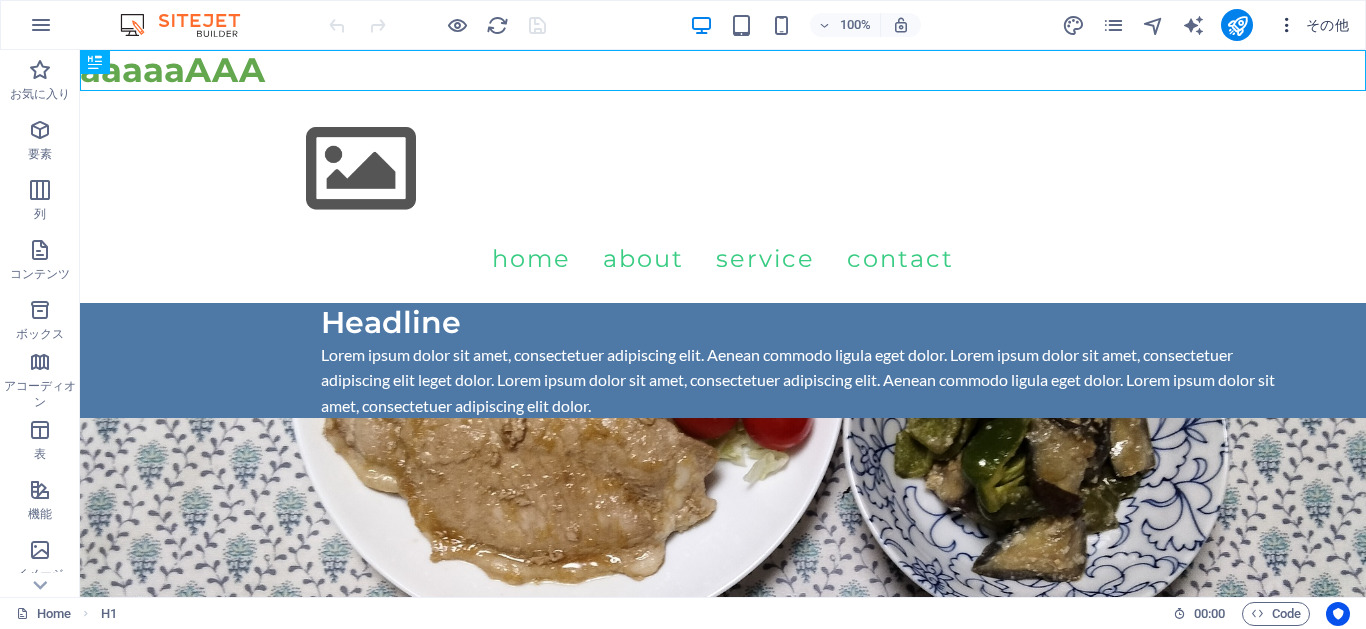 click on "その他" at bounding box center (1313, 25) 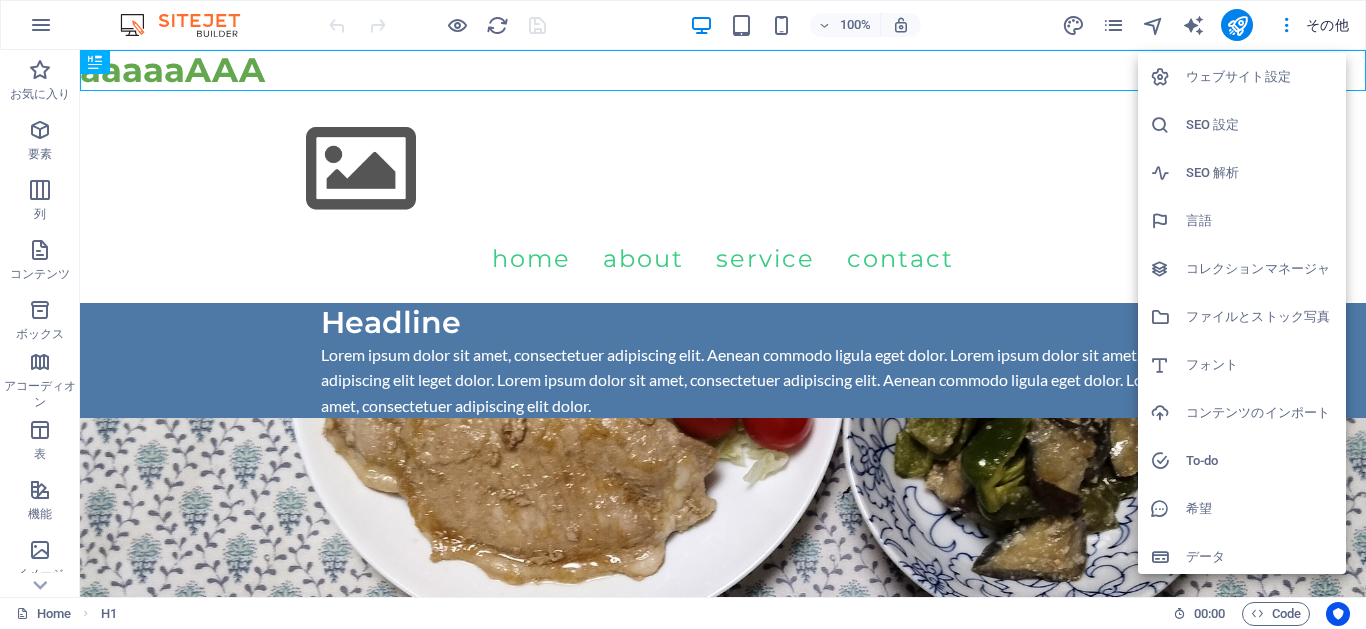 click on "ウェブサイト設定" at bounding box center (1260, 77) 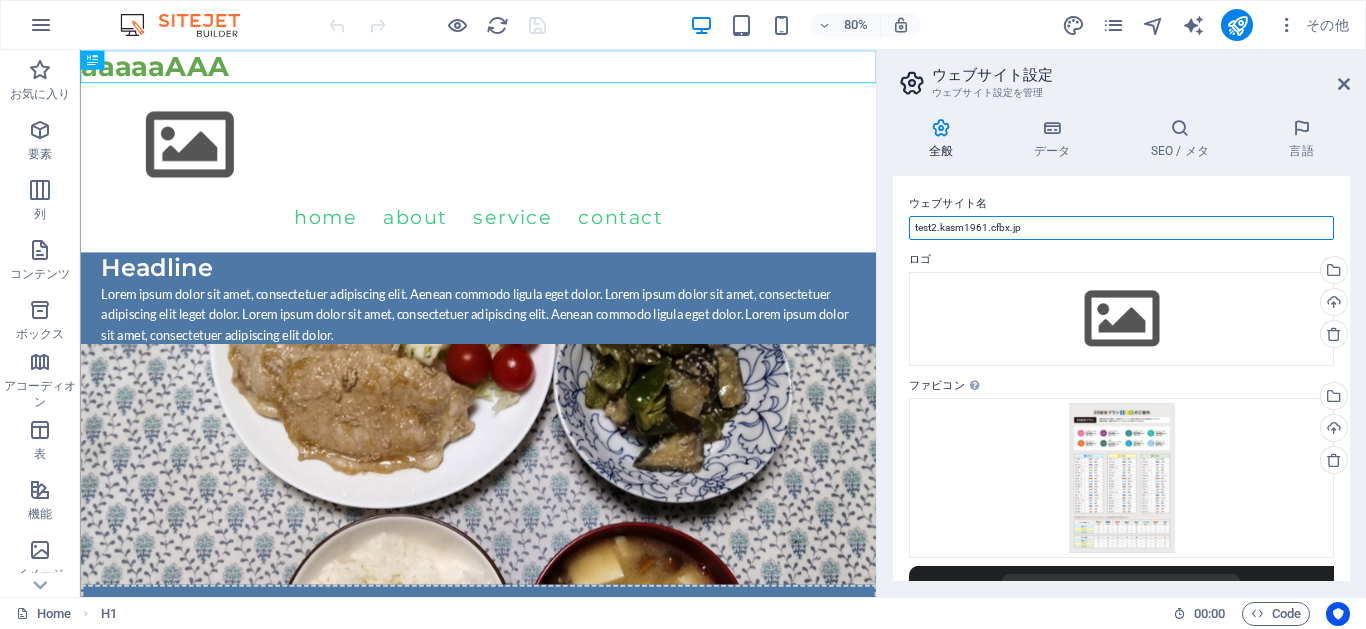 click on "test2.kasm1961.cfbx.jp" at bounding box center [1121, 228] 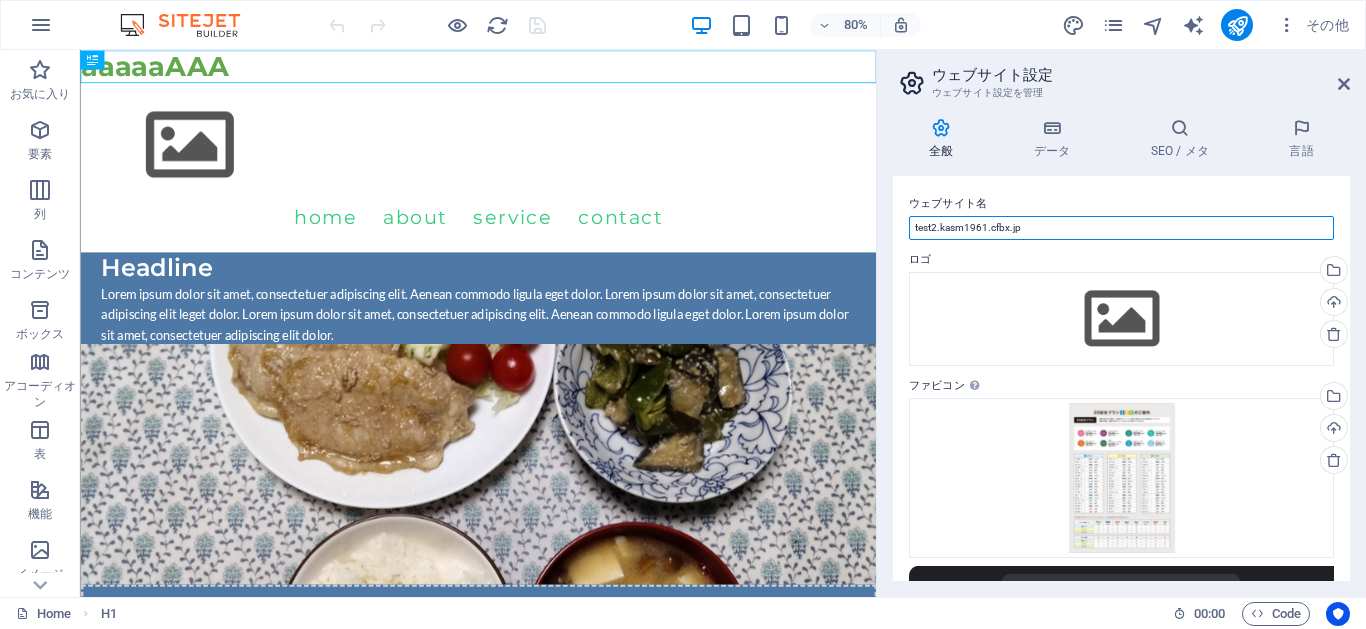 drag, startPoint x: 1029, startPoint y: 231, endPoint x: 882, endPoint y: 228, distance: 147.03061 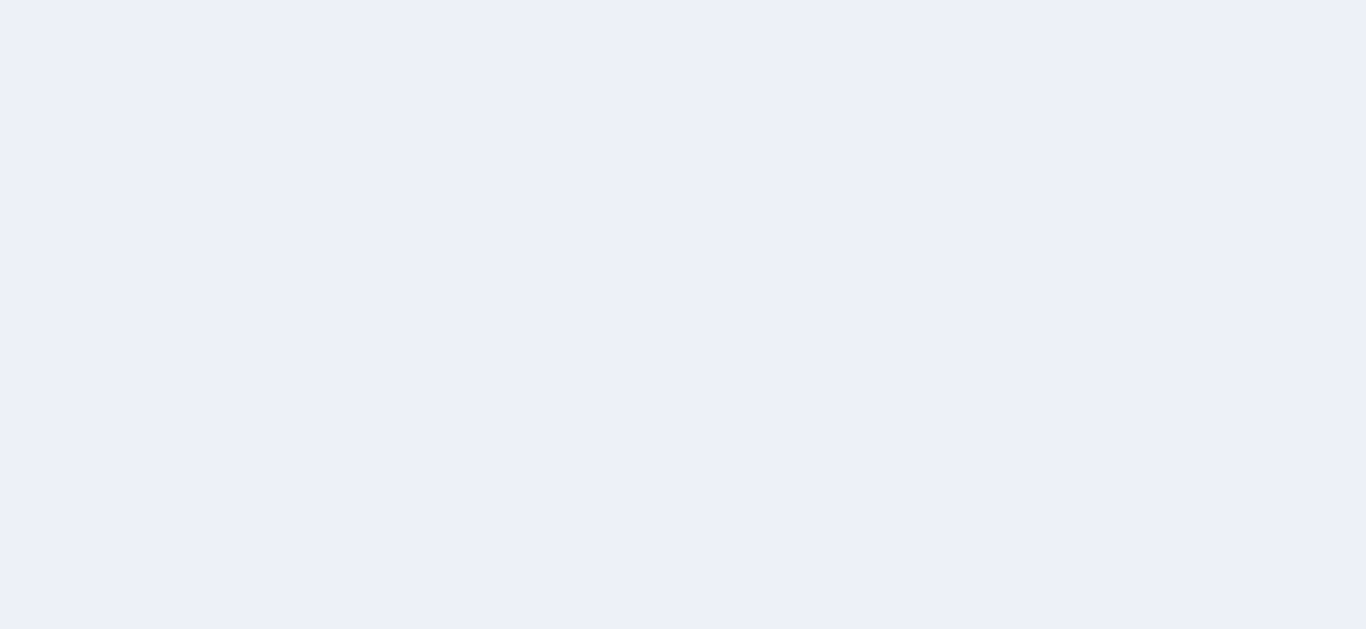 scroll, scrollTop: 0, scrollLeft: 0, axis: both 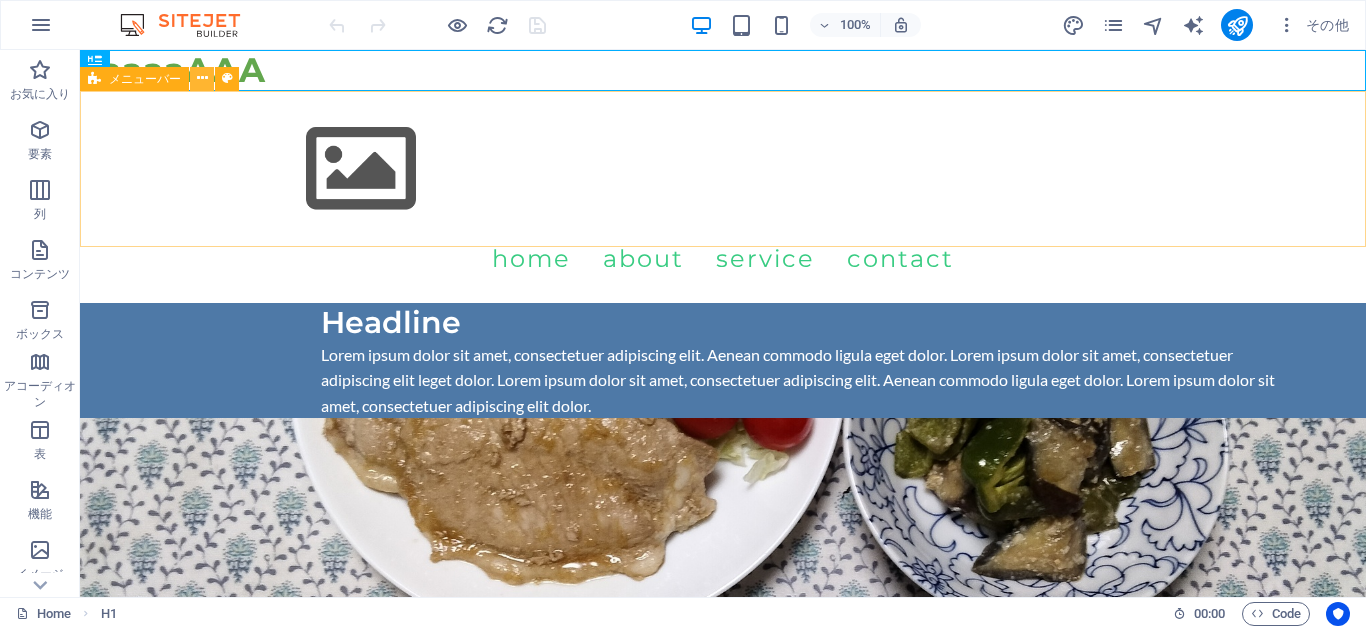 click at bounding box center [202, 78] 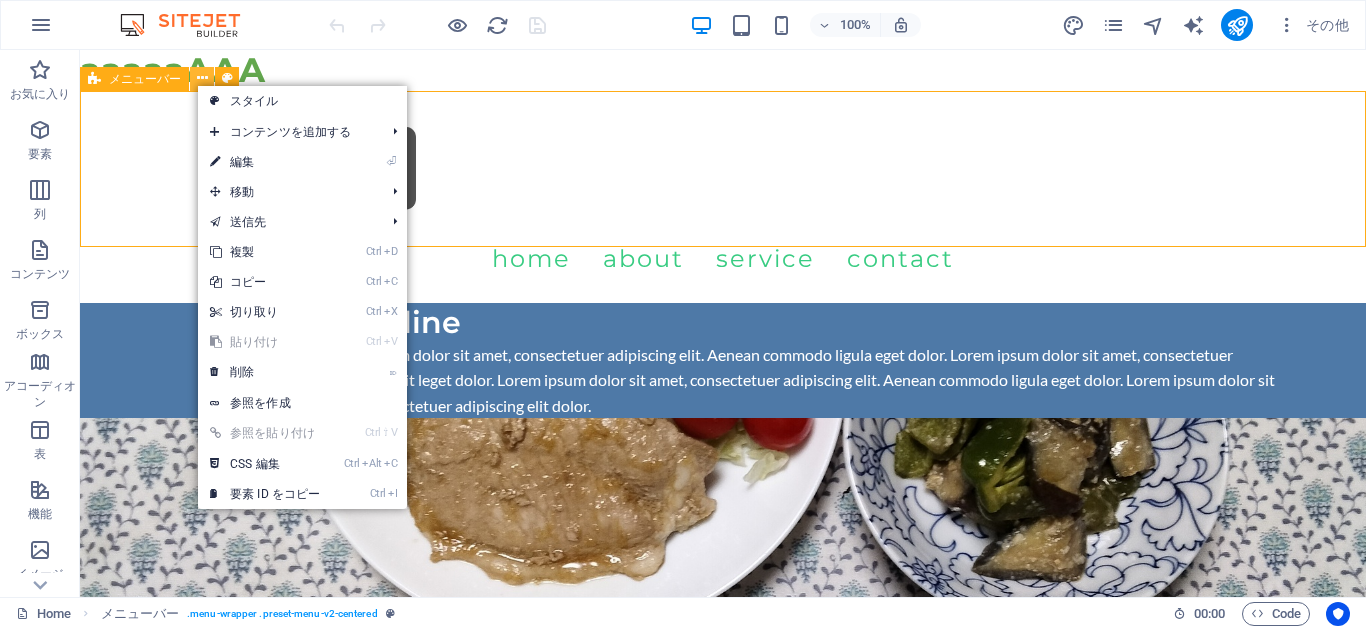 click at bounding box center [202, 78] 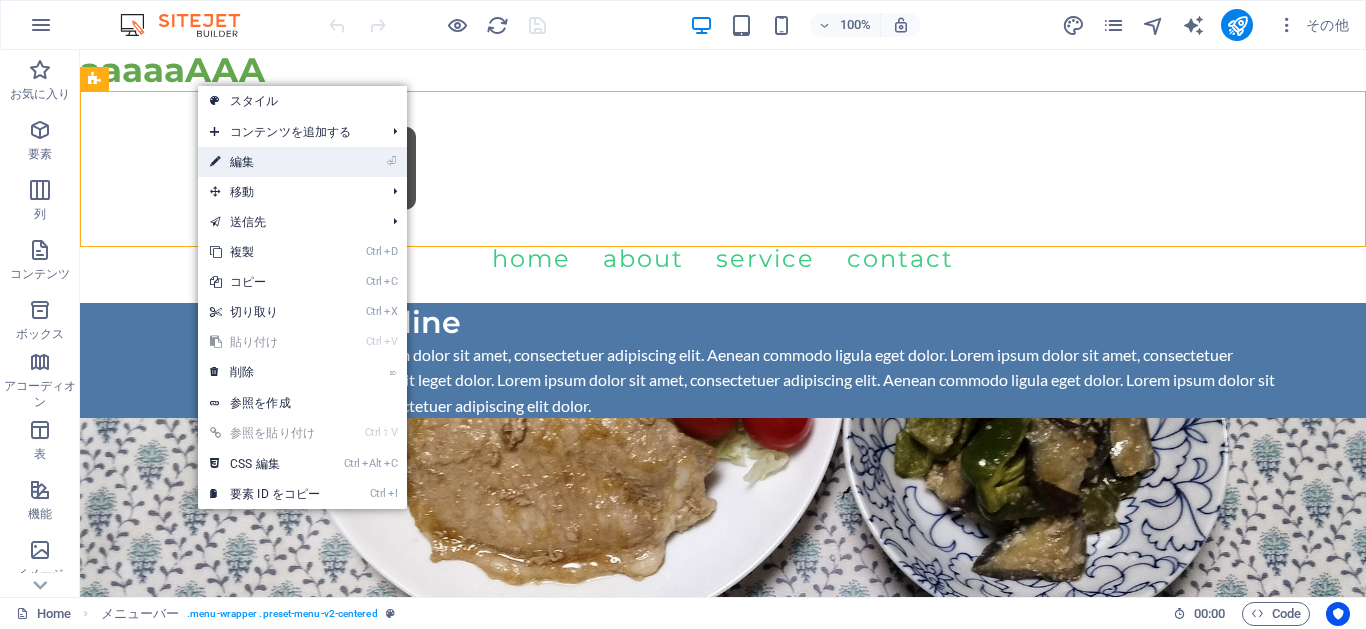 click on "⏎  編集" at bounding box center [265, 162] 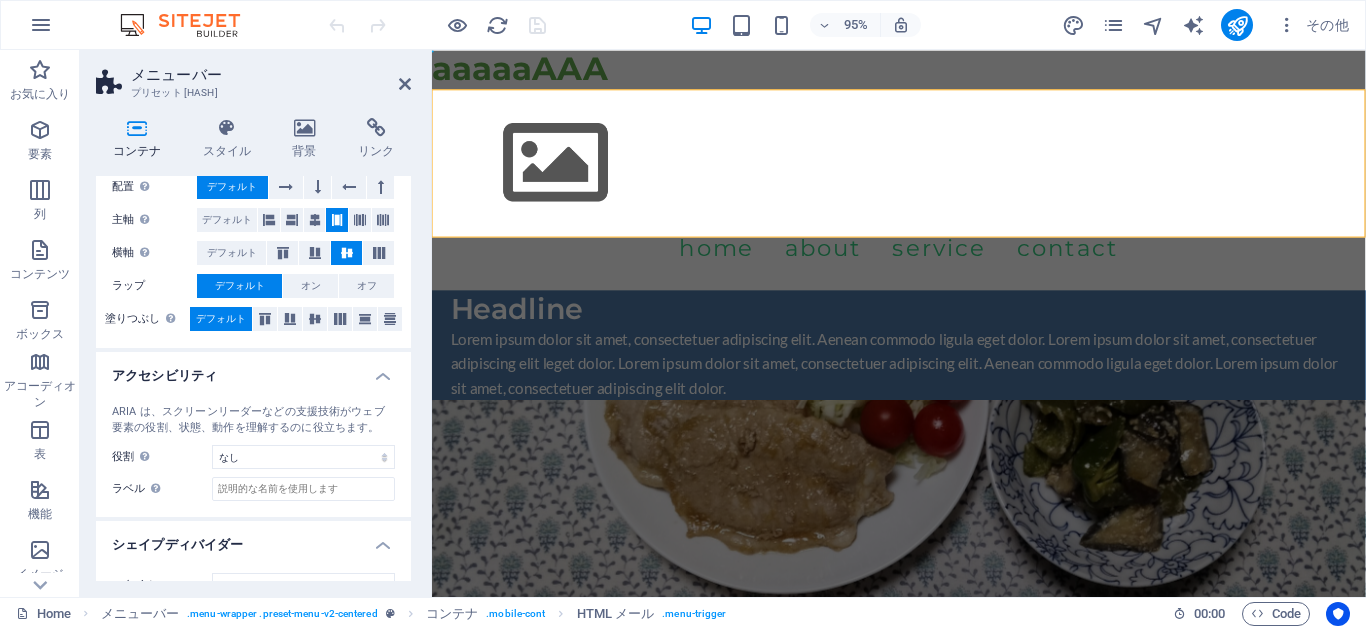 scroll, scrollTop: 354, scrollLeft: 0, axis: vertical 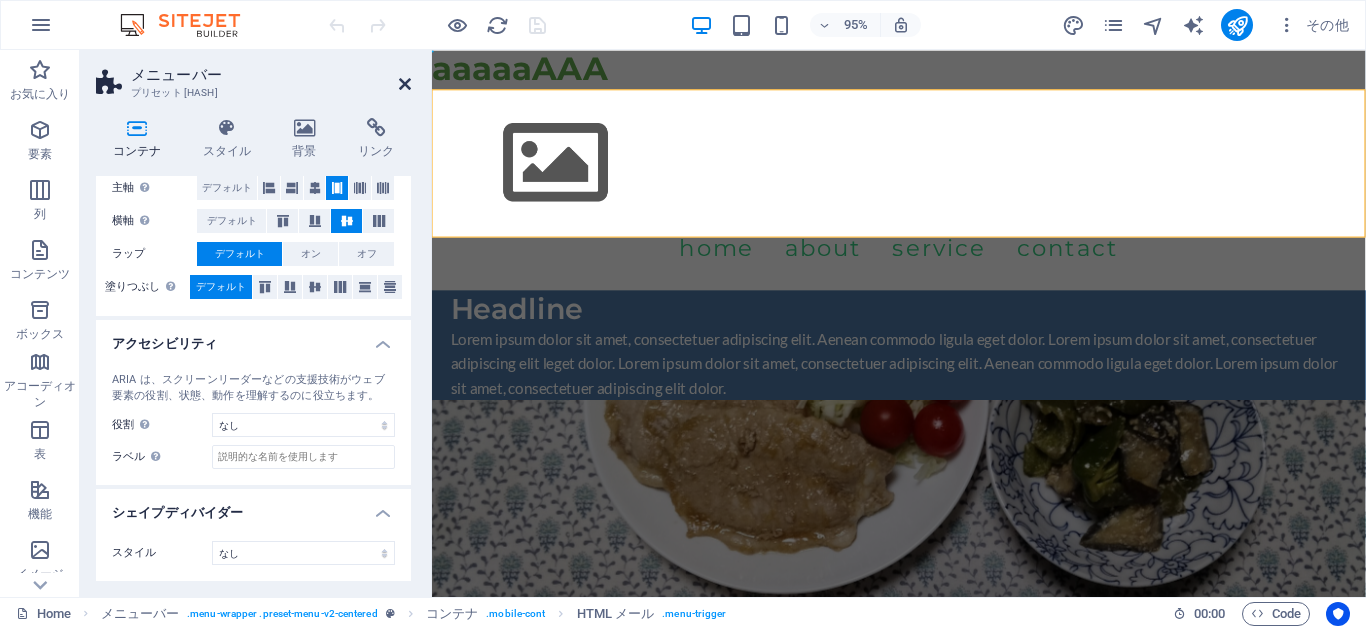 click at bounding box center [405, 84] 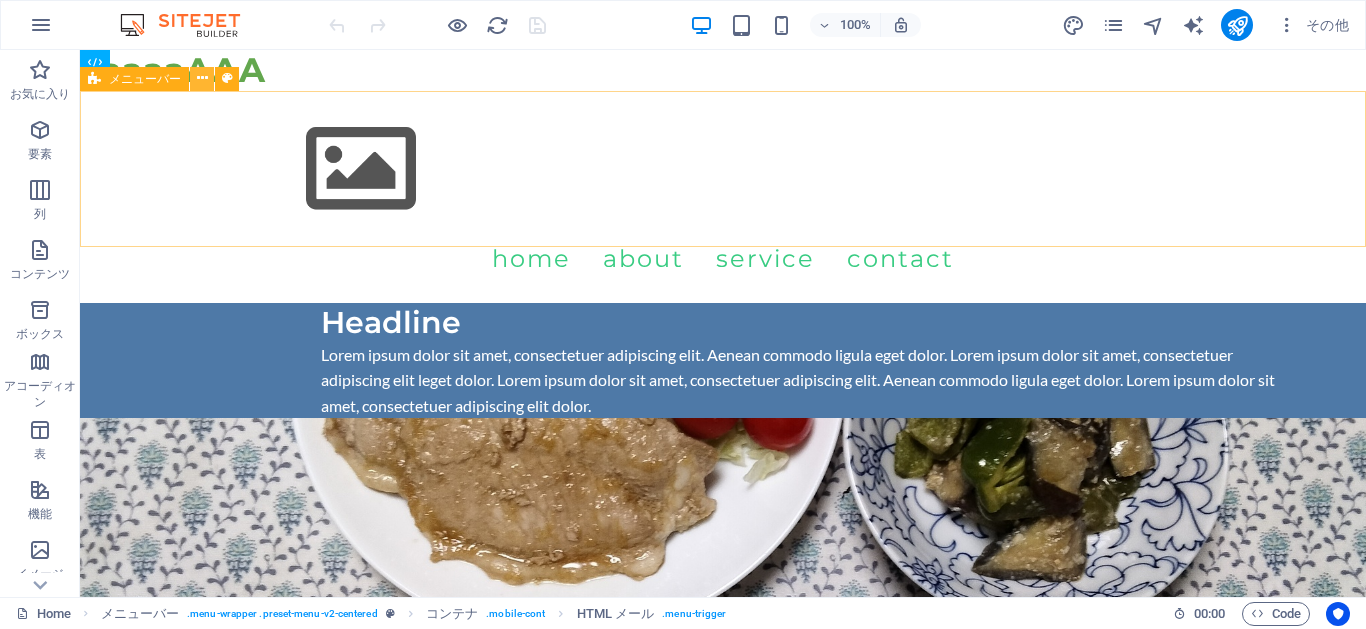 click at bounding box center [202, 78] 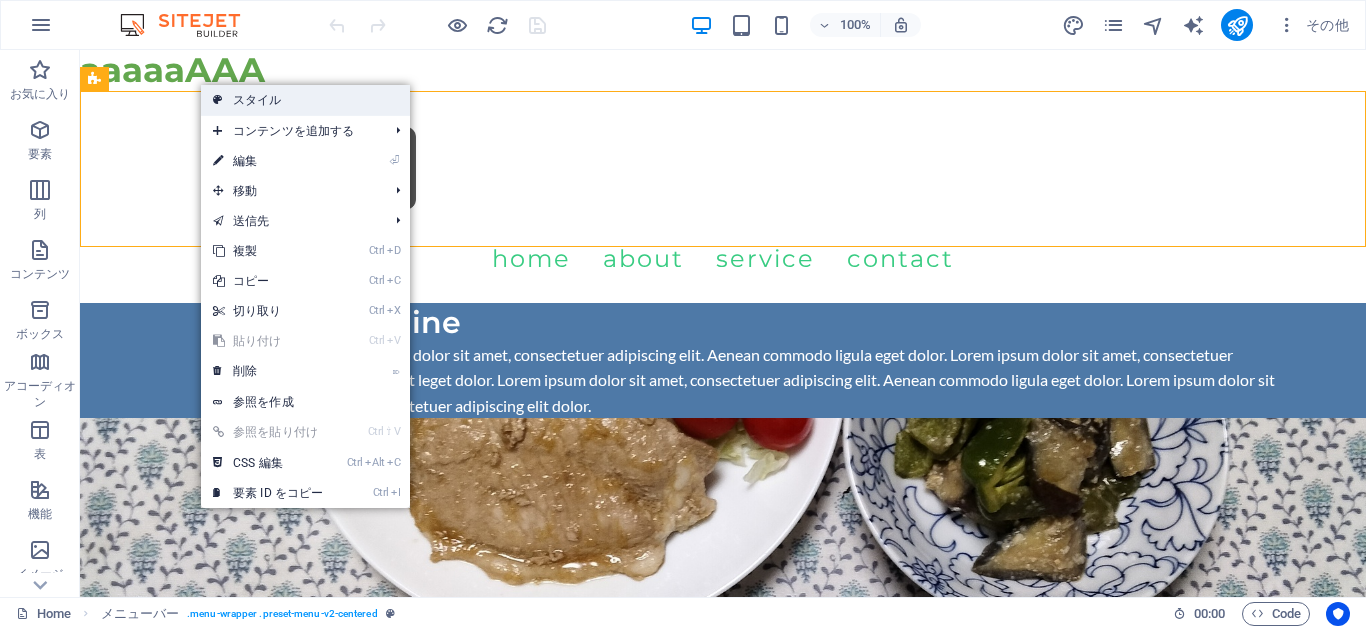 click on "スタイル" at bounding box center (305, 100) 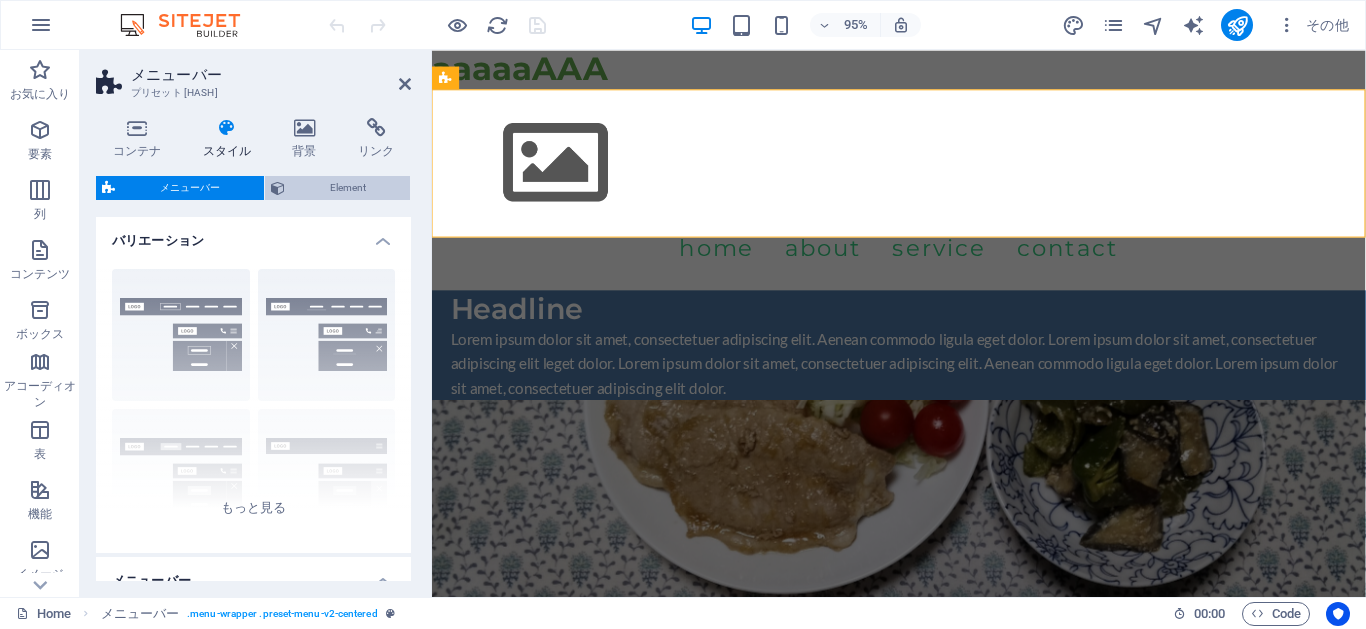 click on "Element" at bounding box center [347, 188] 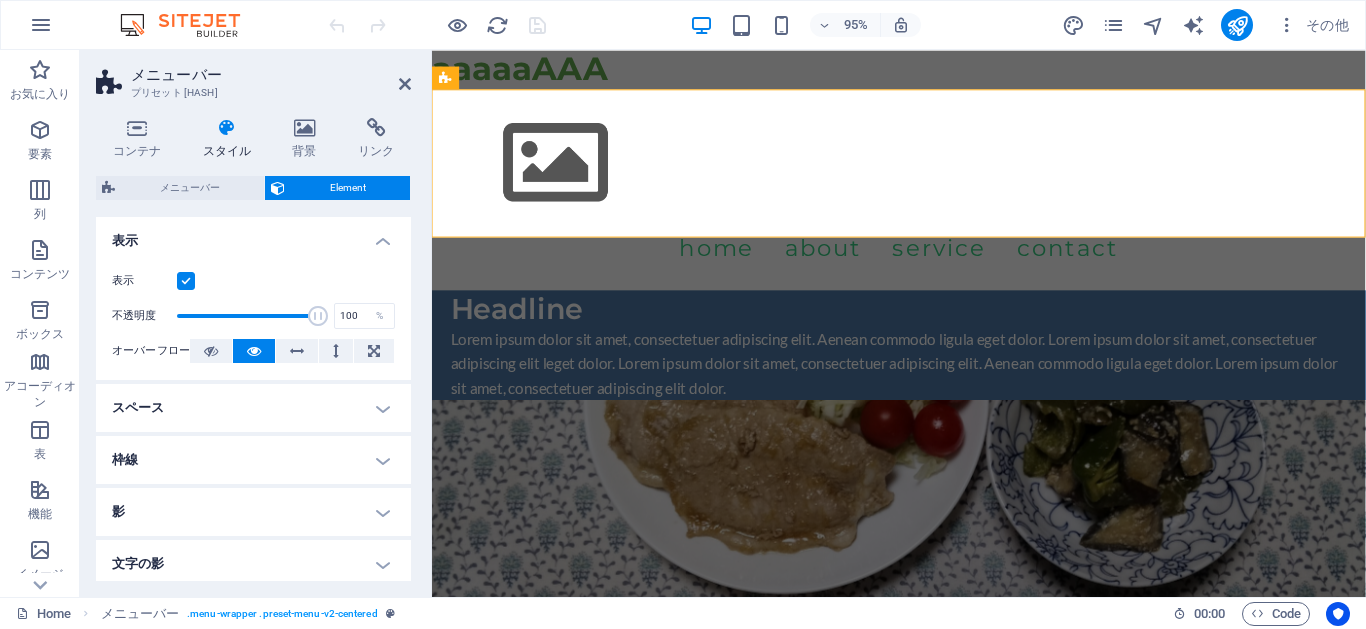 click on "影" at bounding box center (253, 512) 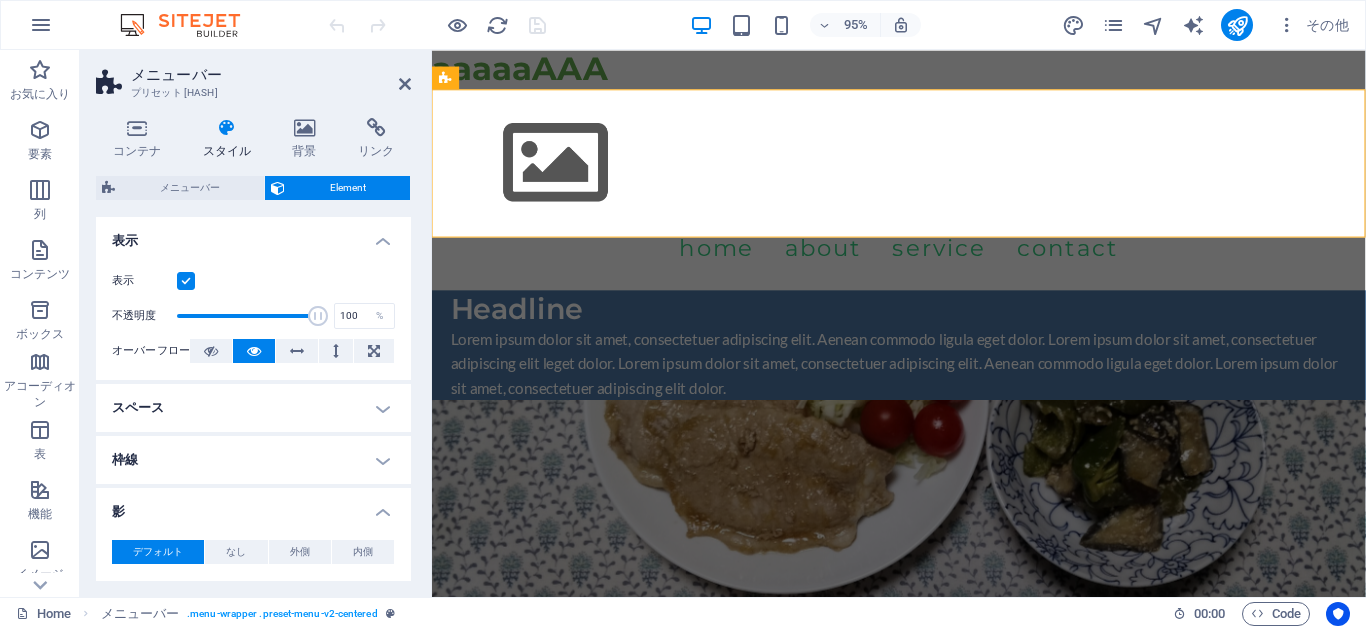scroll, scrollTop: 312, scrollLeft: 0, axis: vertical 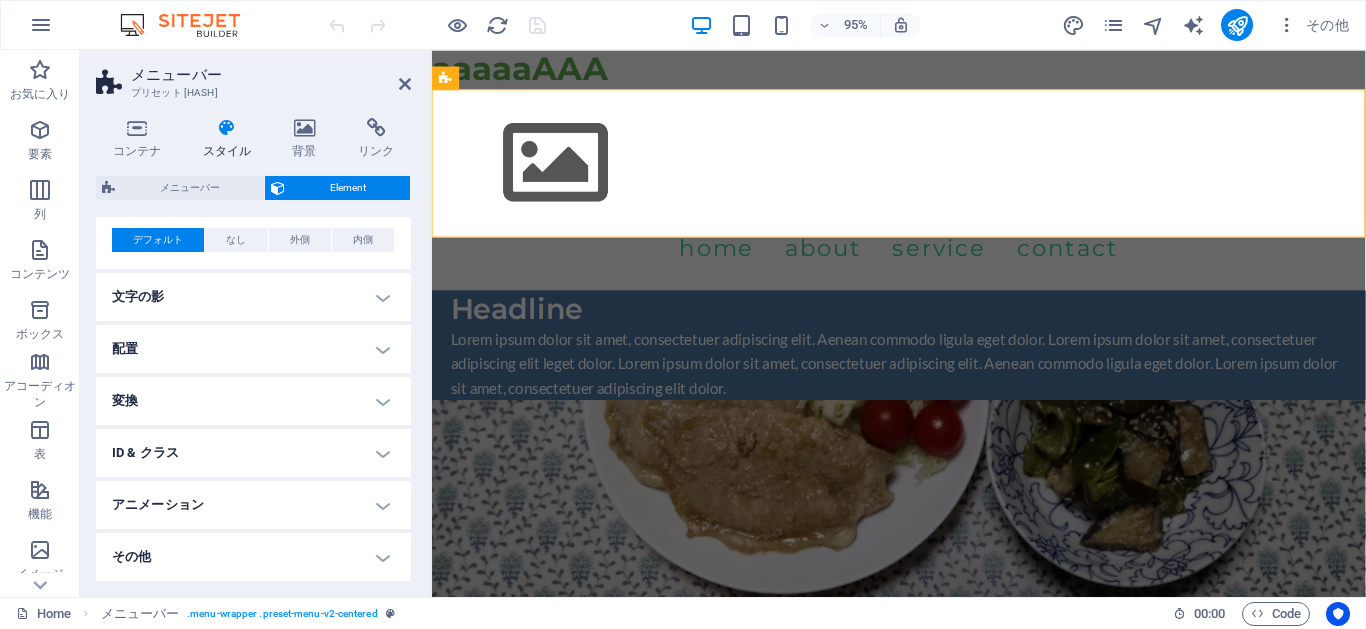 click on "その他" at bounding box center (253, 557) 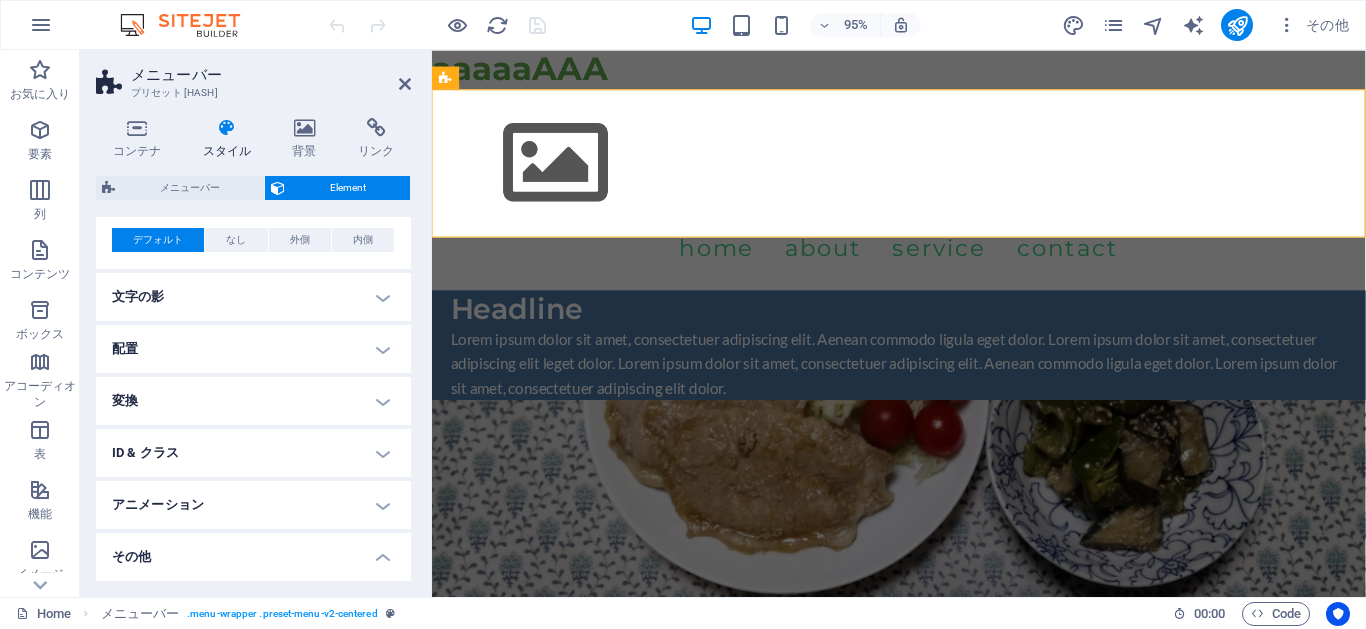 click on "その他" at bounding box center (253, 551) 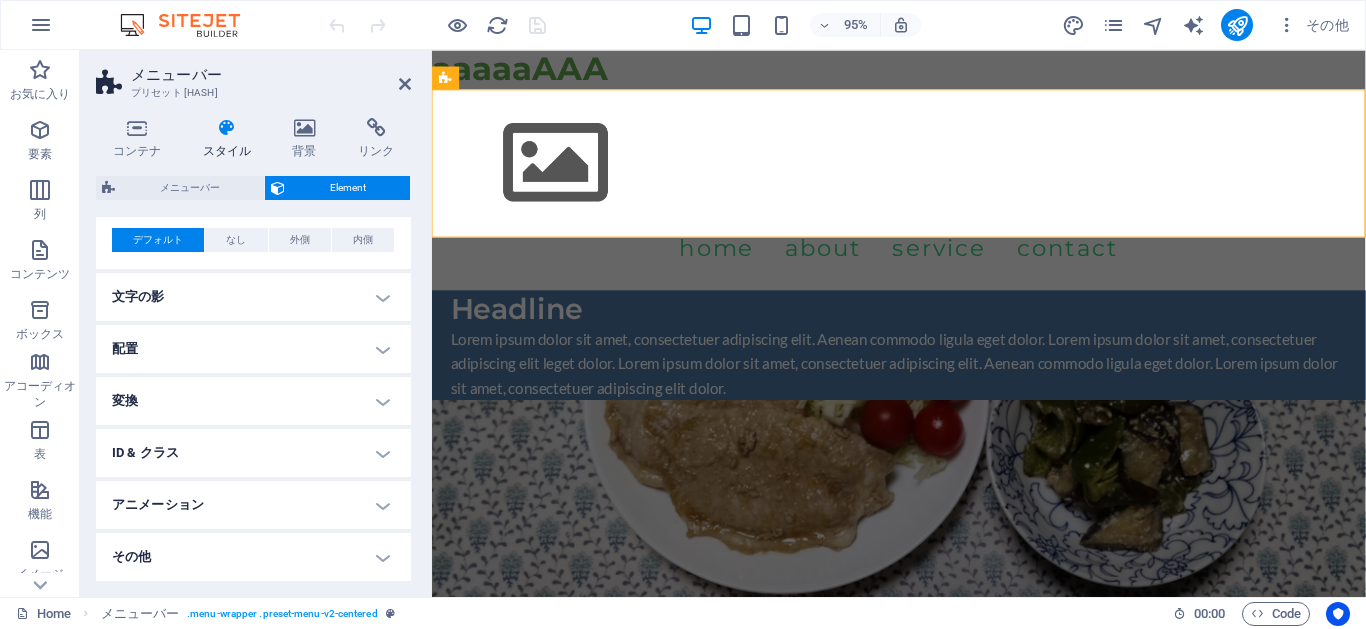 click on "その他" at bounding box center (253, 557) 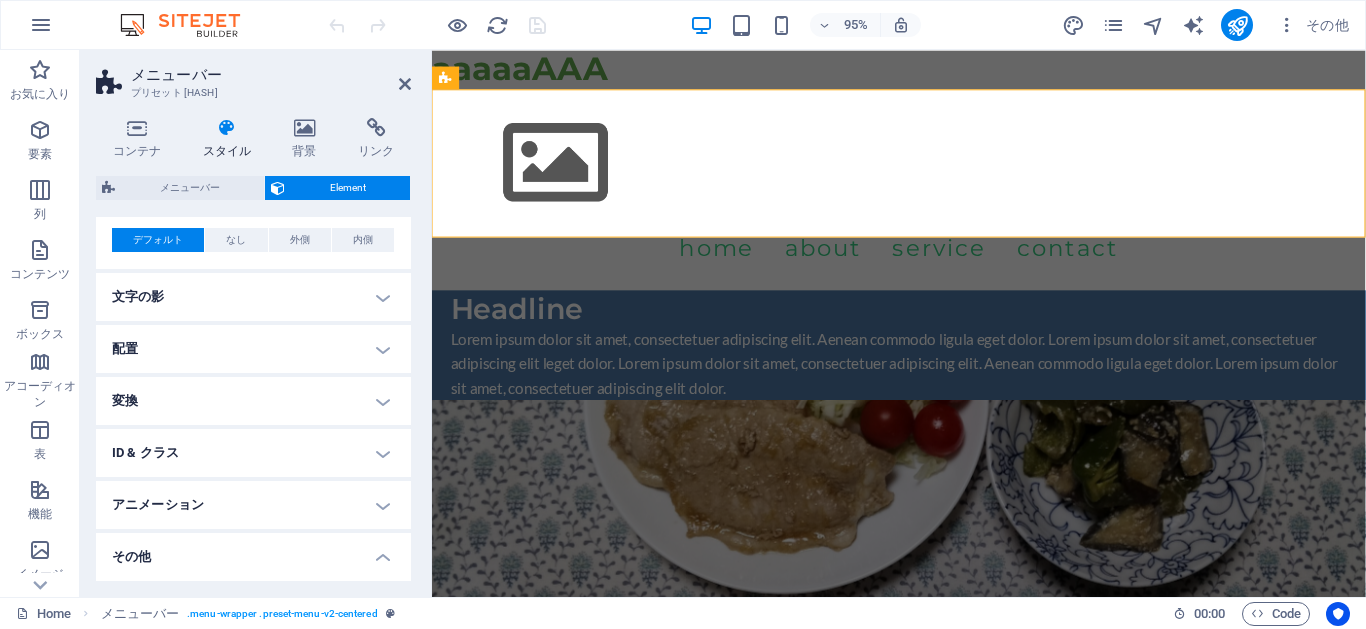 click on "その他" at bounding box center (253, 551) 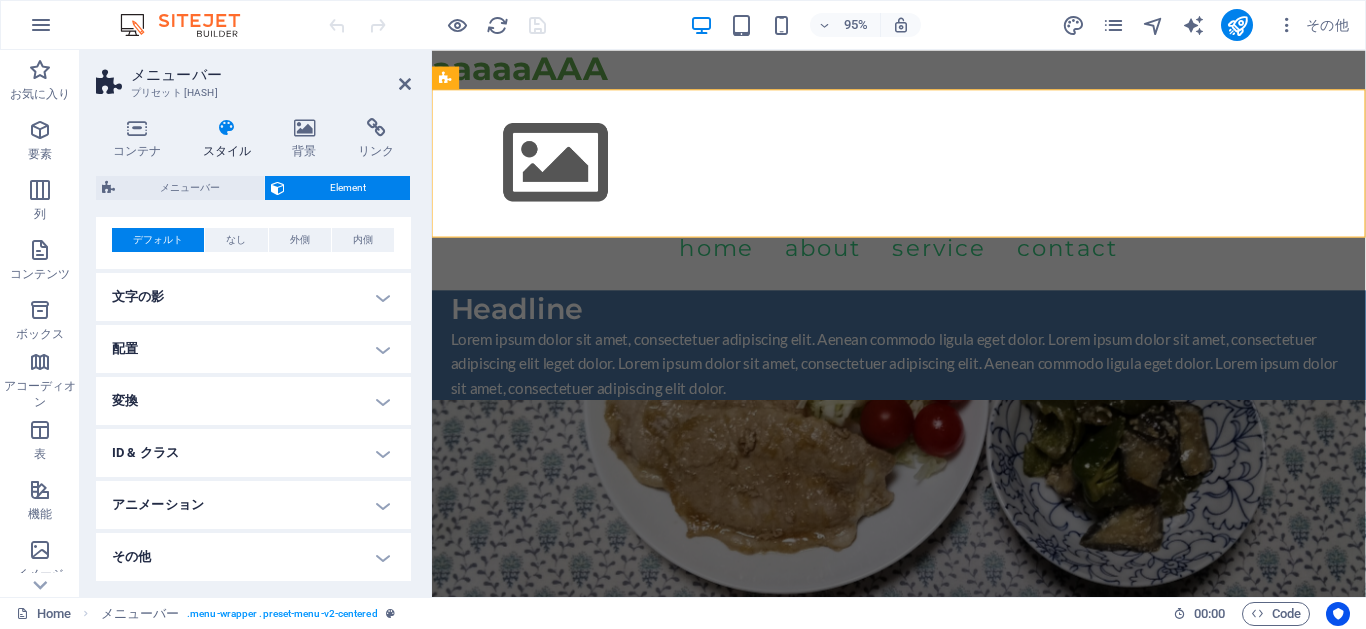 click on "アニメーション" at bounding box center (253, 505) 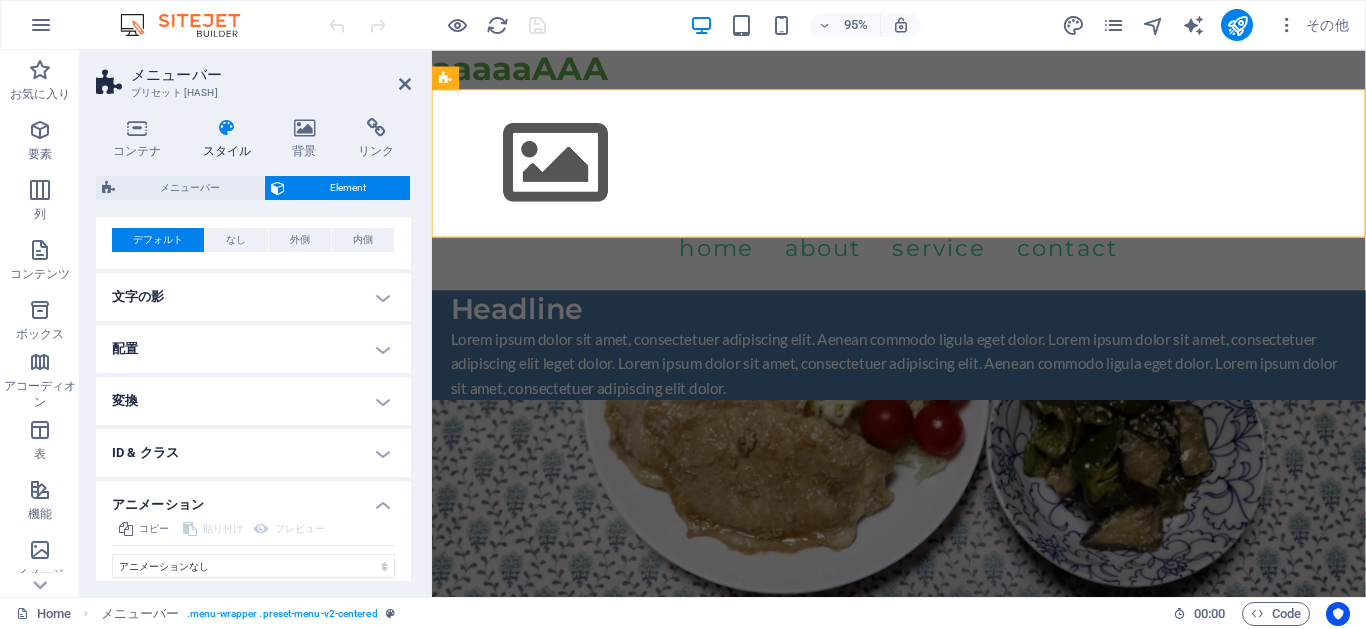 click on "アニメーション" at bounding box center (253, 499) 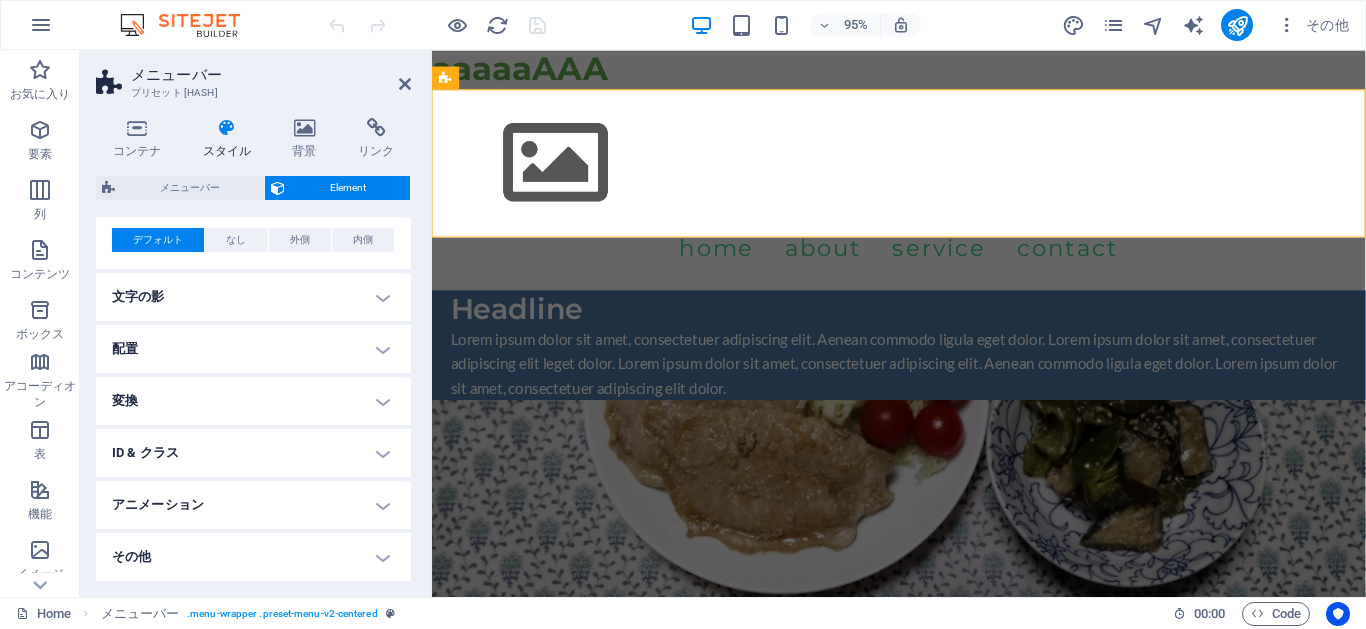 click on "ID & クラス" at bounding box center (253, 453) 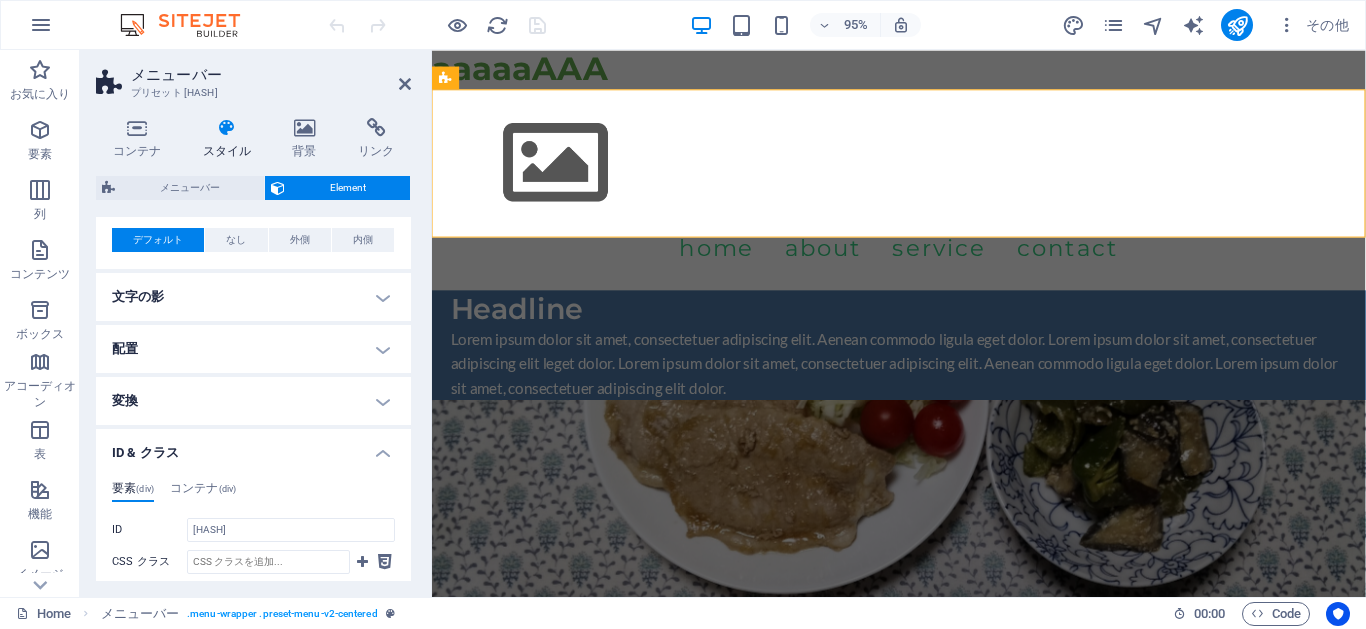 click on "要素  (div) コンテナ  (div) ID ed-818274270 CSS クラス 1 menu-wrapper 2 wv-overflow_visible 3 preset-menu-v2-centered この要素に HTML ID と CSS クラスを割り当てます。通常は、CSS 経由で要素にスタイルを設定するために使用します。わからない場合は空欄にしてください。 ID スペース文字と特殊文字 ("-" と "_" を除く) は使用できません CSS クラス この要素に HTML ID と CSS クラスを割り当てます。通常は、CSS 経由で要素にスタイルを設定するために使用します。わからない場合は空欄にしてください。" at bounding box center [253, 646] 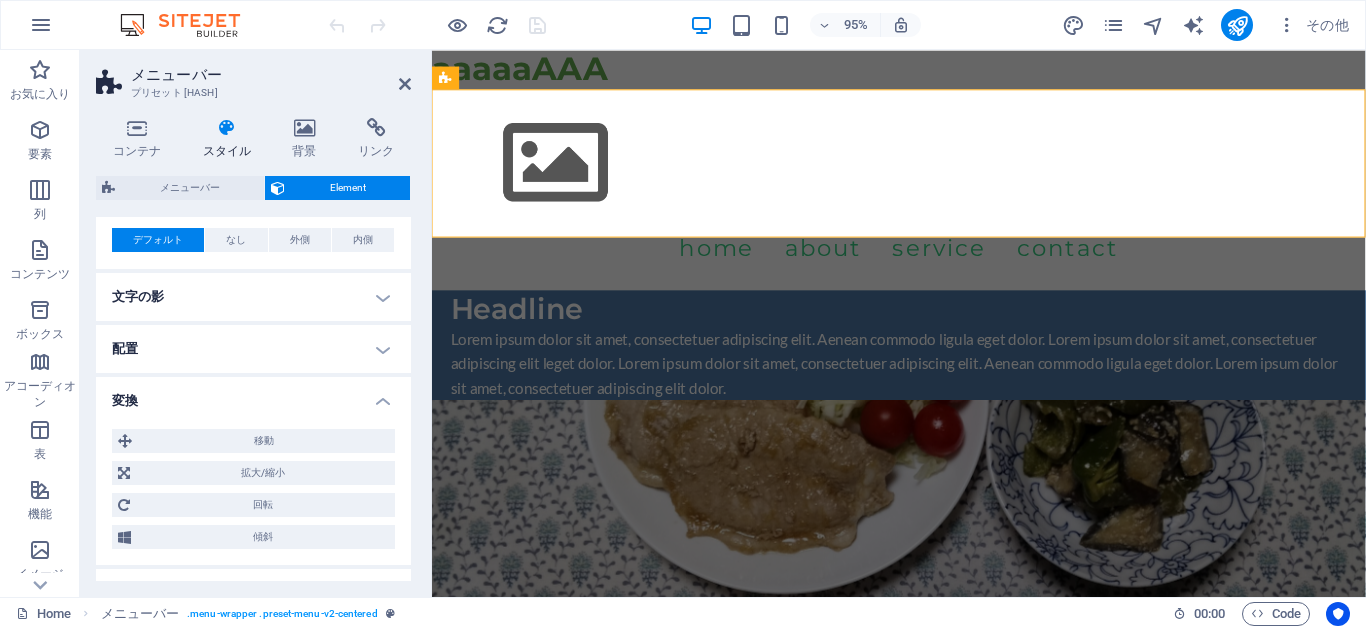 click on "配置" at bounding box center [253, 349] 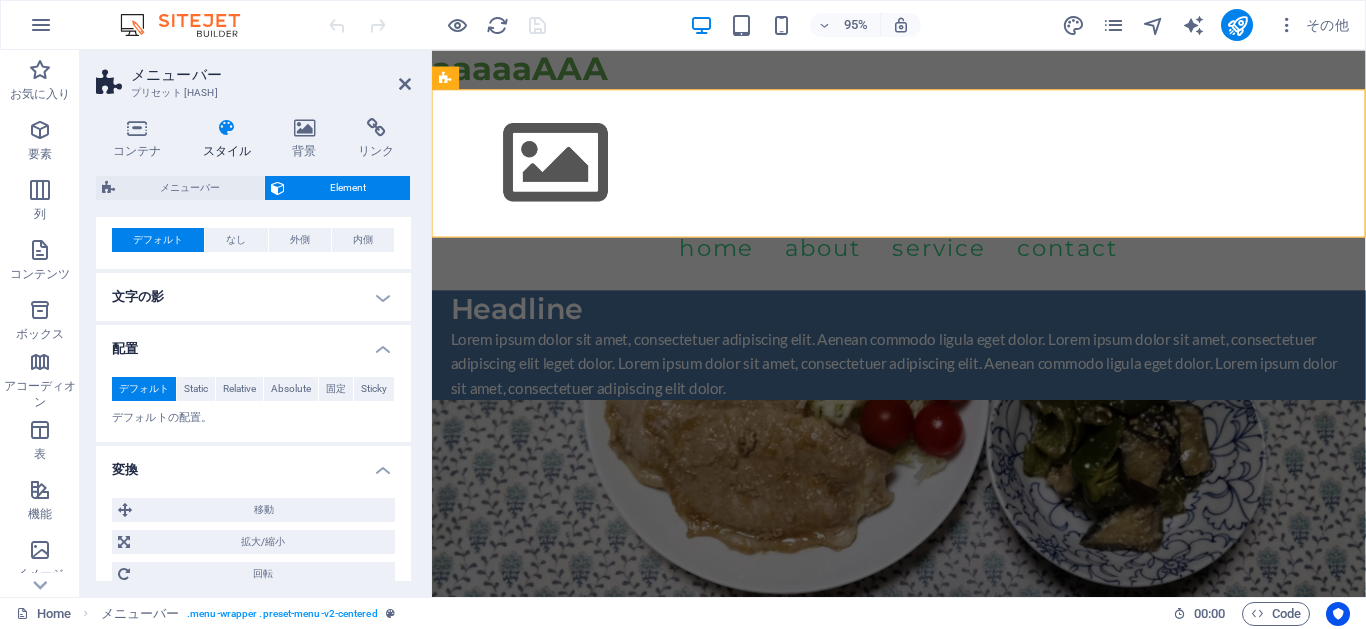 click on "文字の影" at bounding box center [253, 297] 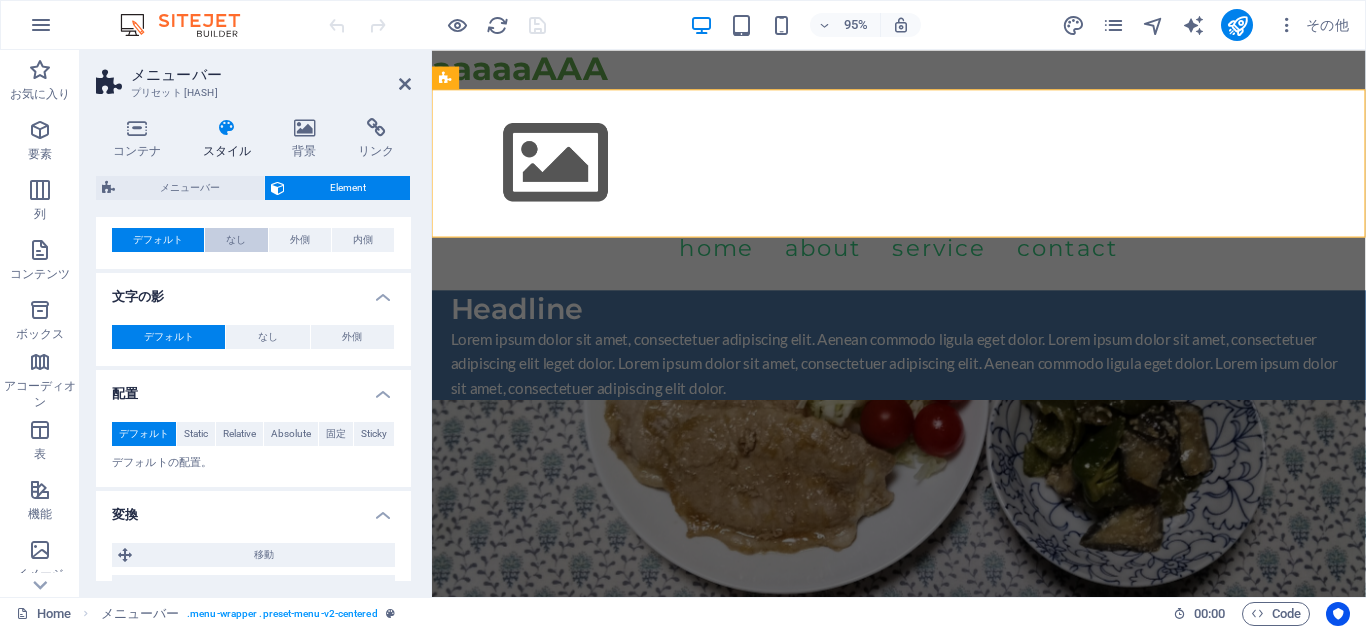 click on "なし" at bounding box center (236, 240) 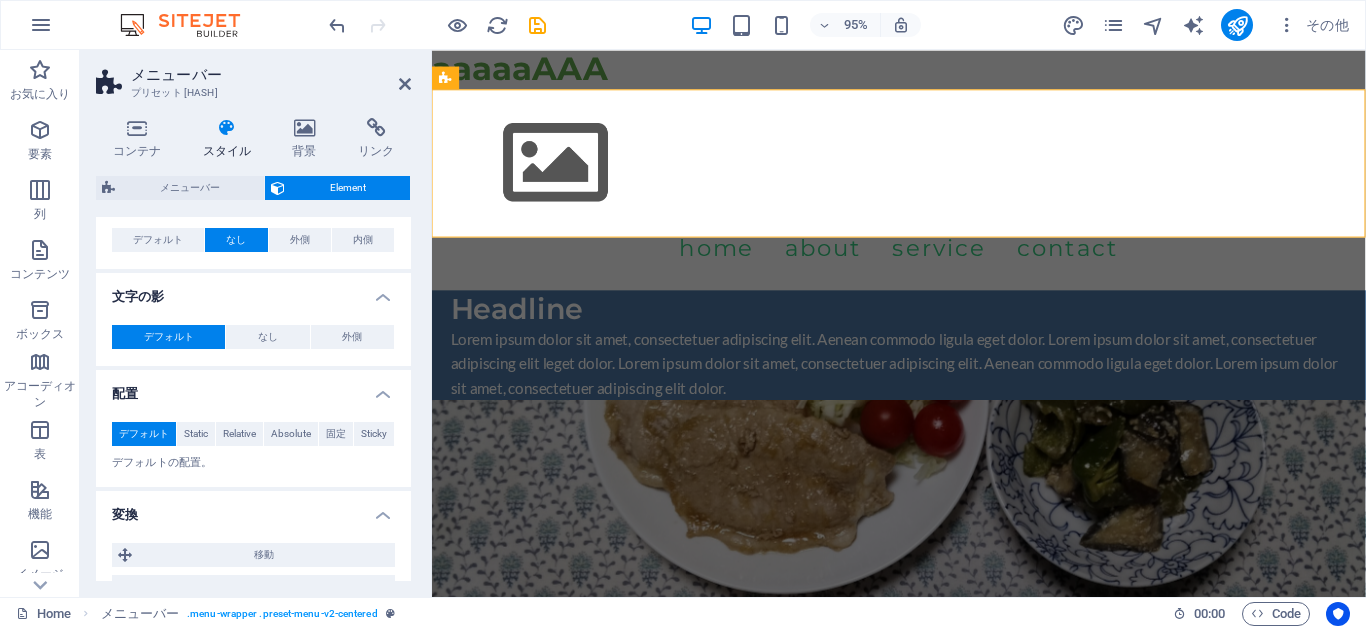 click on "なし" at bounding box center (236, 240) 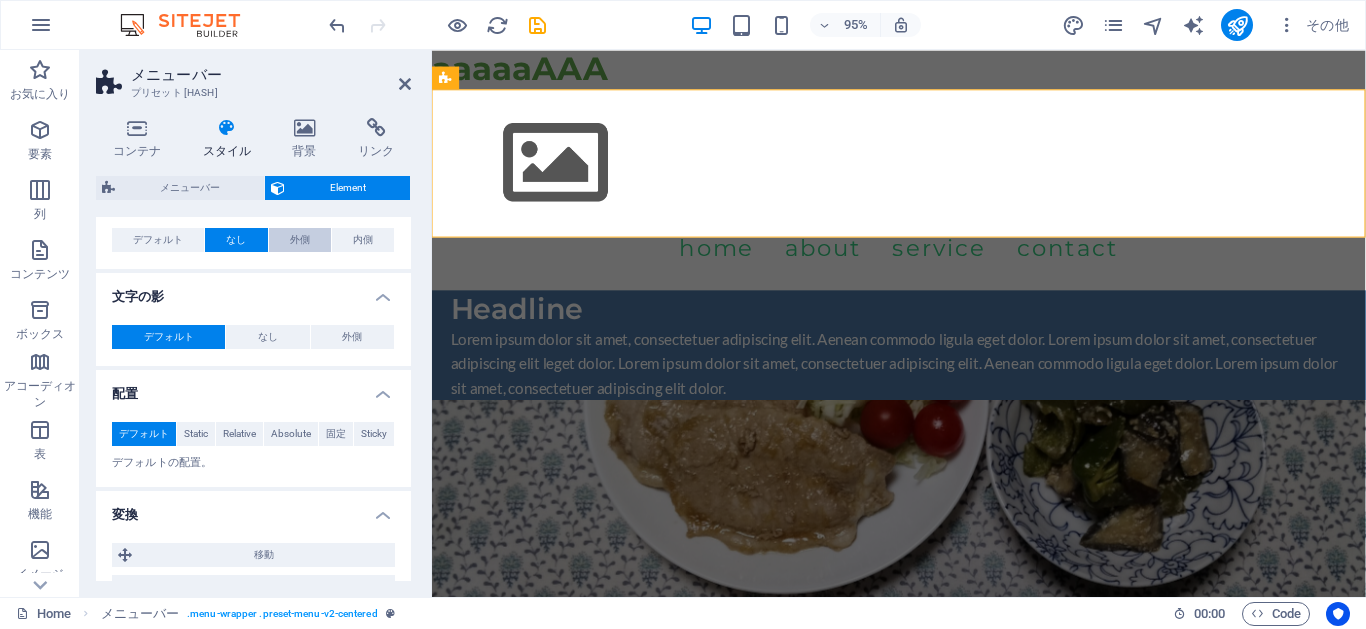 click on "外側" at bounding box center (300, 240) 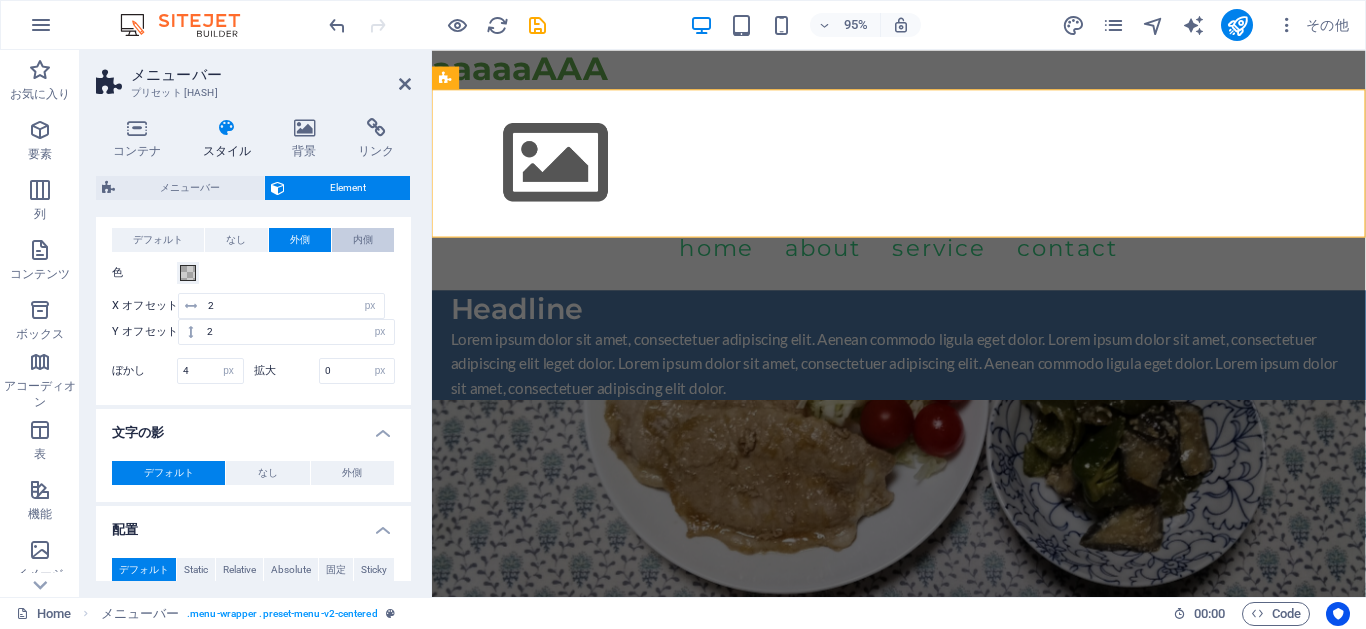click on "内側" at bounding box center [363, 240] 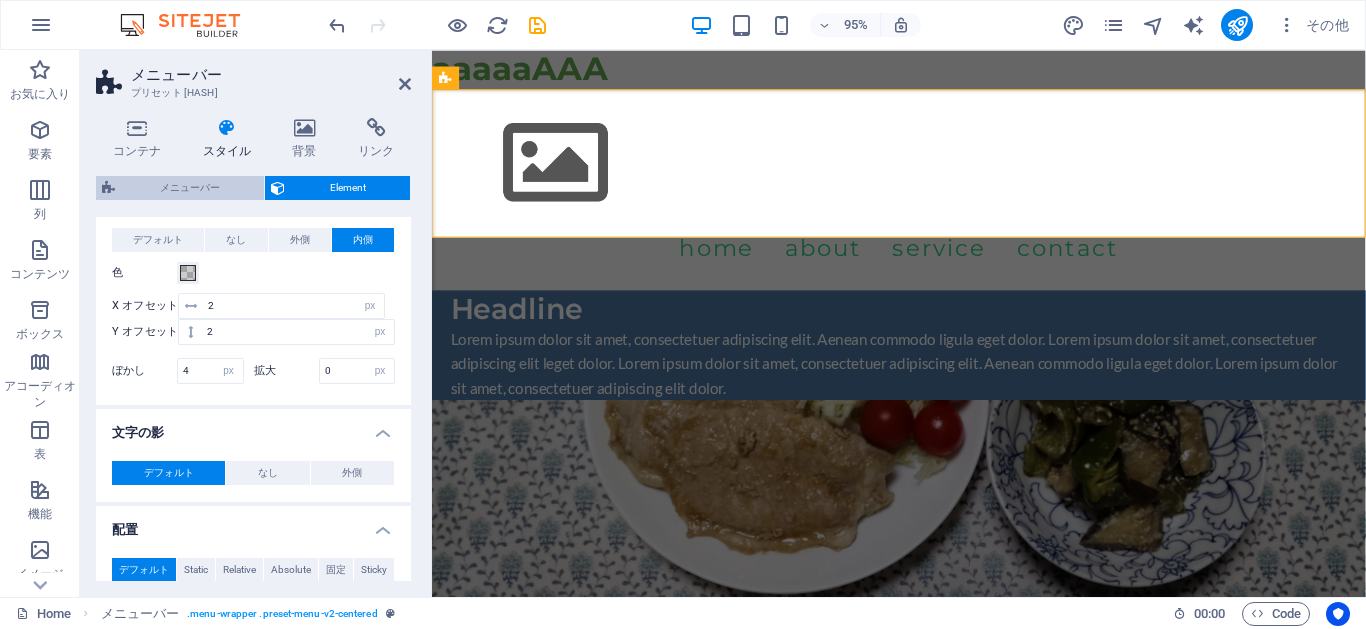 click on "メニューバー" at bounding box center [189, 188] 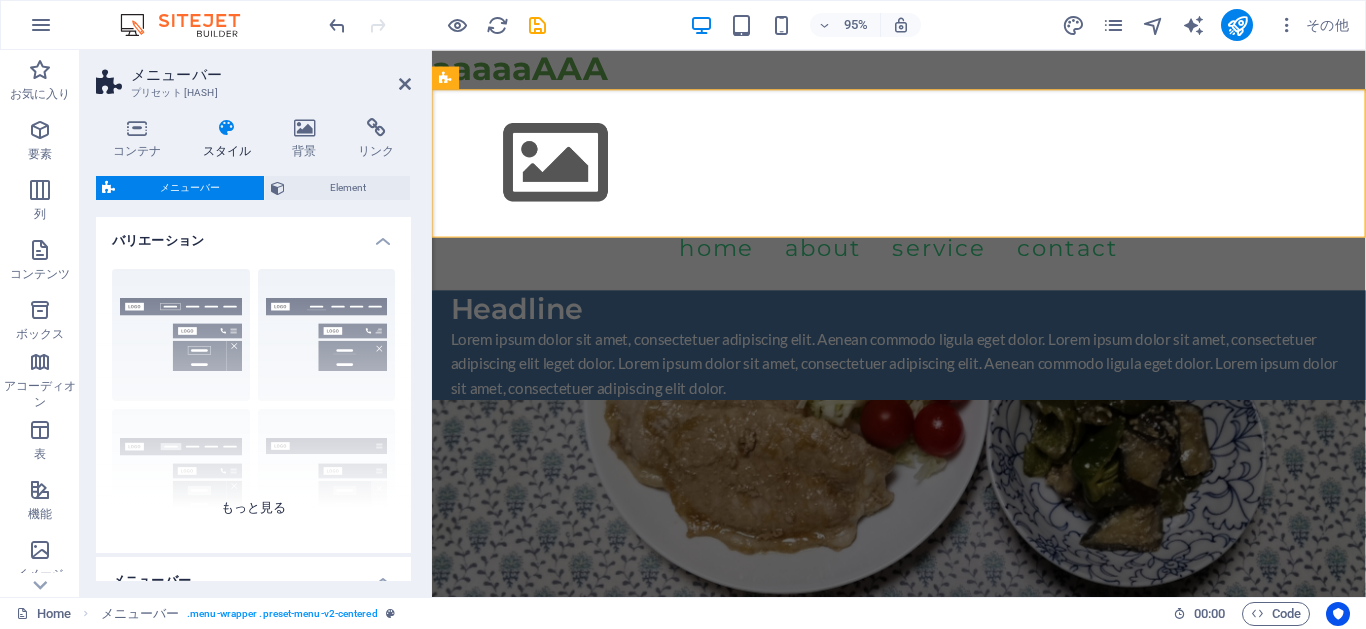 click on "枠線 中央 デフォルト 固定 Loki トリガー ワイド XXL" at bounding box center [253, 403] 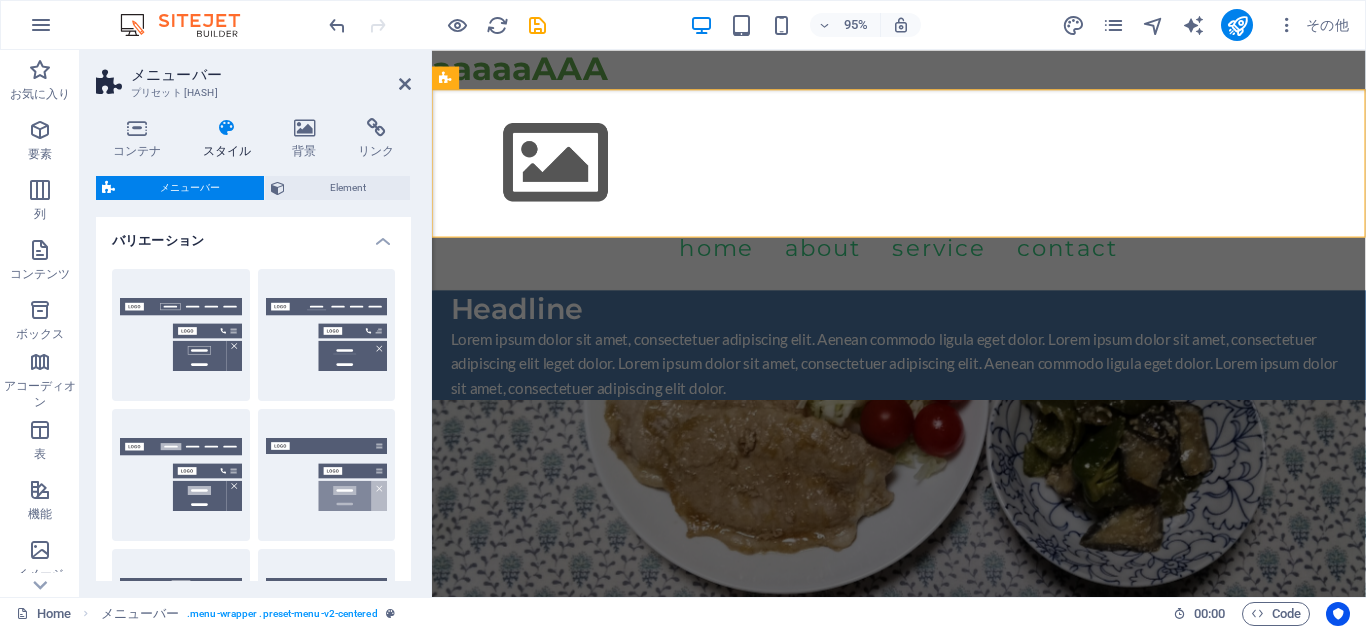 click on "枠線 中央 デフォルト 固定 Loki トリガー ワイド XXL" at bounding box center [253, 545] 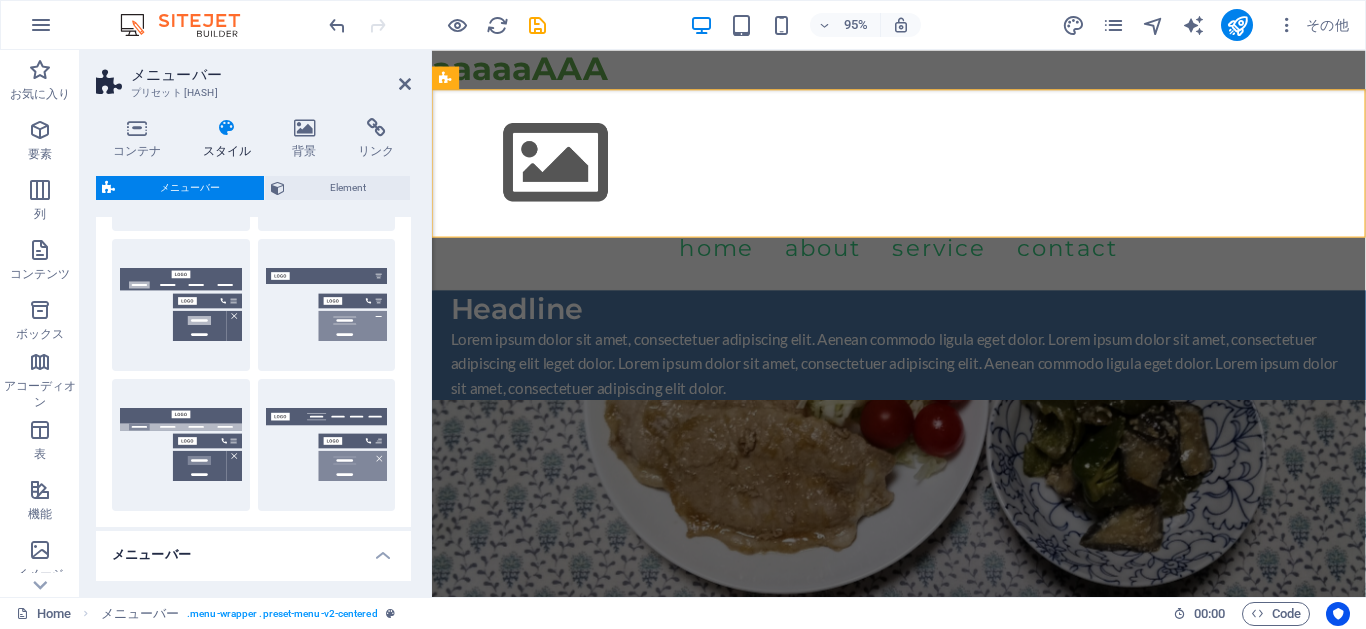 scroll, scrollTop: 319, scrollLeft: 0, axis: vertical 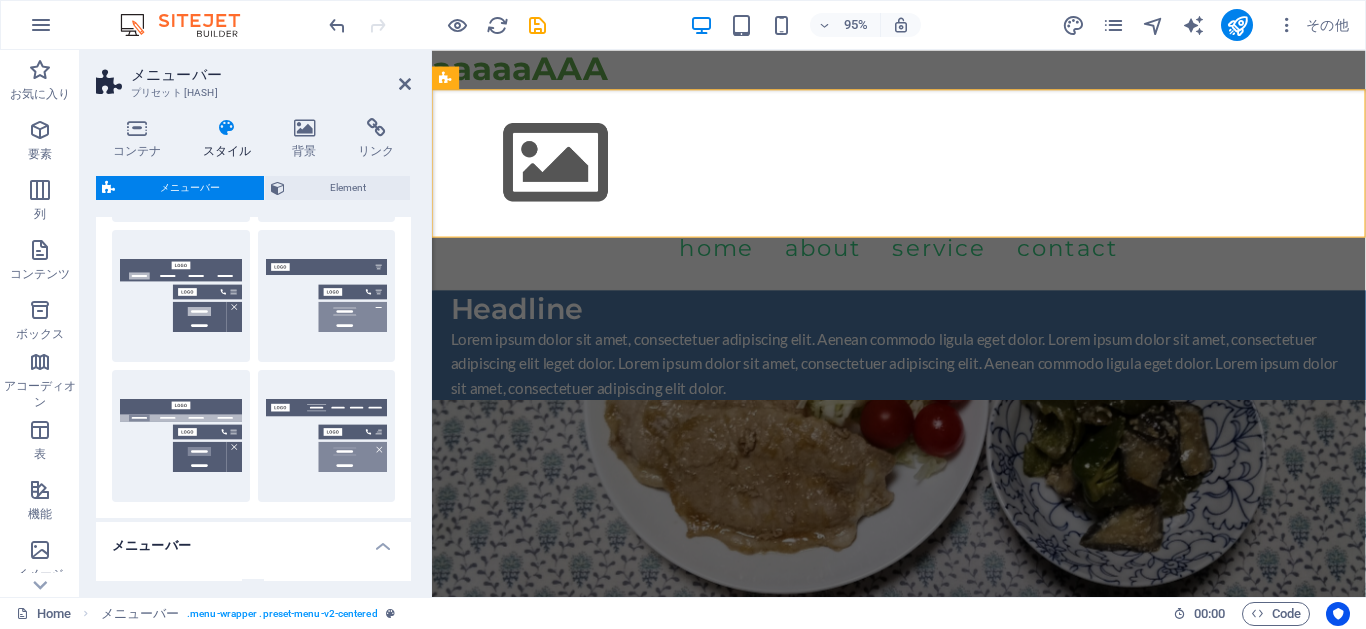 click on "メニューバー" at bounding box center (253, 540) 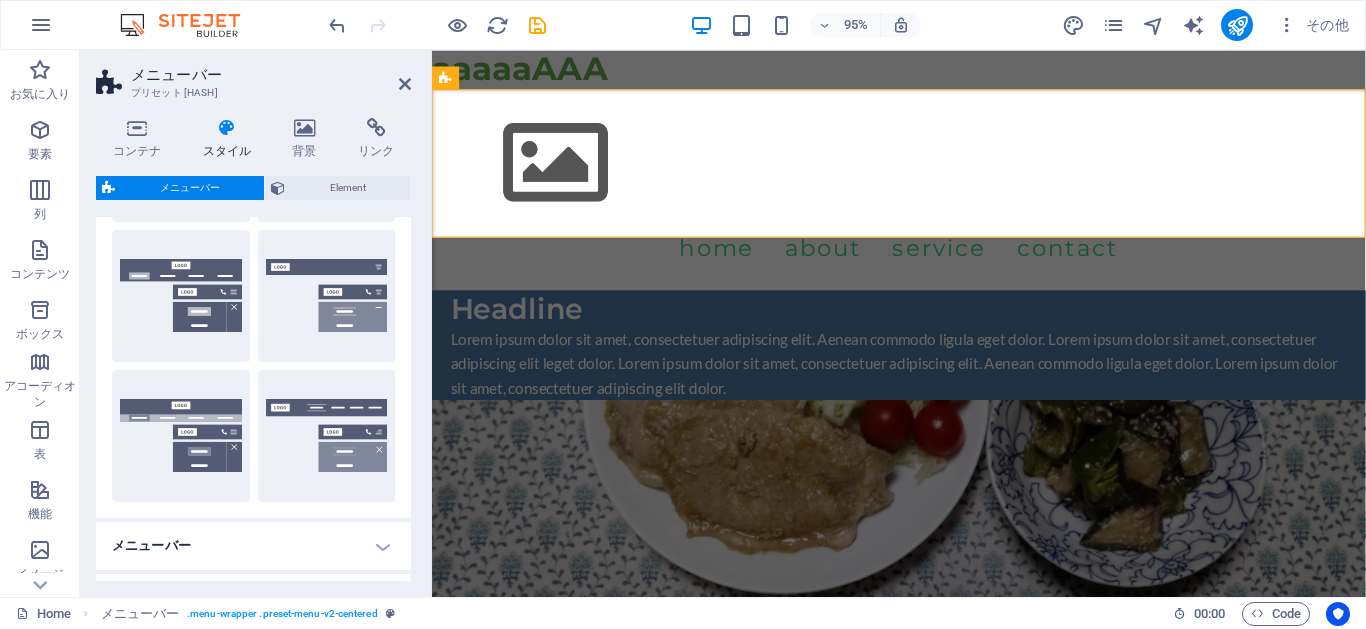 click on "メニューバー 背景 配置 パディング 1 px rem % vh vw カスタム カスタム 1 px rem % vh vw 1 px rem % vh vw 1 px rem % vh vw 1 px rem % vh vw ロゴの位置 デフォルト 上  - パディング 1 px rem % vh vw カスタム カスタム 1 px rem % vh vw 1 px rem % vh vw 1 px rem % vh vw 1 px rem % vh vw メニューの幅 デフォルト ワイド  - パディング 0 px rem % vh vw カスタム カスタム 0 px rem % vh vw 0 px rem % vh vw 0 px rem % vh vw 0 px rem % vh vw  - 背景 Sticky スクロール時の Sticky メニューバーの設定。 Sticky 配置 メニューバーが固定されるスクロール位置に影響を与えます。変更すると、保存またはプレビューモードへの切り替えのタイミングで有効になります。 オフ インスタント メニューの後 バナーの後 上にスクロールするとき アニメーション Sticky メニューを表示する場合のスムーズなトランジションを設定します 背景 px" at bounding box center (253, 676) 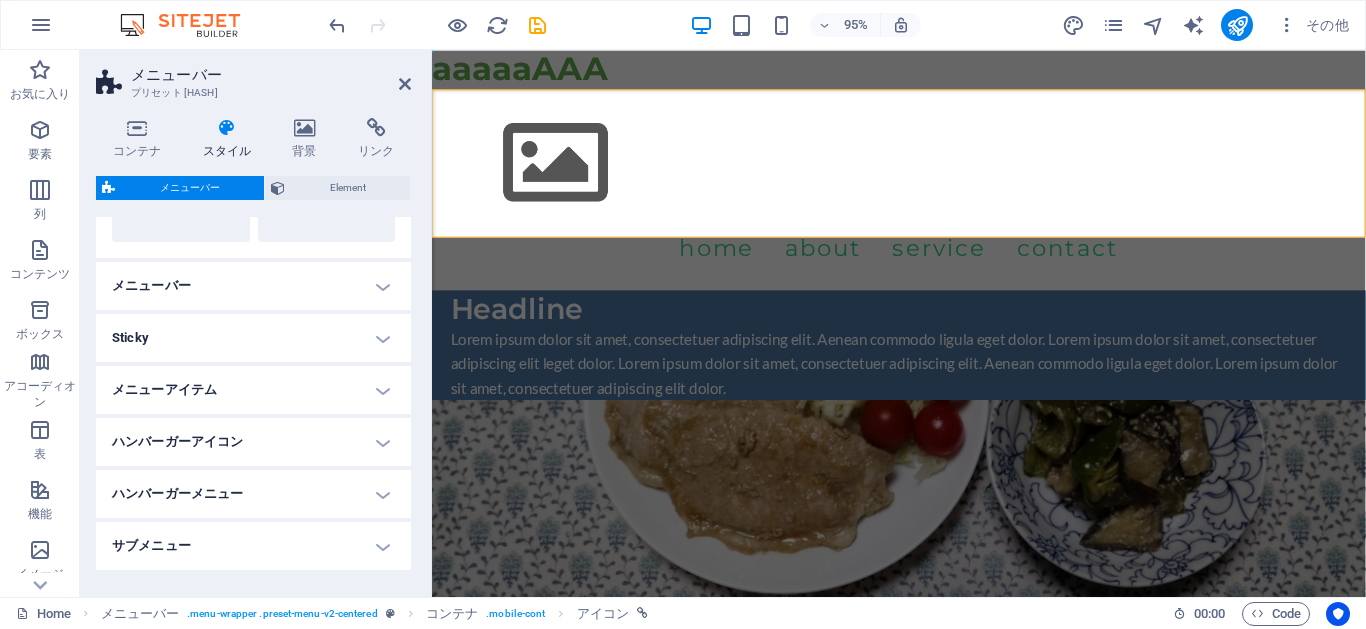 scroll, scrollTop: 581, scrollLeft: 0, axis: vertical 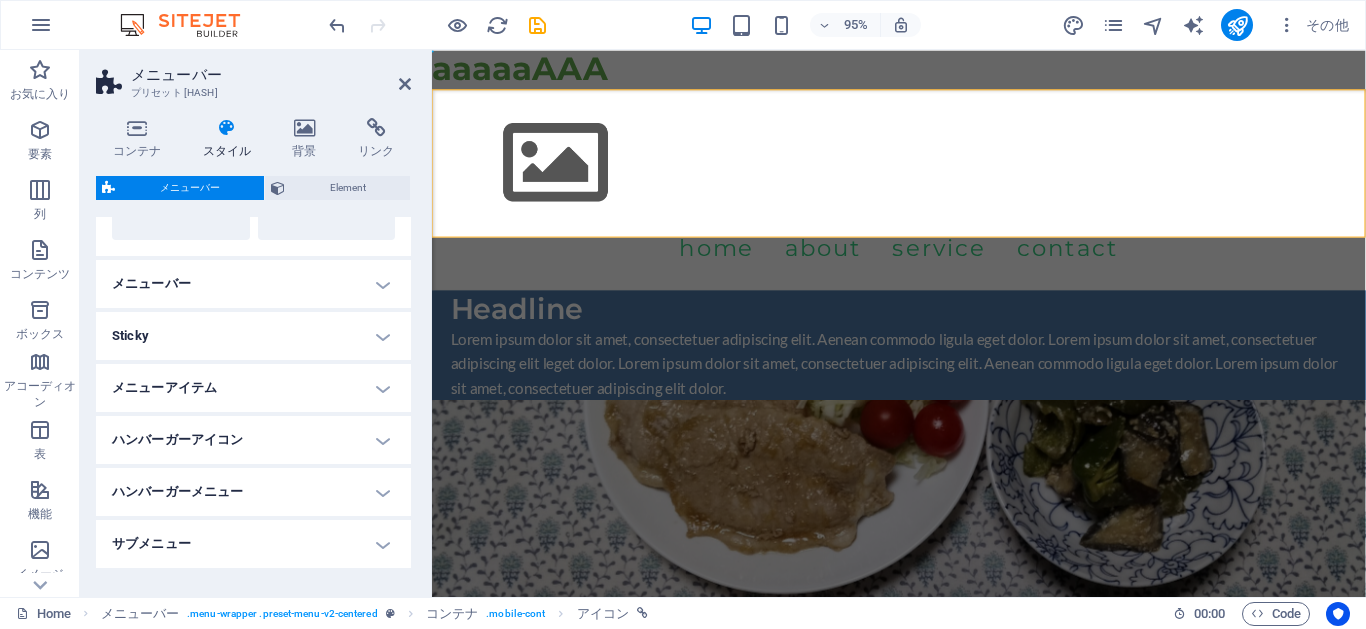 click on "ハンバーガーアイコン" at bounding box center [253, 440] 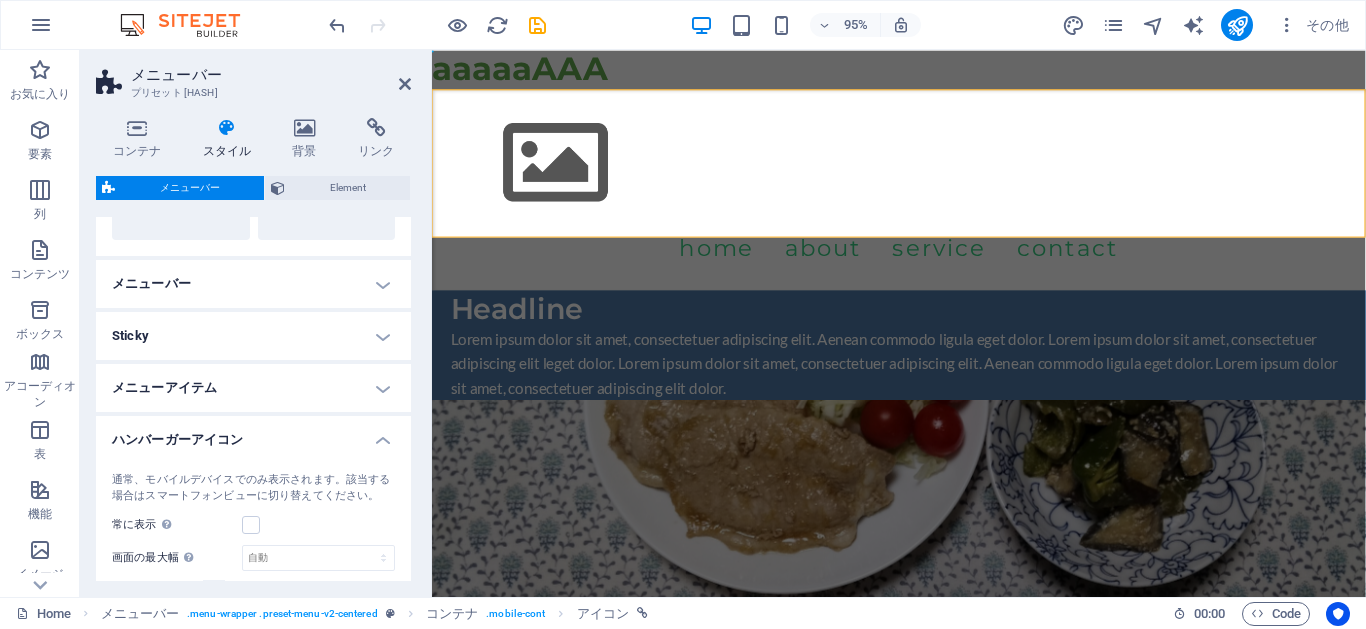 click on "ハンバーガーアイコン" at bounding box center [253, 434] 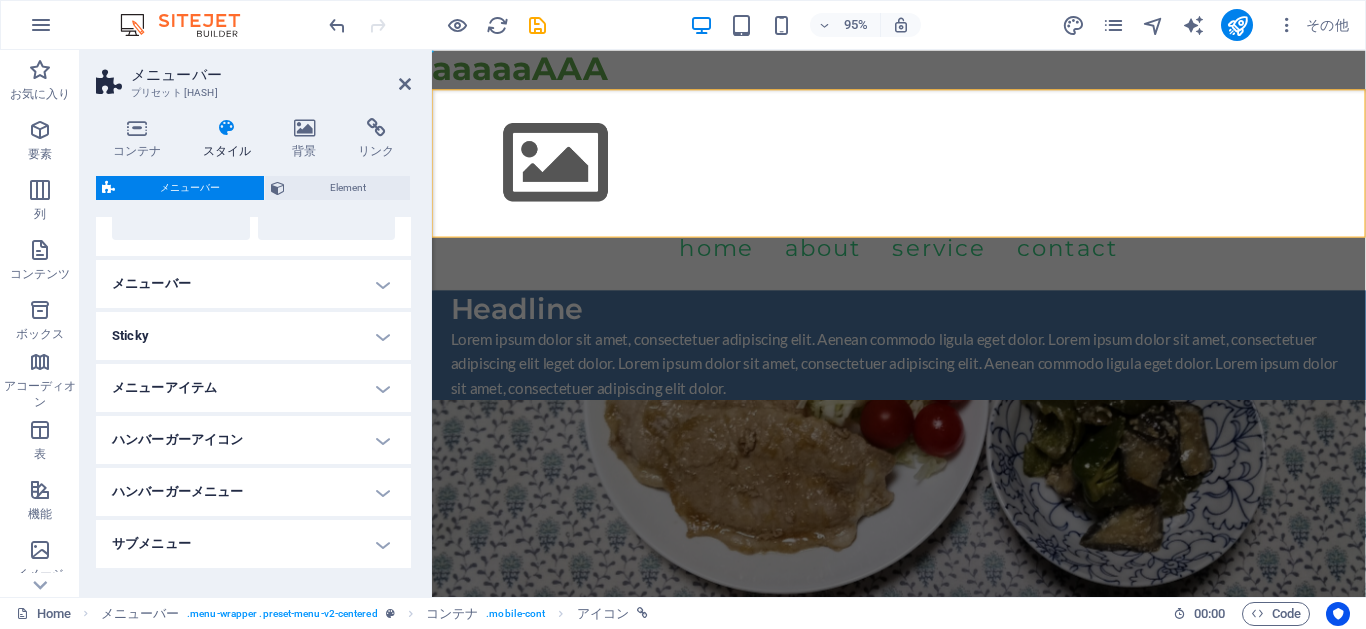 click on "ハンバーガーアイコン" at bounding box center [253, 440] 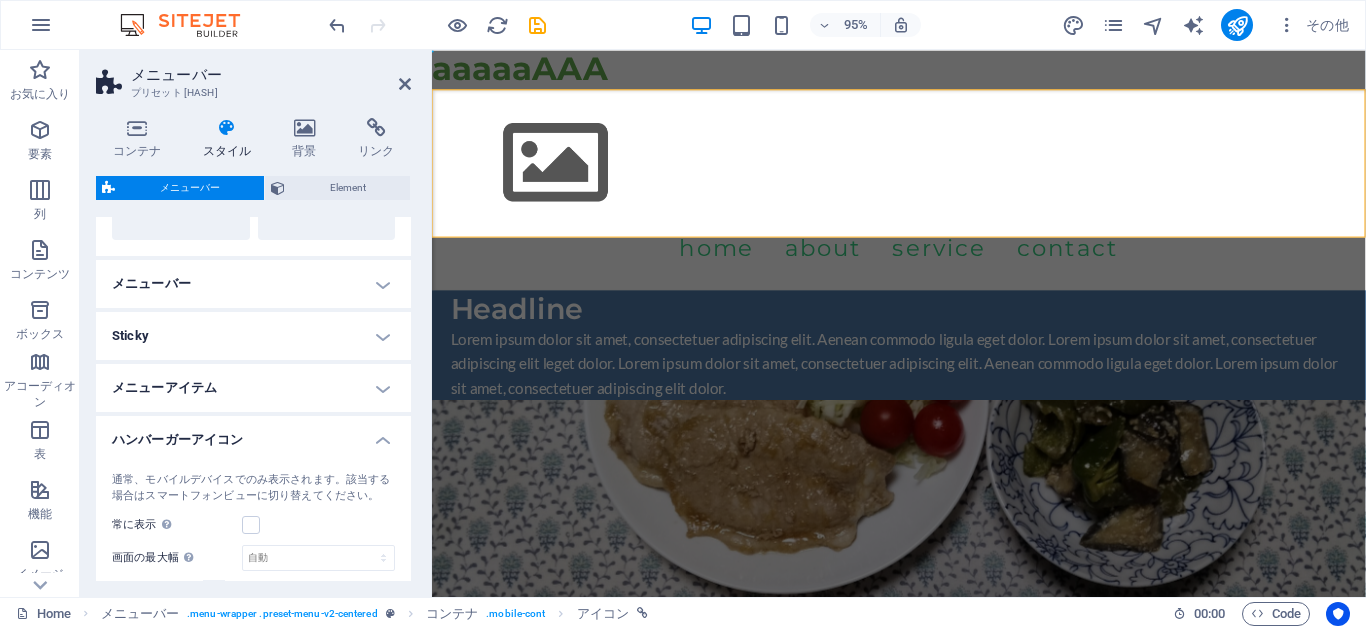 click on "ハンバーガーアイコン" at bounding box center [253, 434] 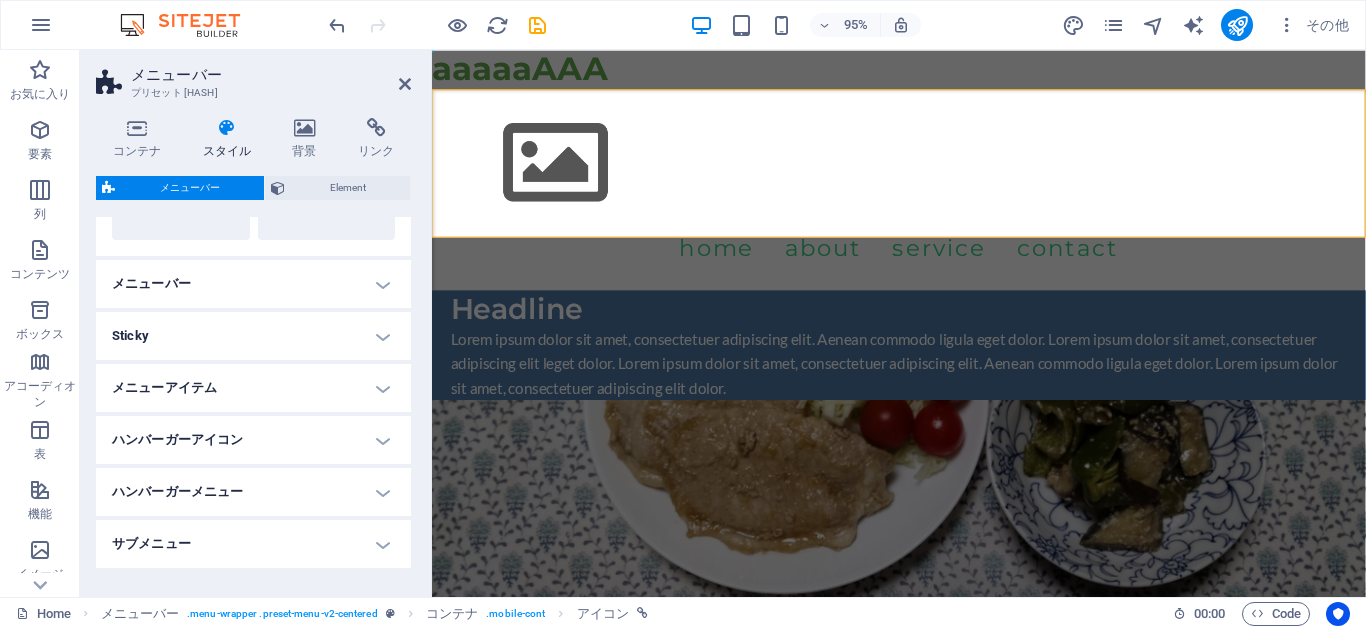 click on "ハンバーガーメニュー" at bounding box center (253, 492) 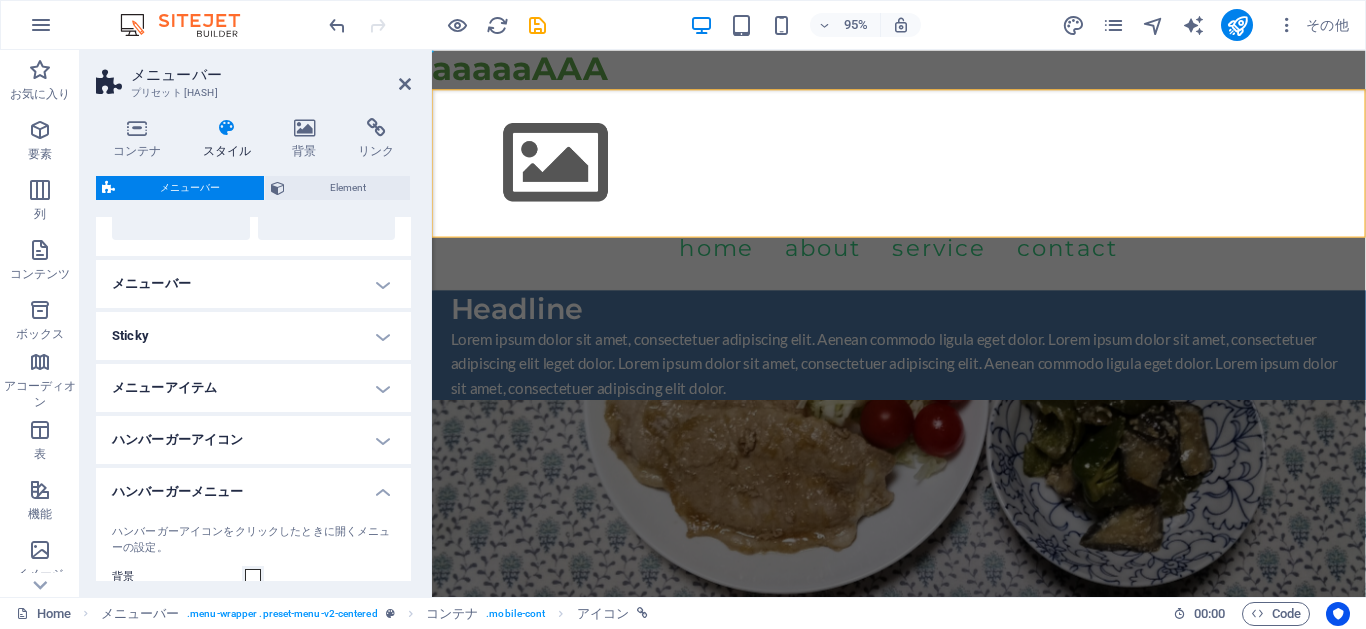 click on "ハンバーガーメニュー" at bounding box center [253, 486] 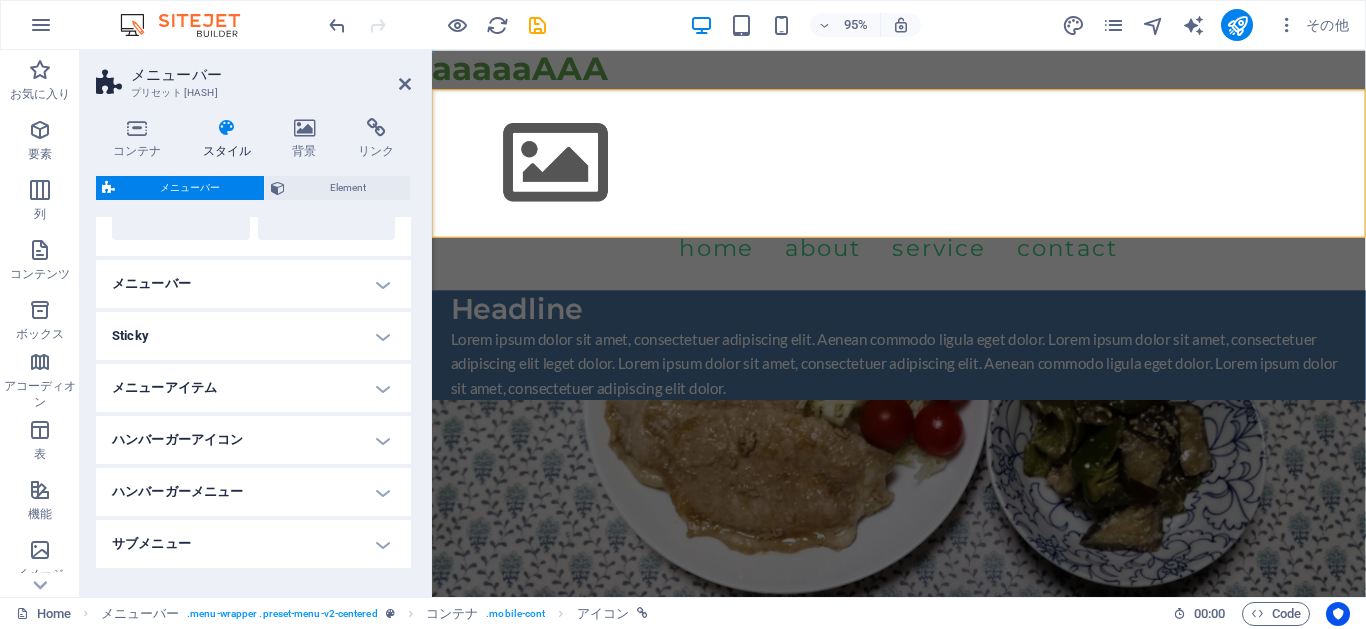 click on "サブメニュー" at bounding box center (253, 544) 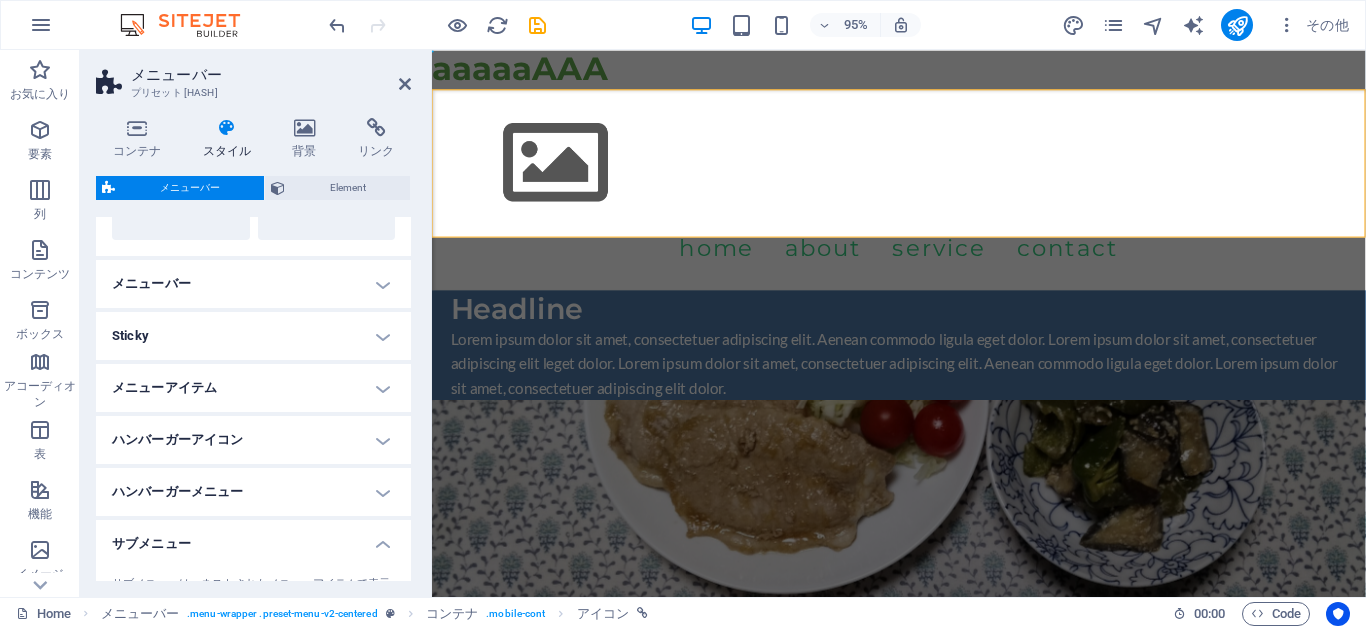 drag, startPoint x: 403, startPoint y: 456, endPoint x: 401, endPoint y: 536, distance: 80.024994 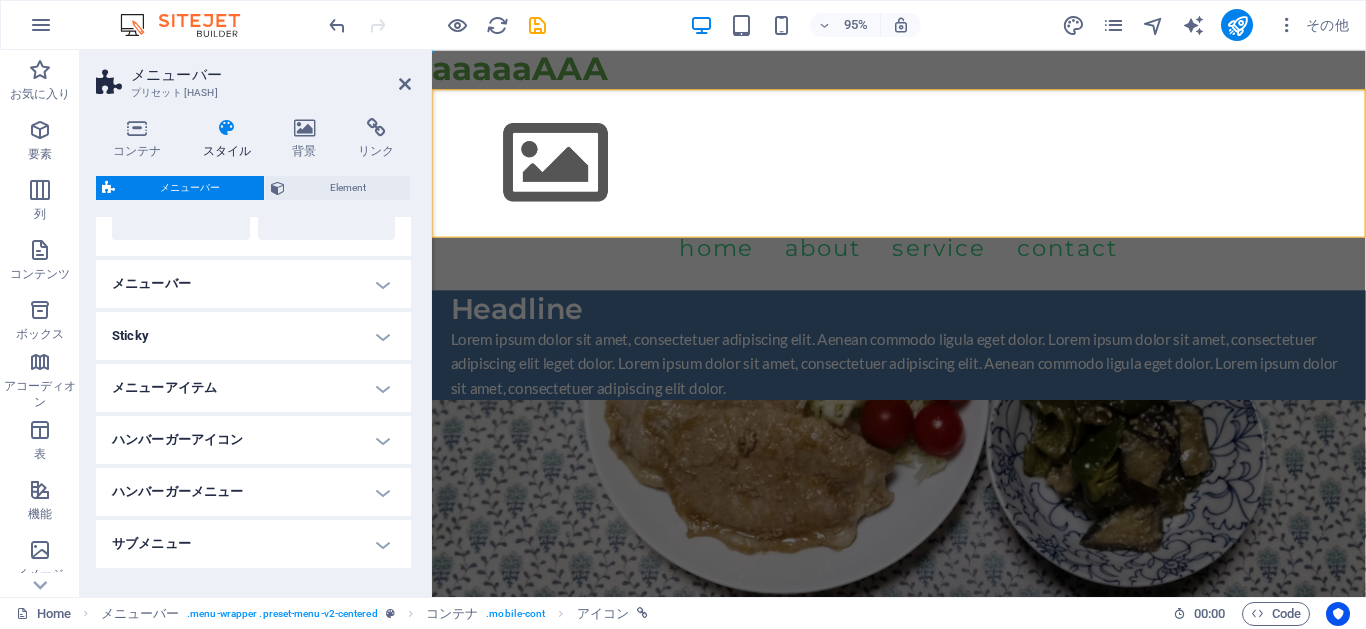 scroll, scrollTop: 648, scrollLeft: 0, axis: vertical 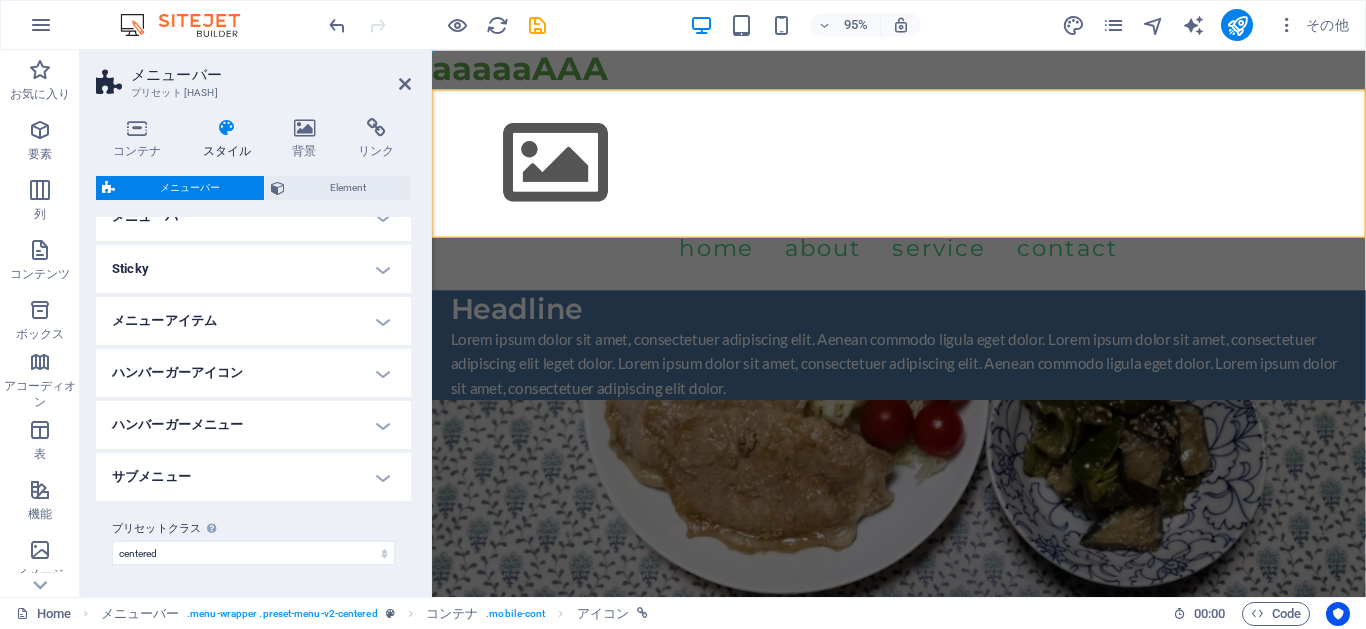 click on "サブメニュー" at bounding box center [253, 477] 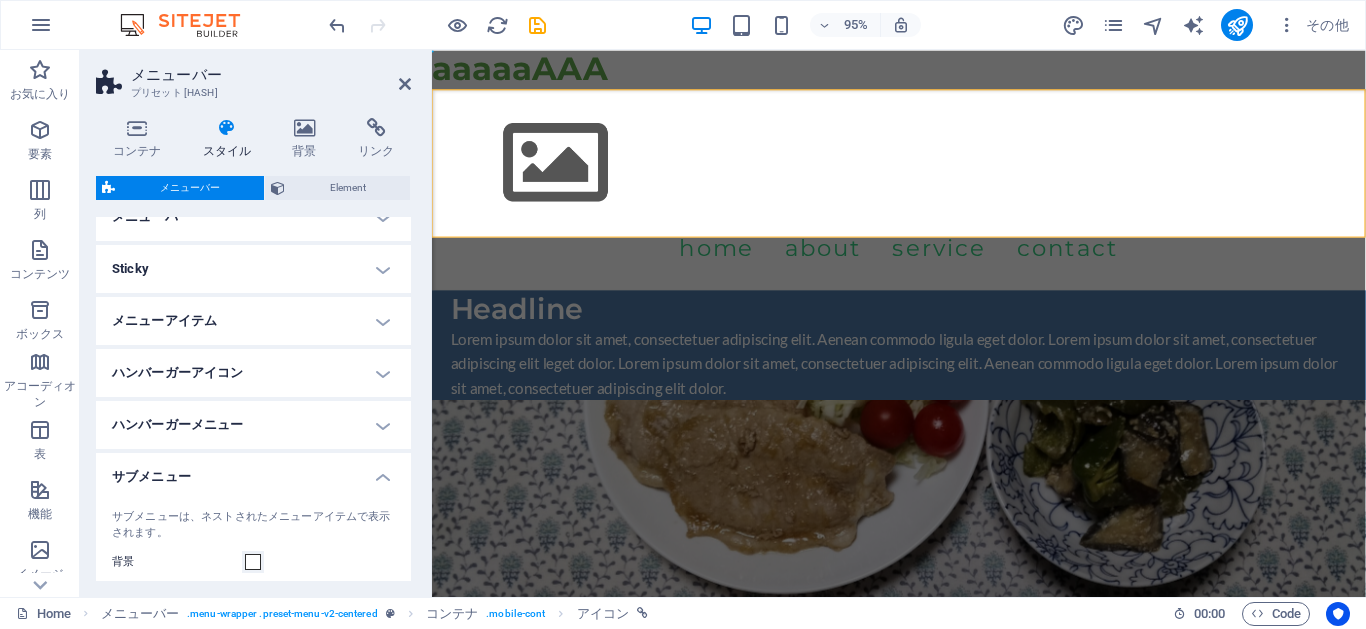 click on "Sticky" at bounding box center (253, 269) 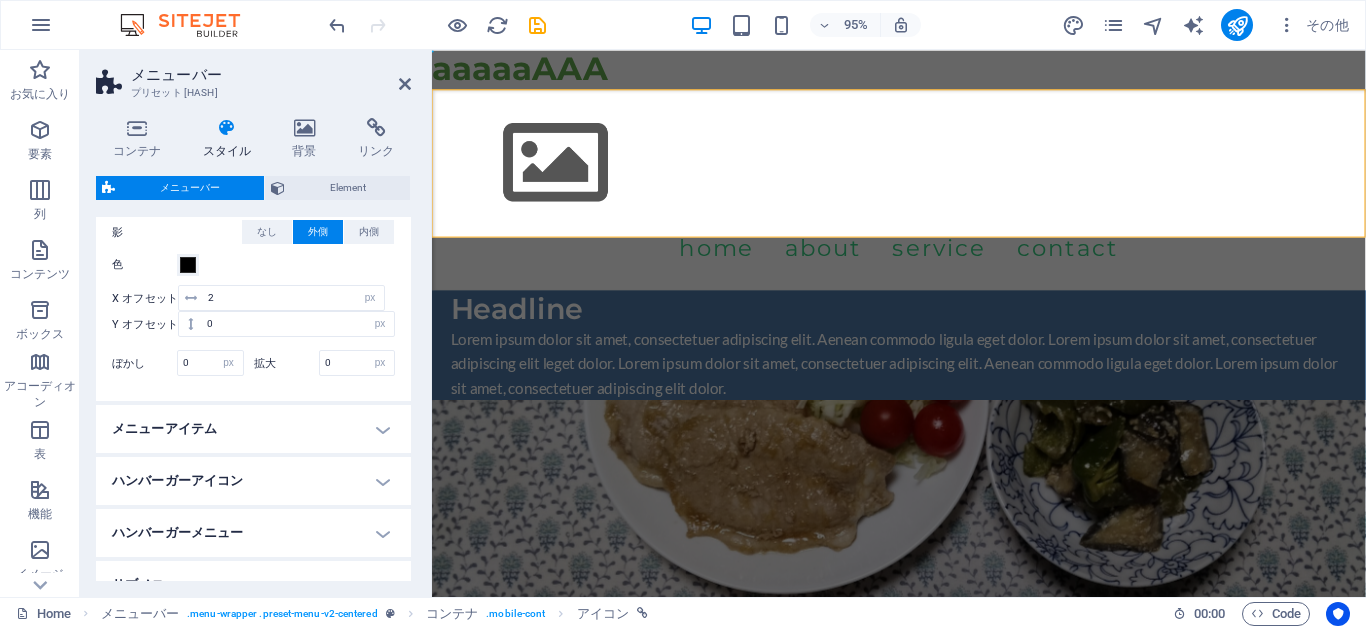 scroll, scrollTop: 888, scrollLeft: 0, axis: vertical 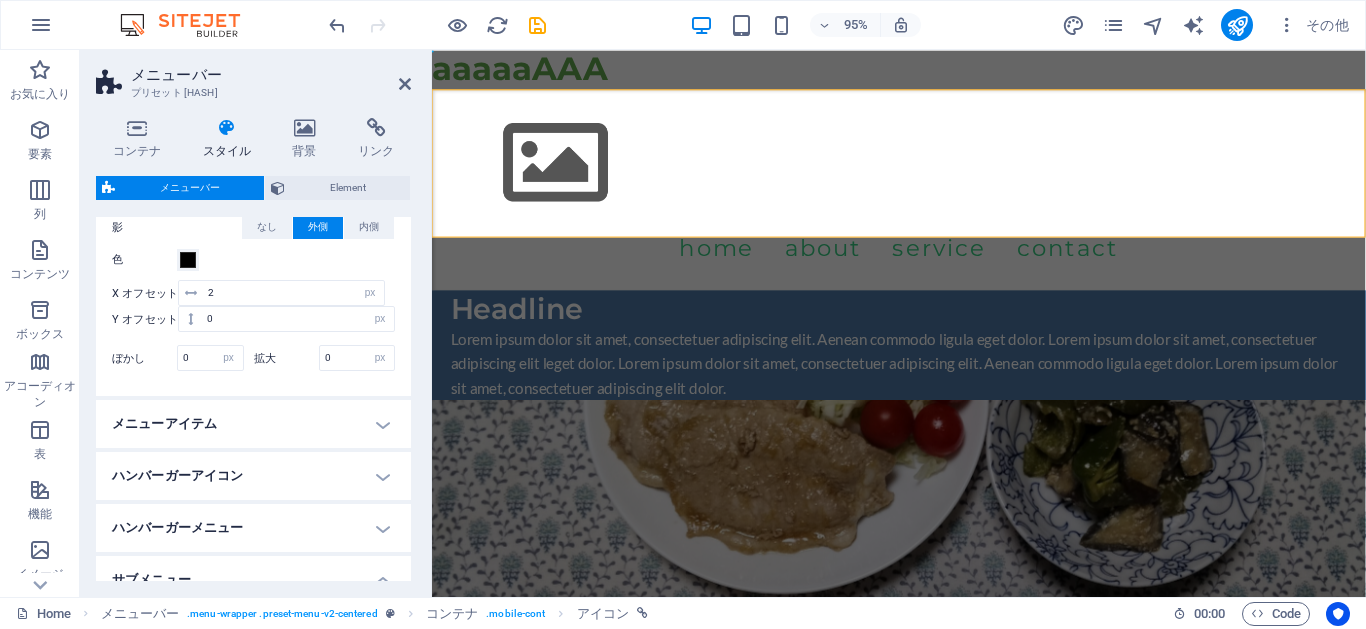 click on "メニューアイテム" at bounding box center (253, 424) 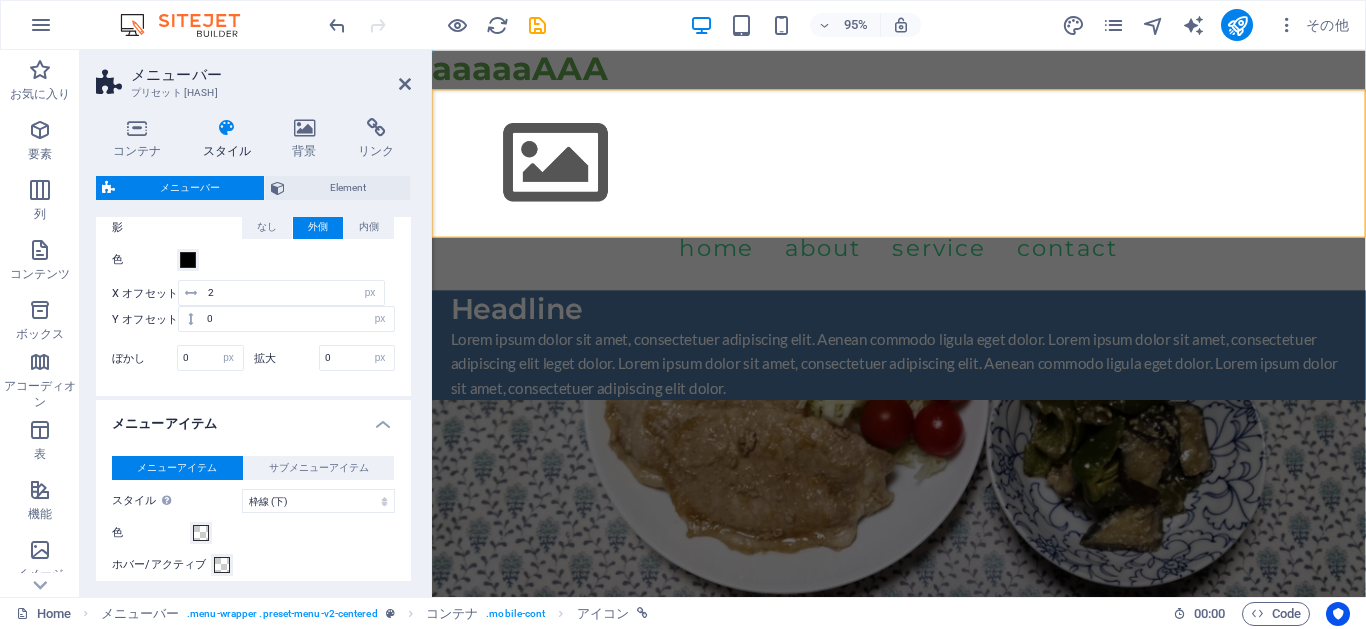 drag, startPoint x: 405, startPoint y: 406, endPoint x: 406, endPoint y: 476, distance: 70.00714 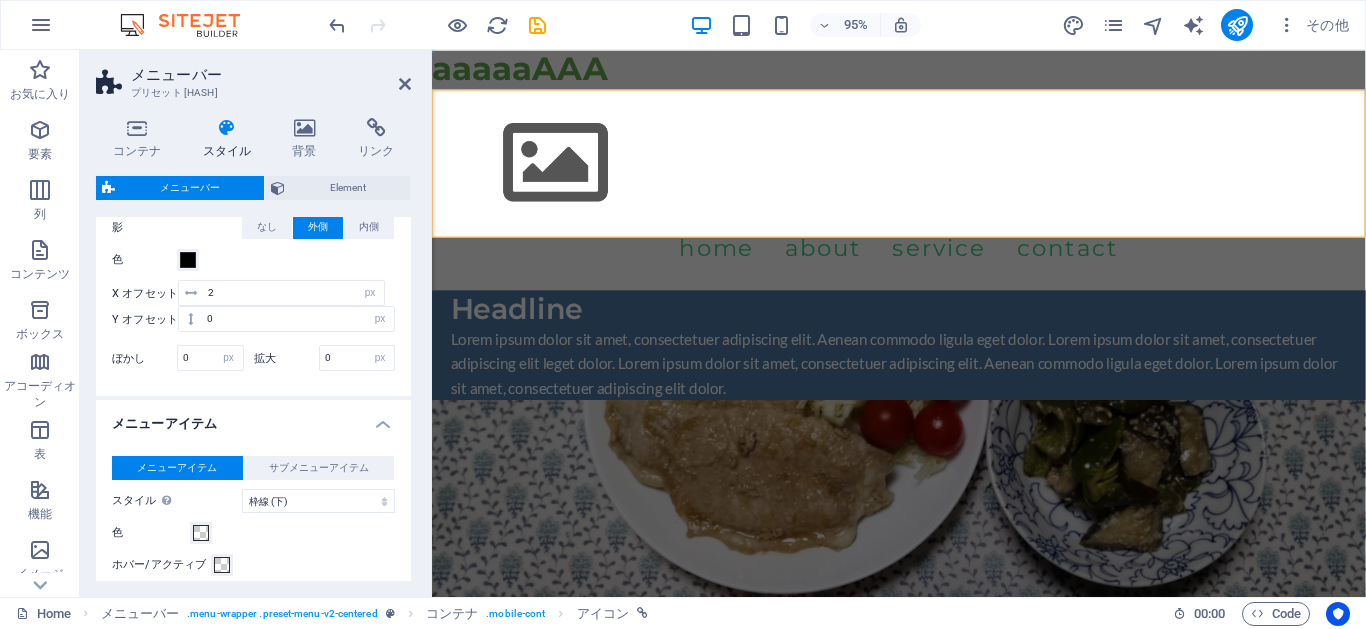 click on "メニューアイテム メニューアイテム サブメニューアイテム スタイル エフェクトをテストするには、プレビューモードに切り替えて、メニューアイテムの上にポインターを動かしてください。 プレーン 文字の色 ボックス: フェード ボックス: 上下反転 ボックス: 左右反転 ボックス: 下へスライド ボックス: 上へスライド ボックス: 右へスライド ボックス: 左へスライド ボックス: ズームエフェクト 枠線 枠線 (上/下) 枠線 (左/右) 枠線 (上) 枠線 (下) 色 ホバー/アクティブ  - ハンバーガー ホバー/アクティブ  - Sticky ホバー/アクティブ ホバーの枠線の幅 1 px rem vh vw コーナーの丸み付け 0 px rem % vh vw カスタム カスタム 0 px rem % vh vw 0 px rem % vh vw 0 px rem % vh vw 0 px rem % vh vw ギャップ 2 px rem % vh vw パディング px rem % vh vw カスタム カスタム 0 px rem % vh vw 1 px rem % vh vw 1 %" at bounding box center [253, 768] 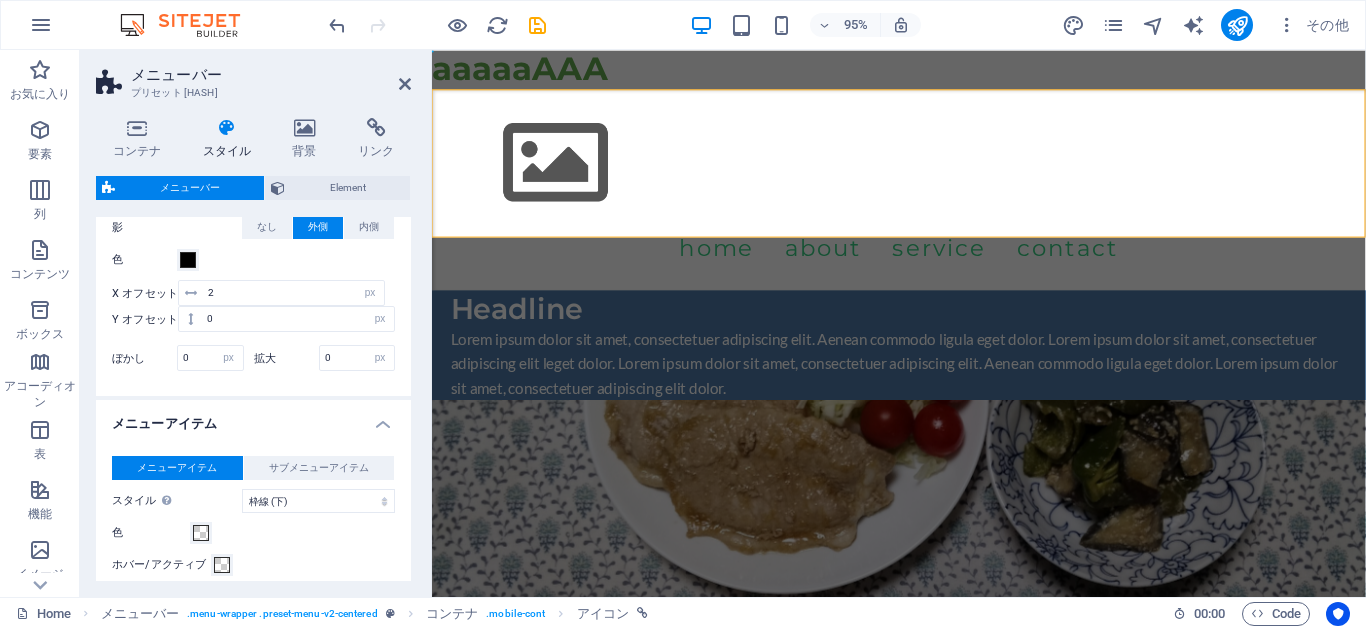 drag, startPoint x: 405, startPoint y: 403, endPoint x: 412, endPoint y: 451, distance: 48.507732 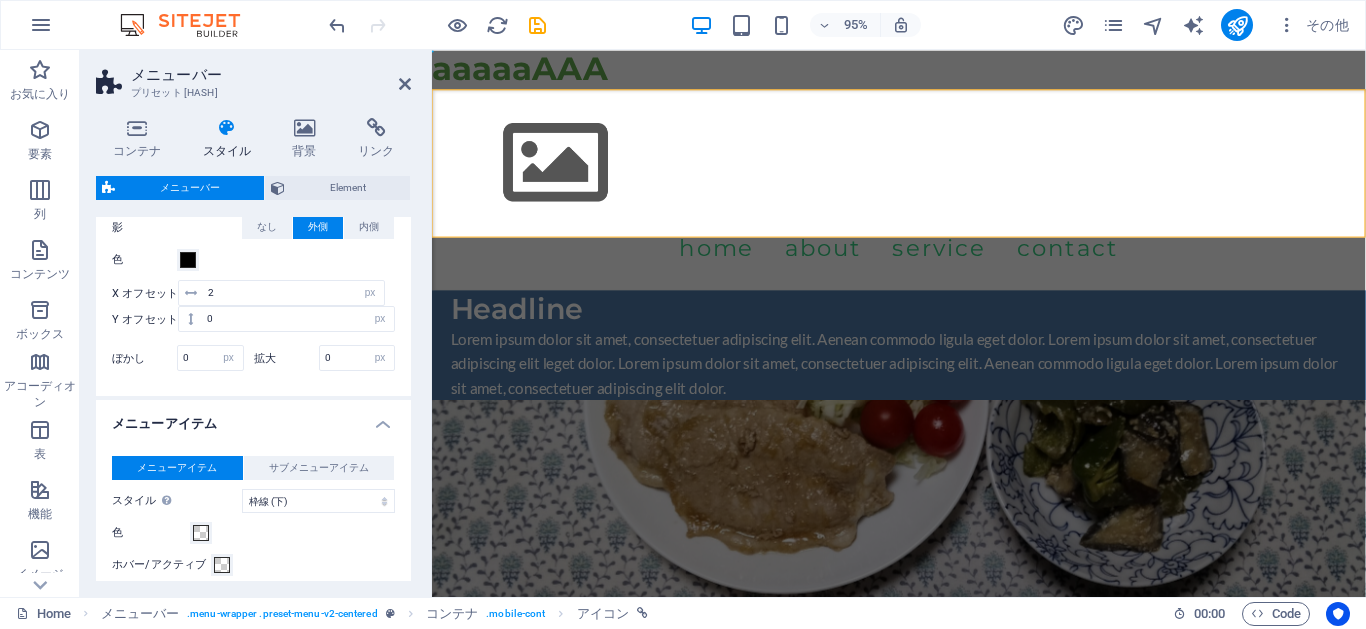 click on "コンテナ スタイル 背景 リンク サイズ 高さ デフォルト px rem % vh vw 最小高 なし px rem % vh vw 幅 デフォルト px rem % em vh vw 最小幅 なし px rem % vh vw コンテンツの幅 デフォルト カスタム幅 幅 デフォルト px rem % em vh vw 最小幅 なし px rem % vh vw デフォルトのパディング カスタムスペース デザインの下で、デフォルトのコンテンツの幅とパディングを変更できます。 デザインを編集 レイアウト (Flexbox) 配置 フレックスディレクションを決定します。 デフォルト 主軸 このコンテンツ内の主軸に沿って要素をどのように配置するかを決定します (justify-content)。 デフォルト 横軸 コンテナ内の要素の縦方向の配置を制御します (align-items)。 デフォルト ラップ デフォルト オン オフ 塗りつぶし デフォルト アクセシビリティ 役割 こちら をご覧ください なし %" at bounding box center [253, 349] 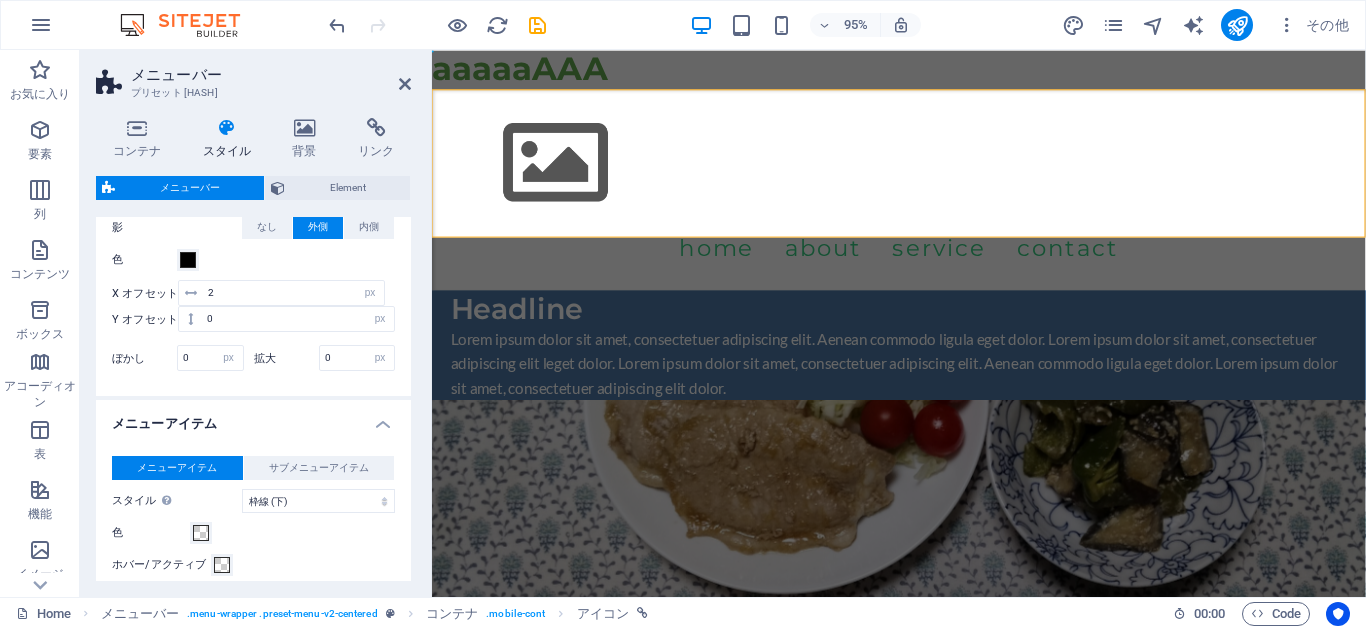 click on "メニューアイテム サブメニューアイテム スタイル エフェクトをテストするには、プレビューモードに切り替えて、メニューアイテムの上にポインターを動かしてください。 プレーン 文字の色 ボックス: フェード ボックス: 上下反転 ボックス: 左右反転 ボックス: 下へスライド ボックス: 上へスライド ボックス: 右へスライド ボックス: 左へスライド ボックス: ズームエフェクト 枠線 枠線 (上/下) 枠線 (左/右) 枠線 (上) 枠線 (下) 色 ホバー/アクティブ  - ハンバーガー ホバー/アクティブ  - Sticky ホバー/アクティブ ホバーの枠線の幅 1 px rem vh vw コーナーの丸み付け 0 px rem % vh vw カスタム カスタム 0 px rem % vh vw 0 px rem % vh vw 0 px rem % vh vw 0 px rem % vh vw ギャップ 2 px rem % vh vw パディング px rem % vh vw カスタム カスタム 0 px rem % vh vw 1 px rem % vh vw 1 px rem % vh vw 0 px rem %" at bounding box center [253, 786] 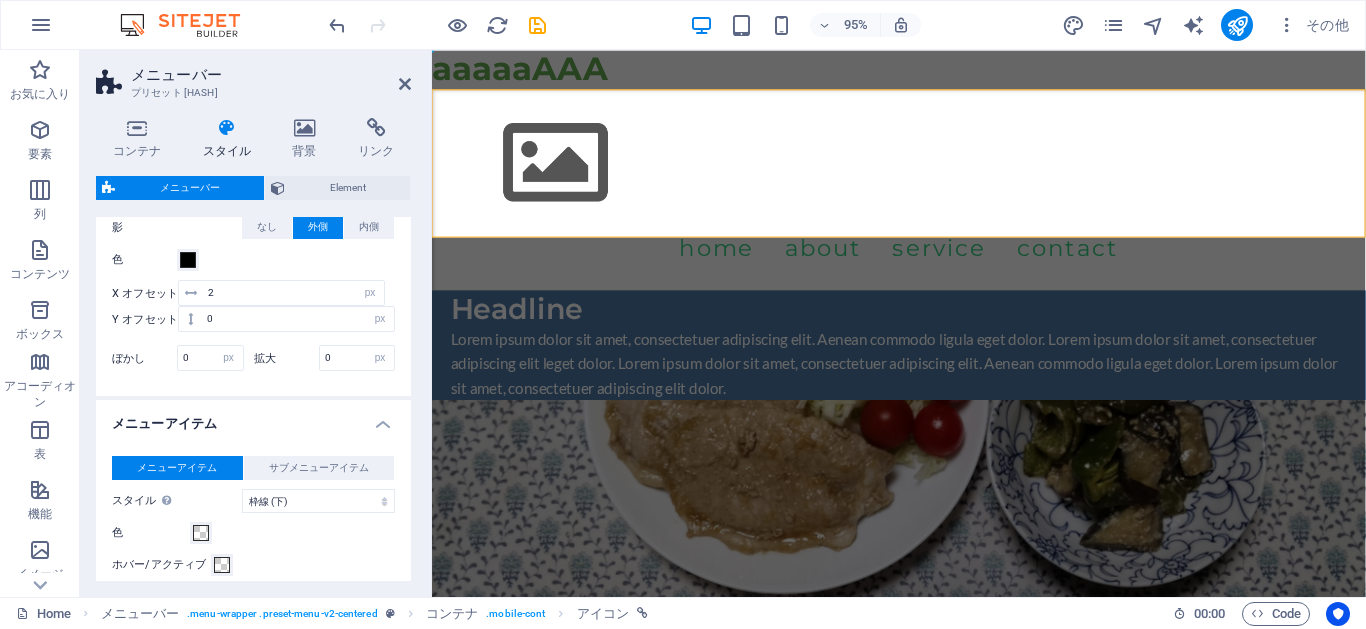 click on "メニューアイテム サブメニューアイテム スタイル エフェクトをテストするには、プレビューモードに切り替えて、メニューアイテムの上にポインターを動かしてください。 プレーン 文字の色 ボックス: フェード ボックス: 上下反転 ボックス: 左右反転 ボックス: 下へスライド ボックス: 上へスライド ボックス: 右へスライド ボックス: 左へスライド ボックス: ズームエフェクト 枠線 枠線 (上/下) 枠線 (左/右) 枠線 (上) 枠線 (下) 色 ホバー/アクティブ  - ハンバーガー ホバー/アクティブ  - Sticky ホバー/アクティブ ホバーの枠線の幅 1 px rem vh vw コーナーの丸み付け 0 px rem % vh vw カスタム カスタム 0 px rem % vh vw 0 px rem % vh vw 0 px rem % vh vw 0 px rem % vh vw ギャップ 2 px rem % vh vw パディング px rem % vh vw カスタム カスタム 0 px rem % vh vw 1 px rem % vh vw 1 px rem % vh vw 0 px rem %" at bounding box center [253, 786] 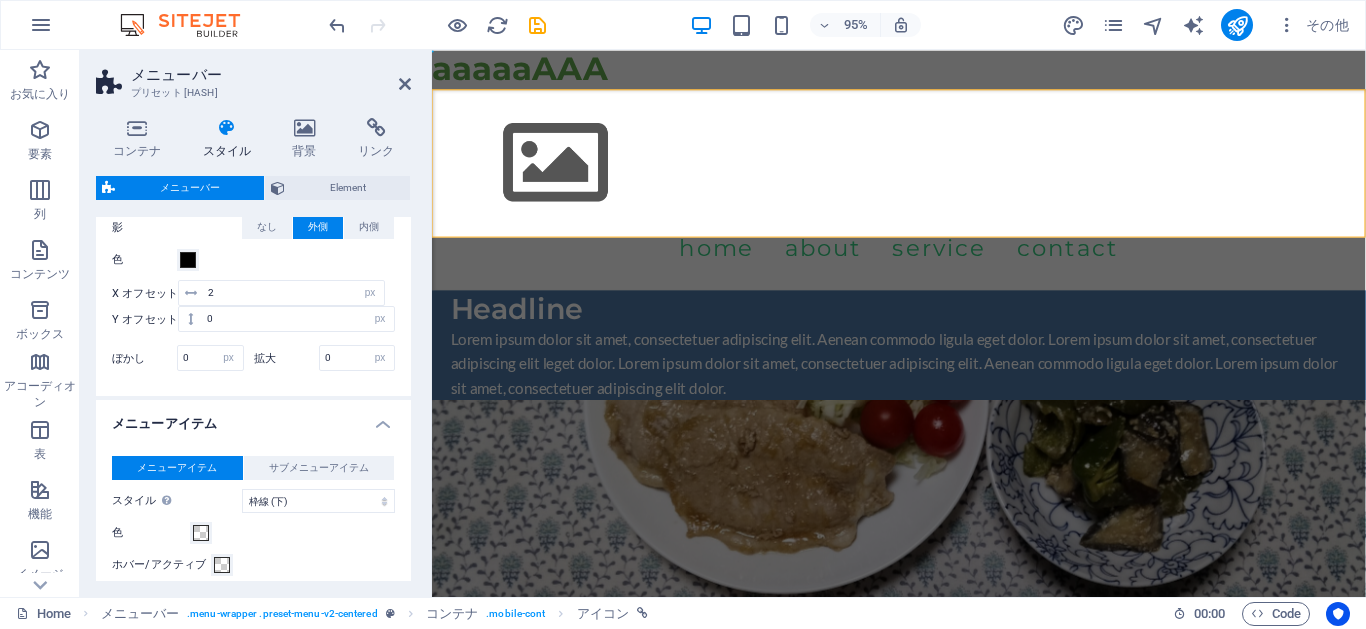 click on "メニューアイテム" at bounding box center [253, 418] 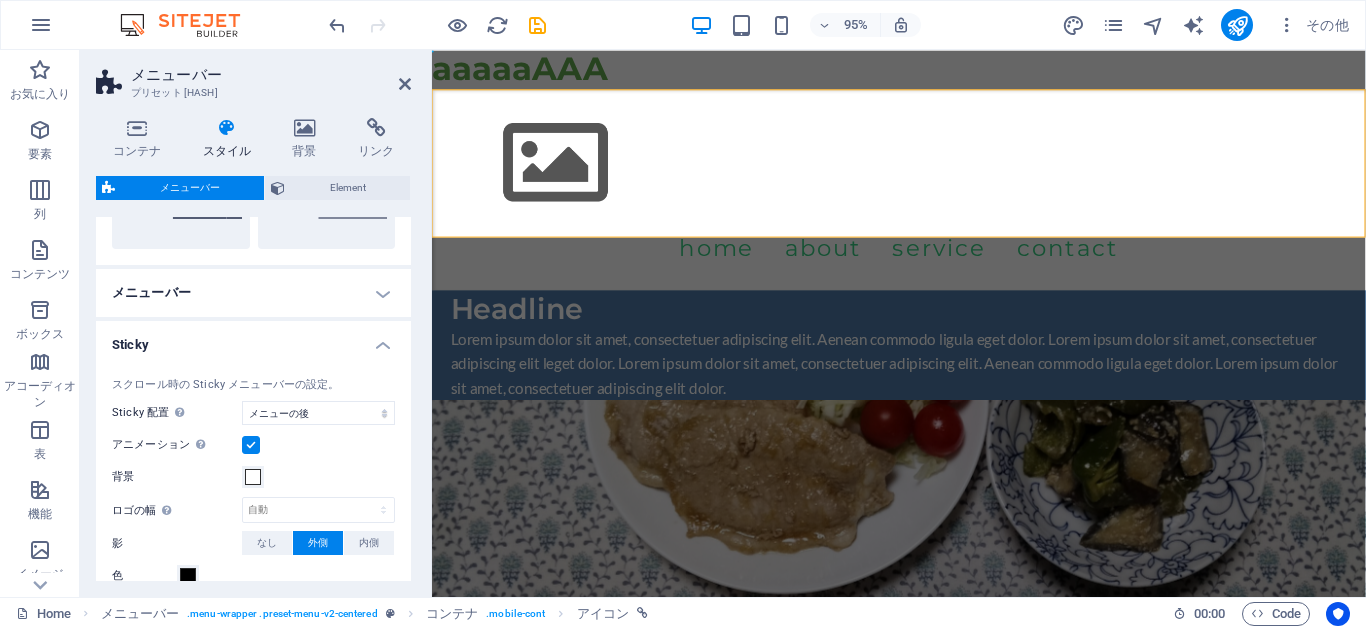 scroll, scrollTop: 569, scrollLeft: 0, axis: vertical 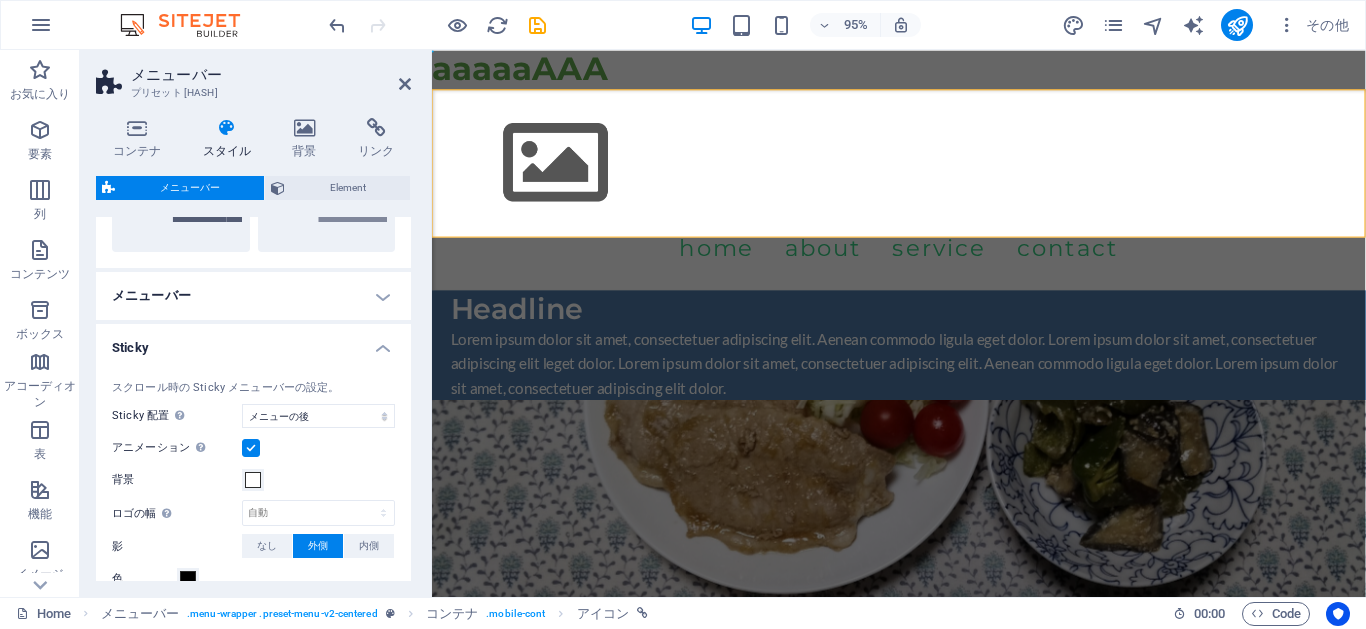 click on "Sticky" at bounding box center [253, 342] 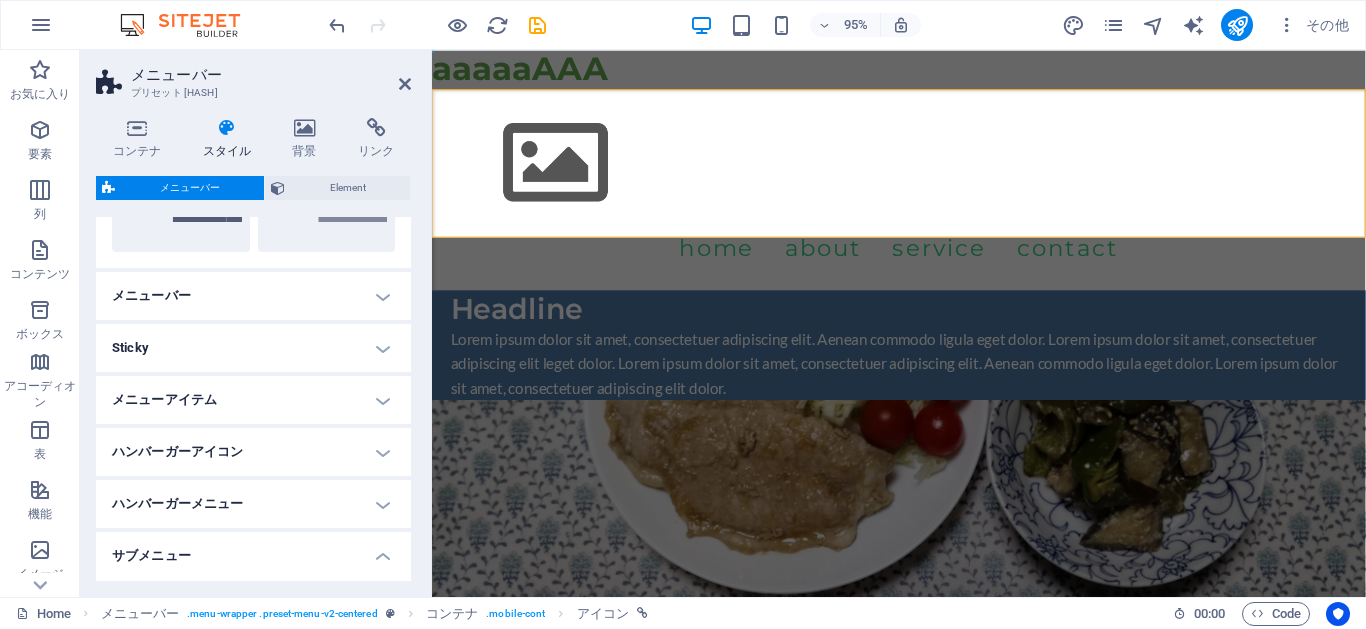 click on "メニューバー" at bounding box center (253, 296) 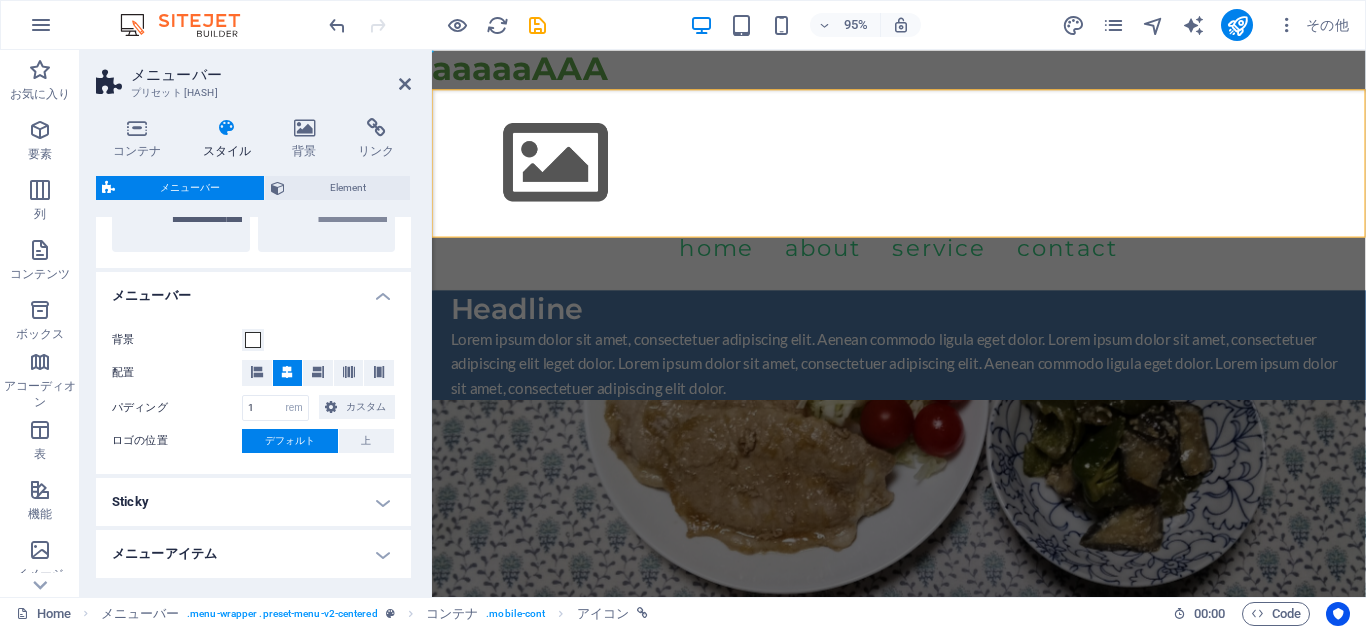 click on "メニューバー" at bounding box center [253, 290] 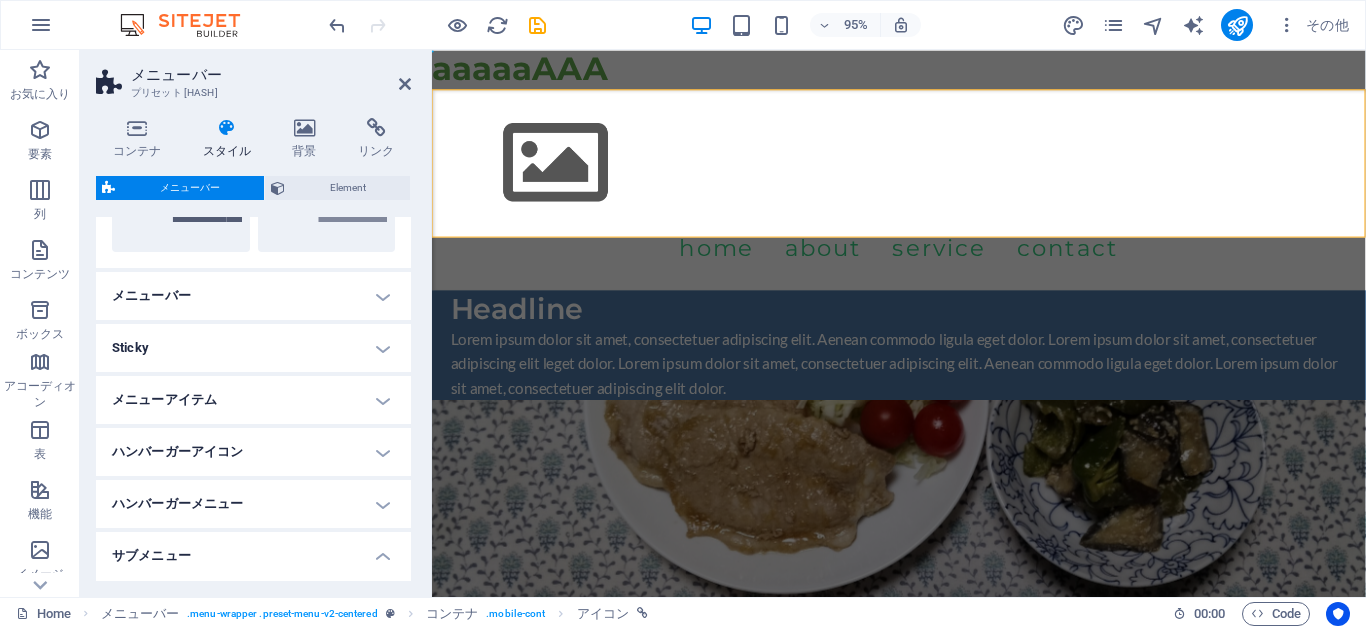 drag, startPoint x: 402, startPoint y: 379, endPoint x: 411, endPoint y: 287, distance: 92.43917 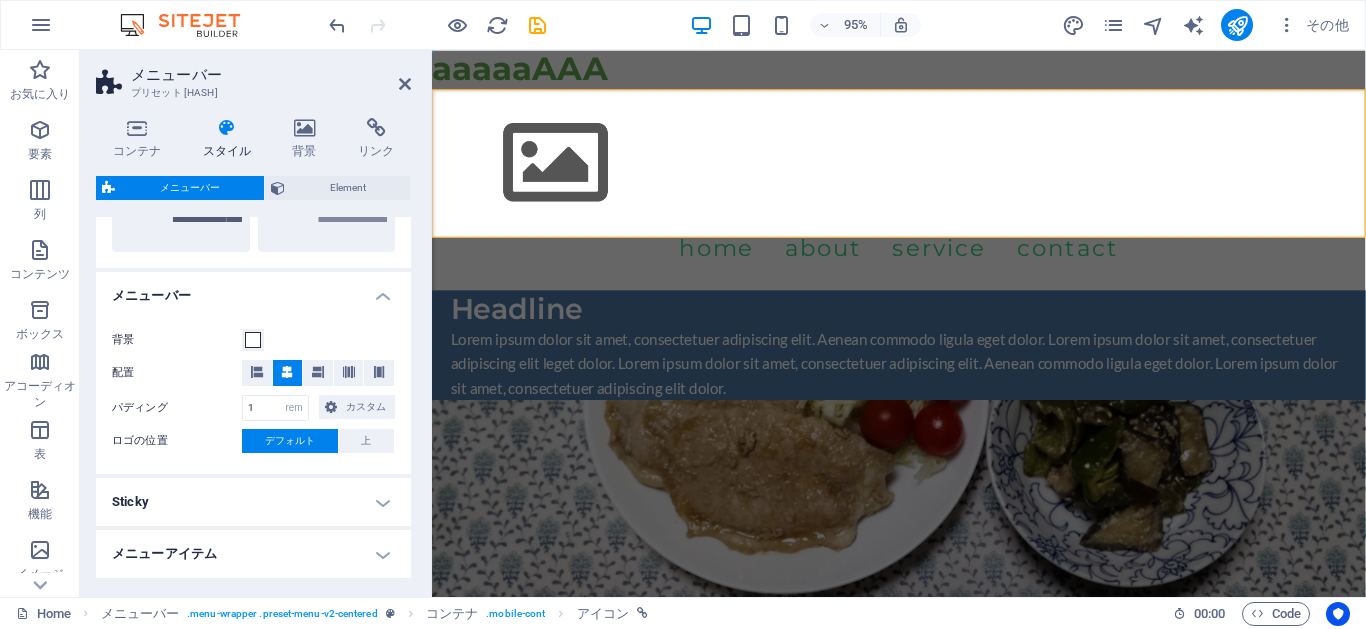 click on "メニューバー" at bounding box center [253, 290] 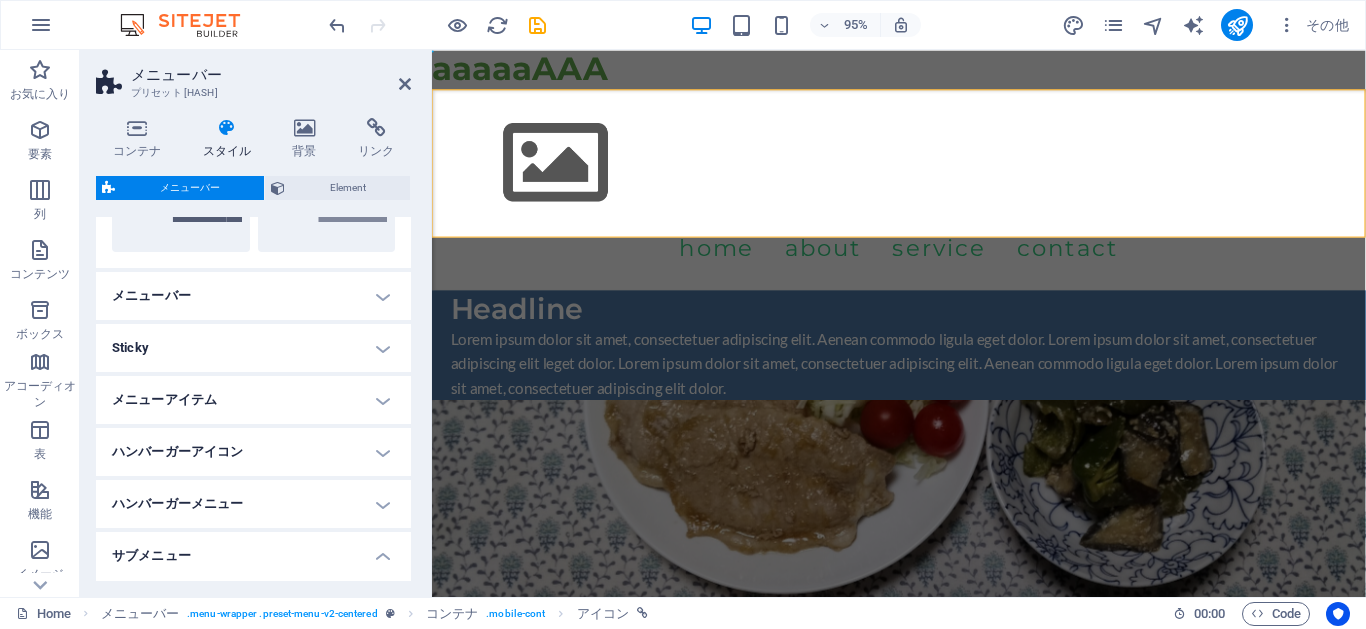 click on "枠線 中央 デフォルト 固定 Loki トリガー ワイド XXL" at bounding box center [253, -24] 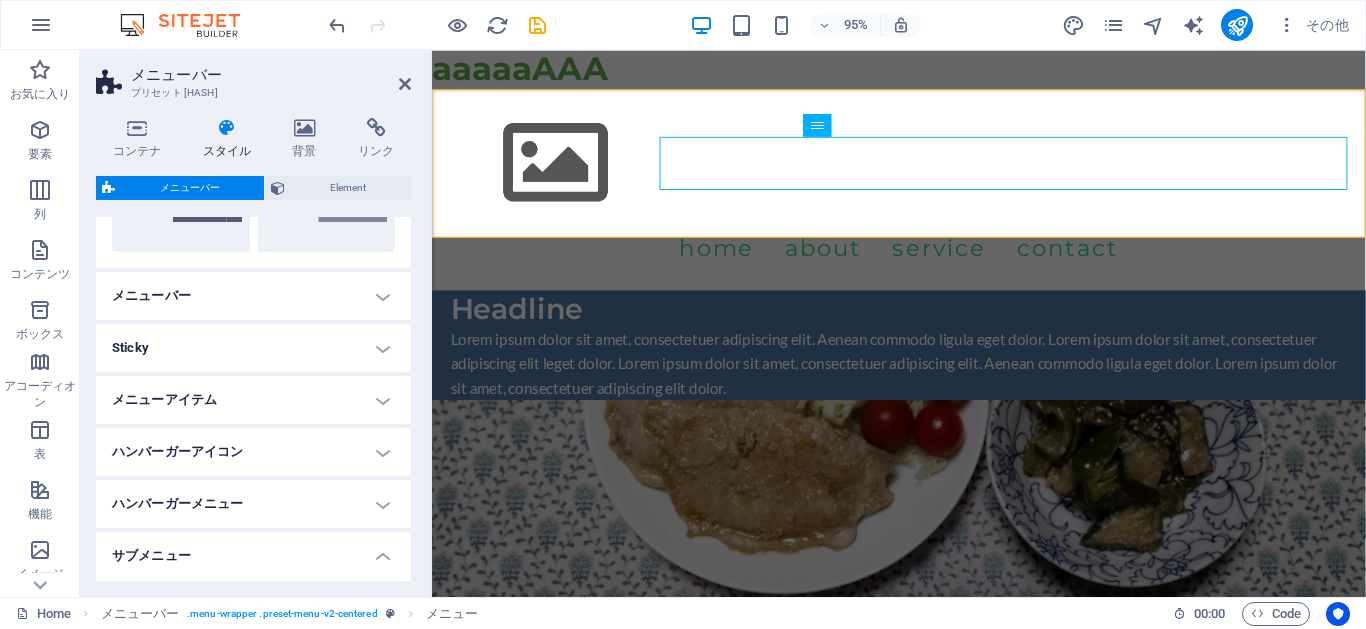 click on "サブメニュー" at bounding box center (253, 550) 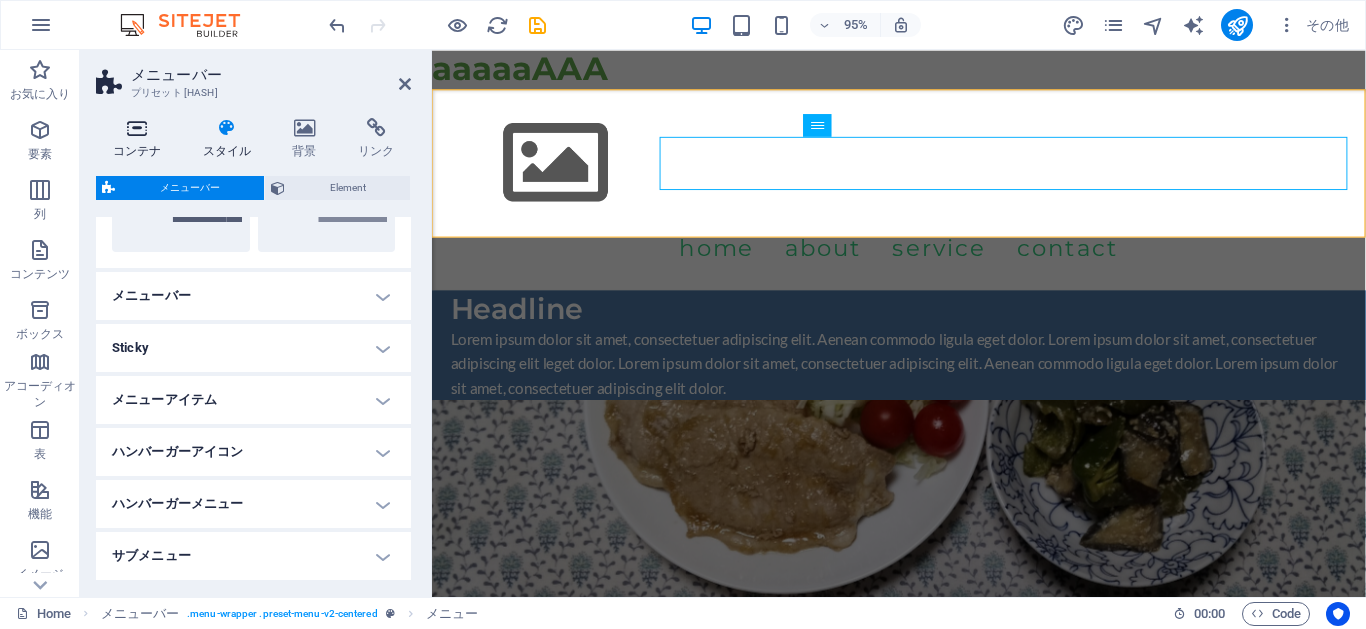 click at bounding box center [137, 128] 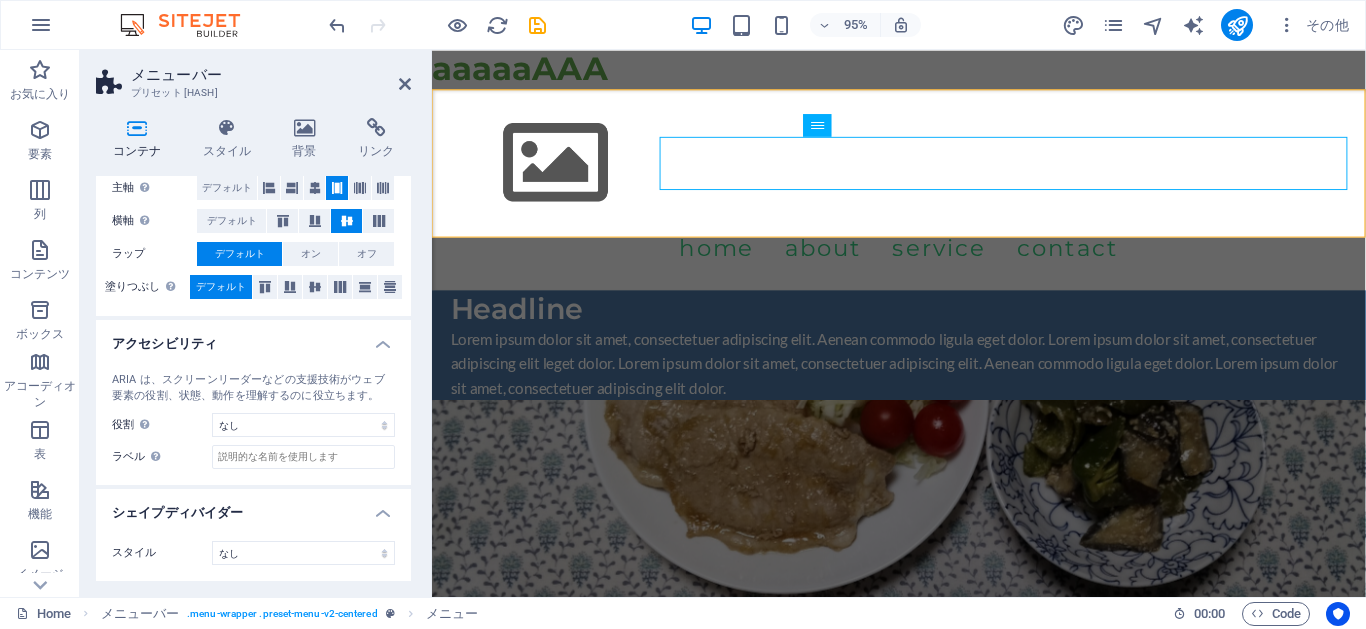 scroll, scrollTop: 334, scrollLeft: 0, axis: vertical 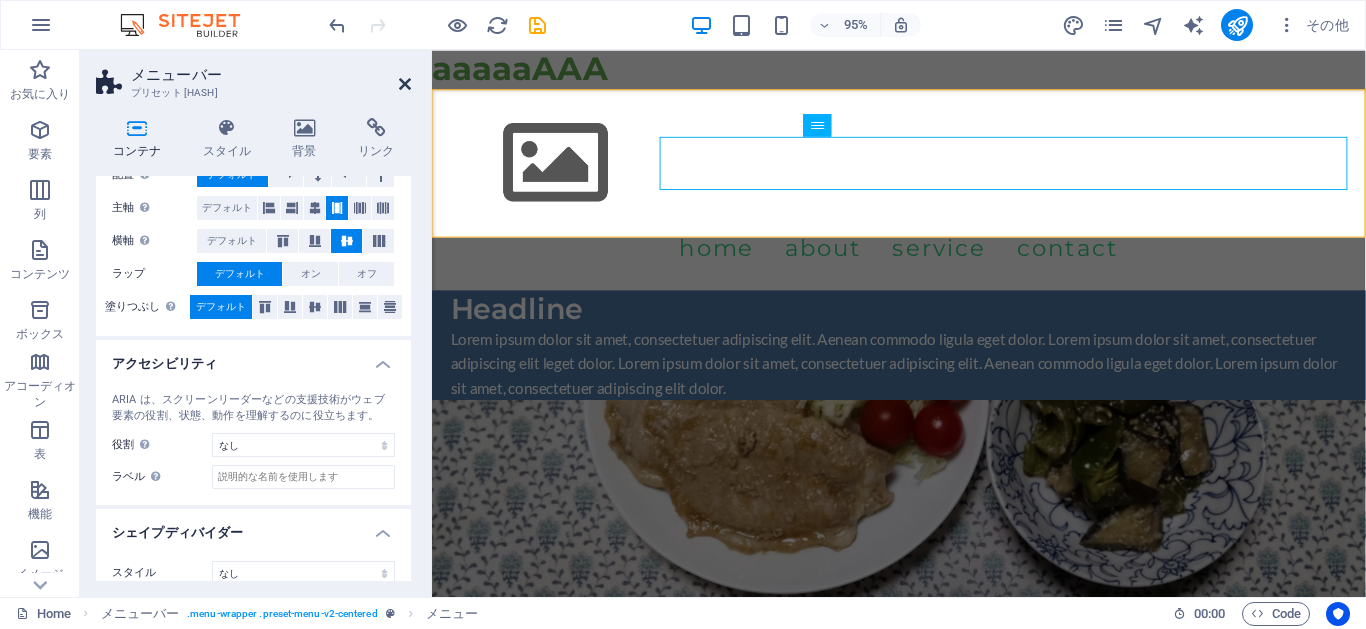 click at bounding box center [405, 84] 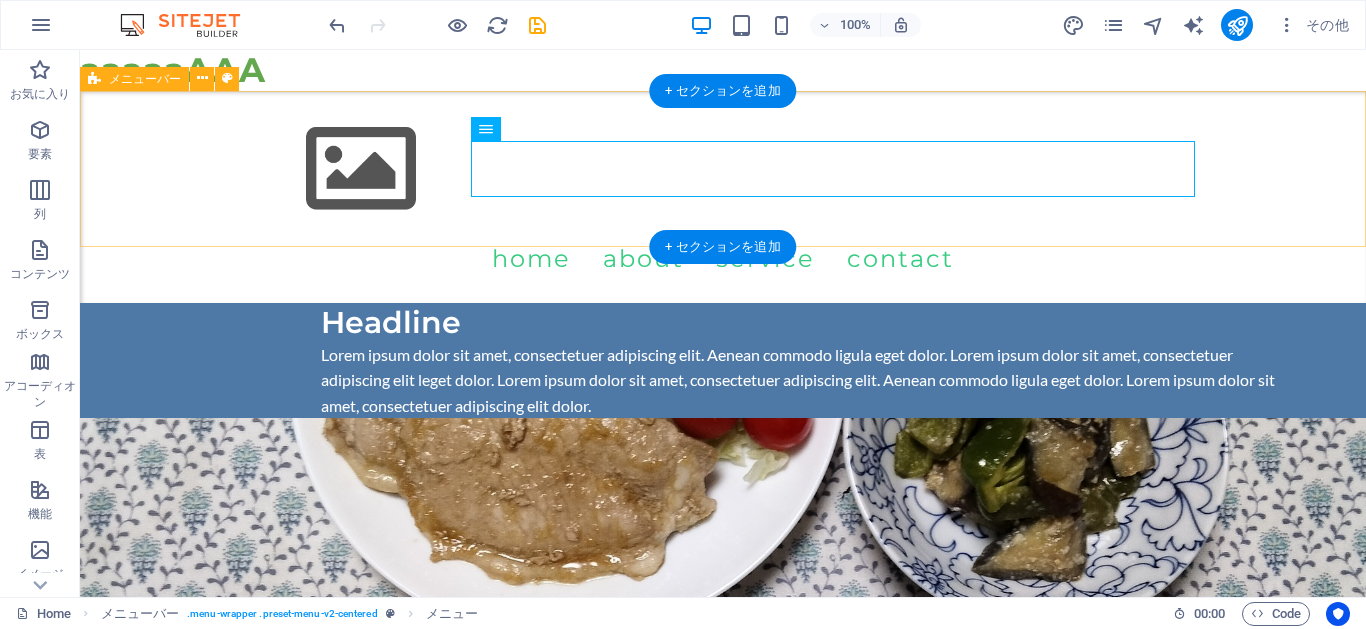 click on "Menu Home About Service Contact" at bounding box center [723, 197] 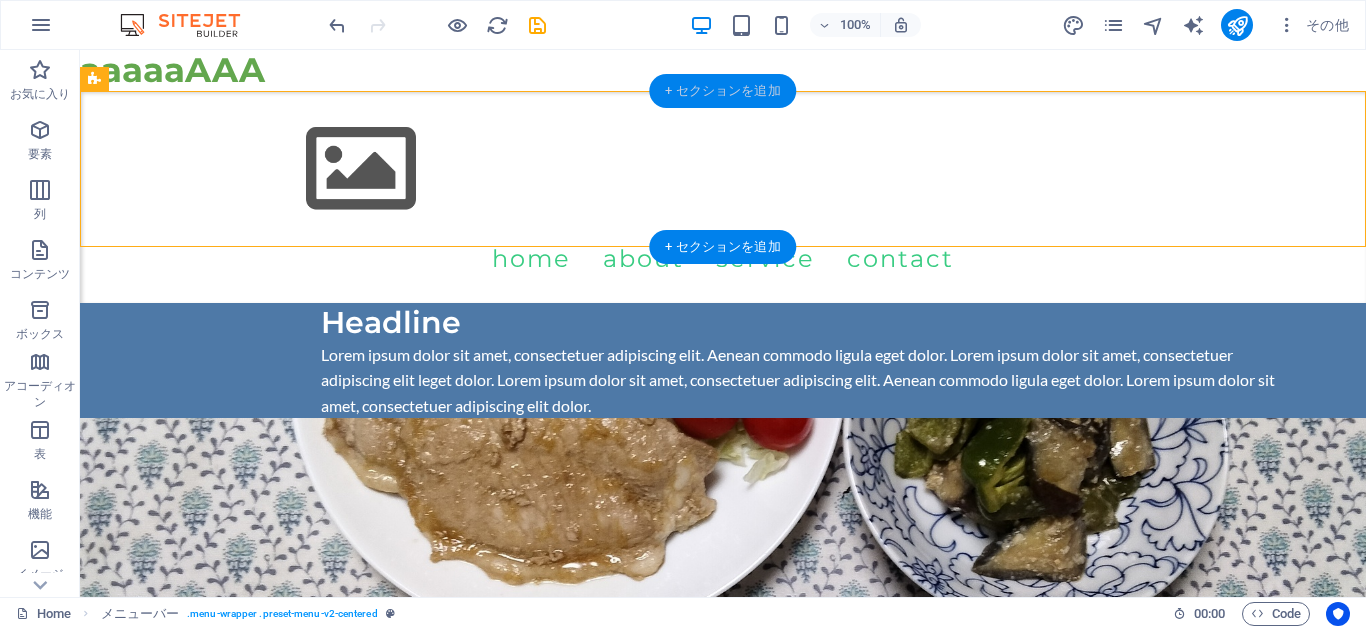 click on "+ セクションを追加" at bounding box center (722, 91) 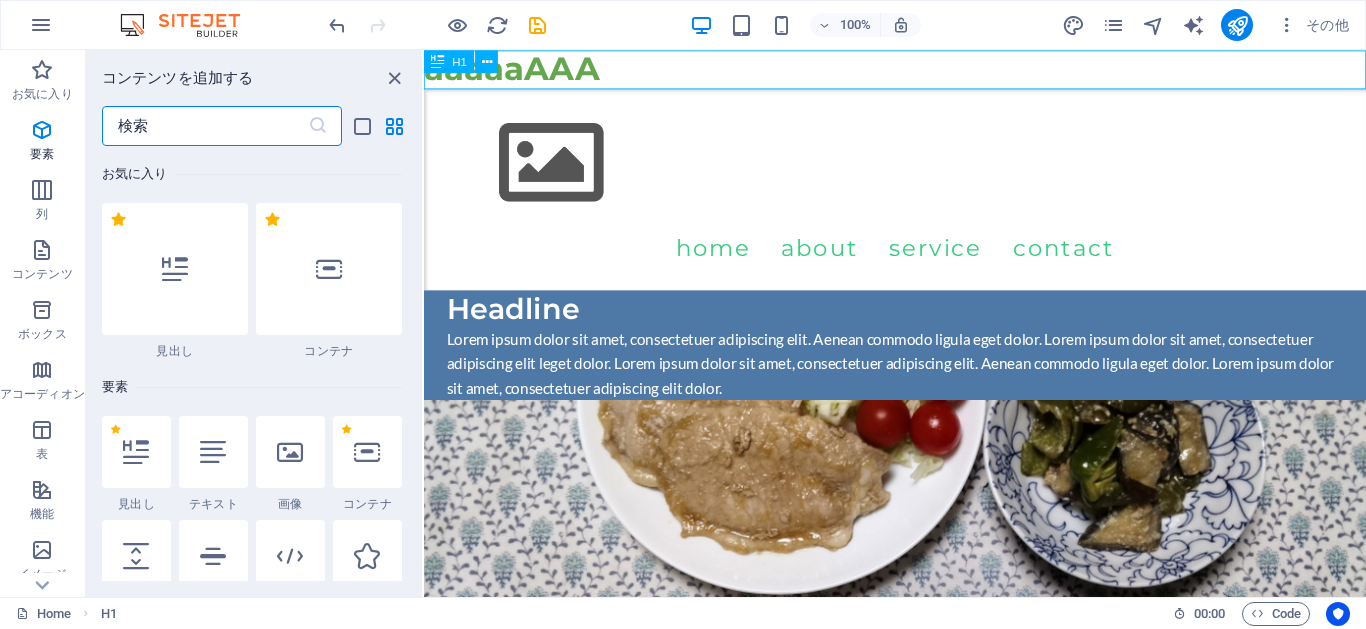 scroll, scrollTop: 3499, scrollLeft: 0, axis: vertical 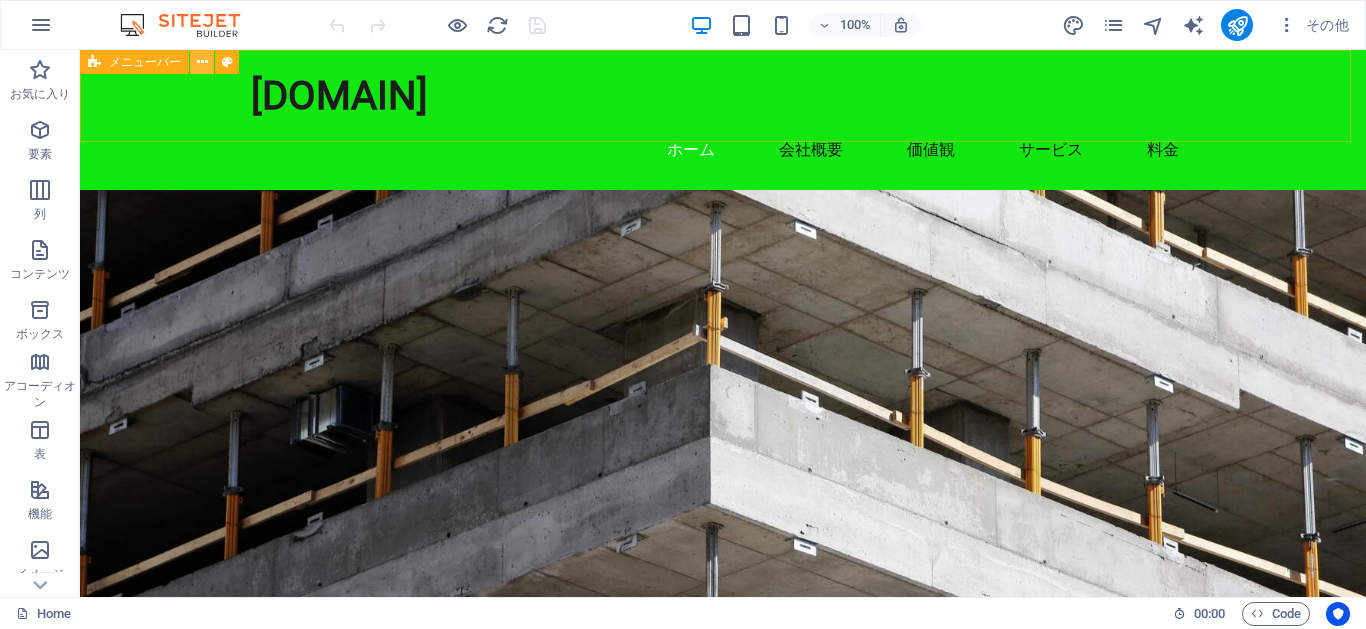 click at bounding box center [202, 62] 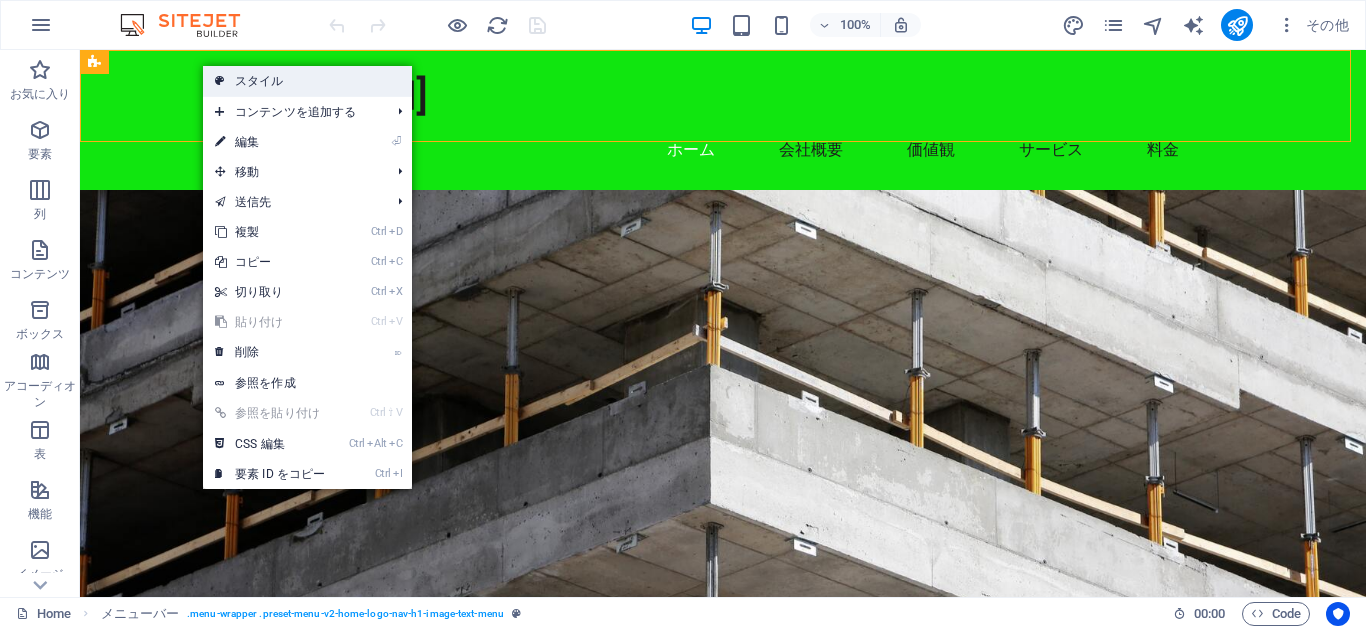click on "スタイル" at bounding box center (307, 81) 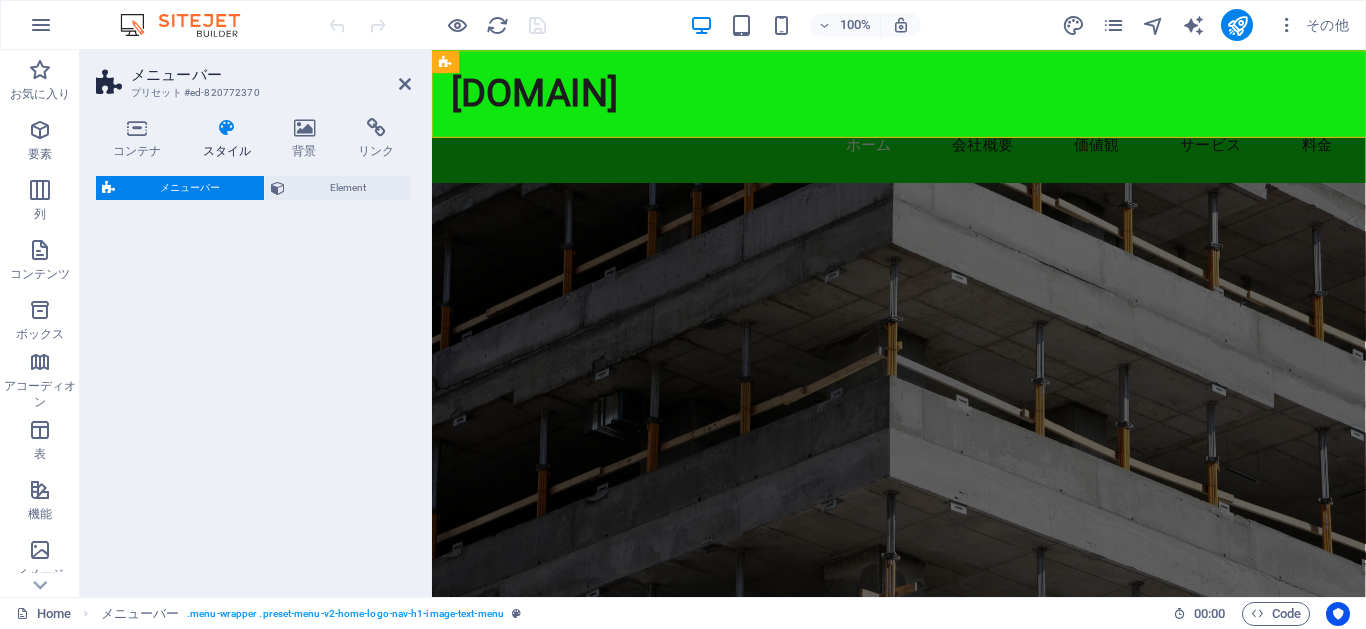 select on "rem" 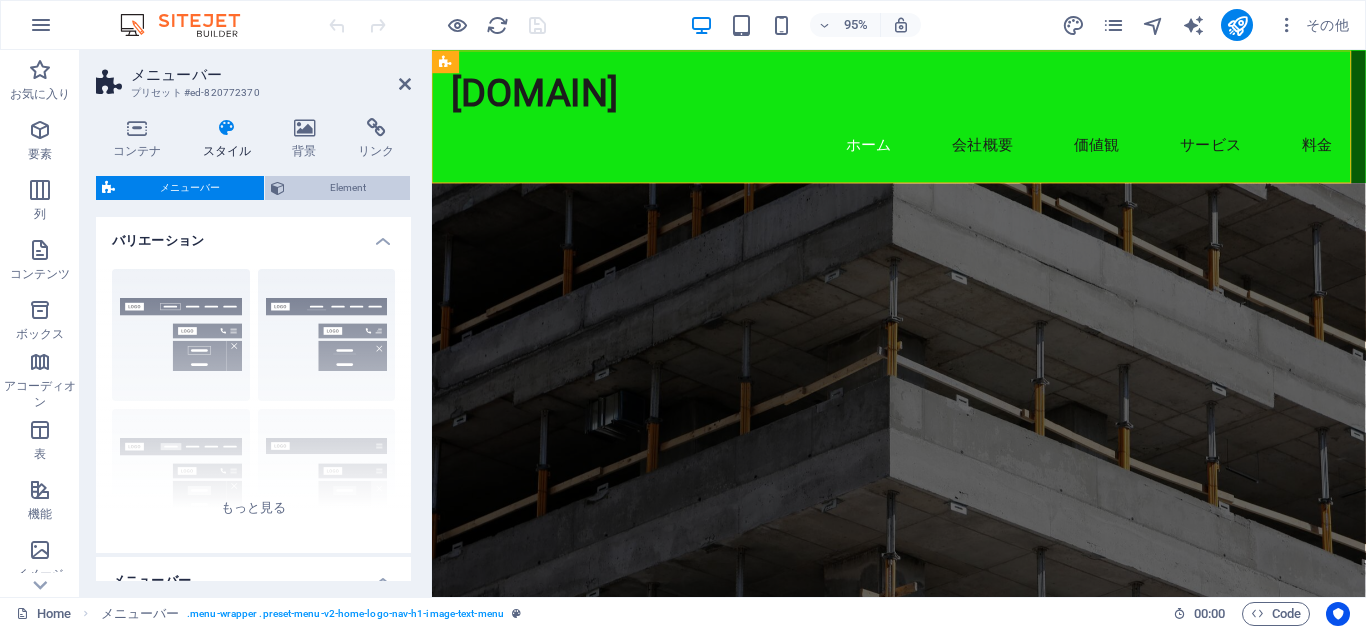click on "Element" at bounding box center [347, 188] 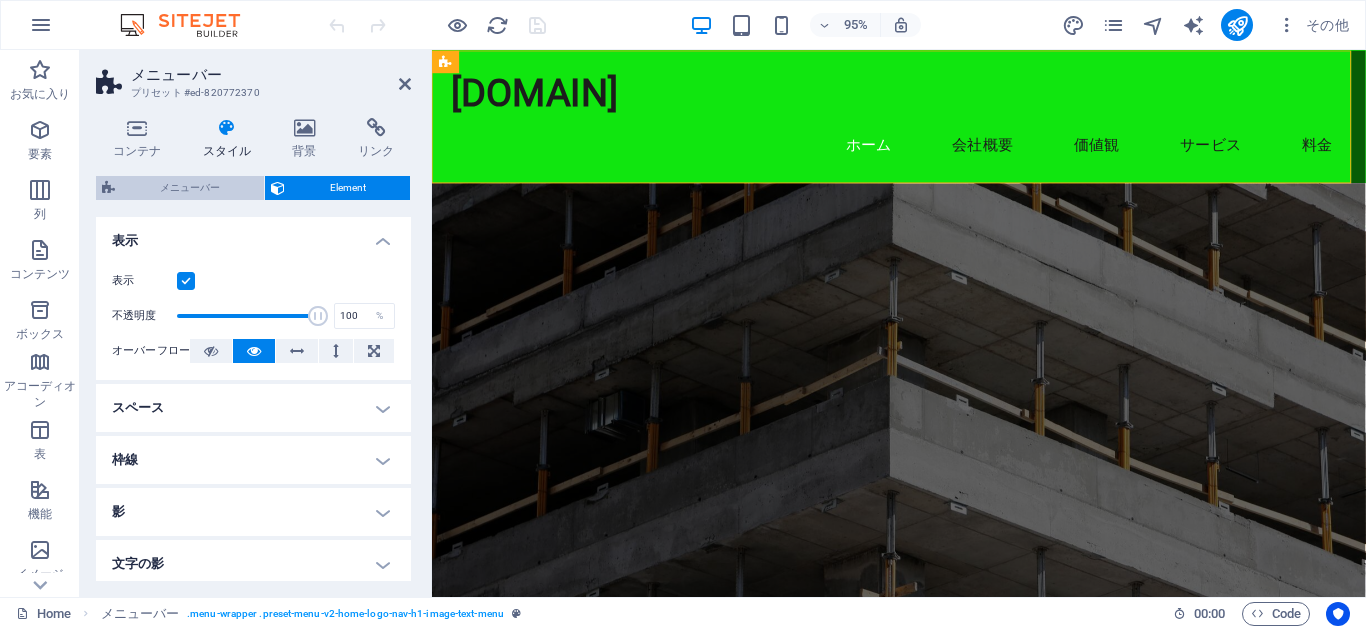 click on "メニューバー" at bounding box center [189, 188] 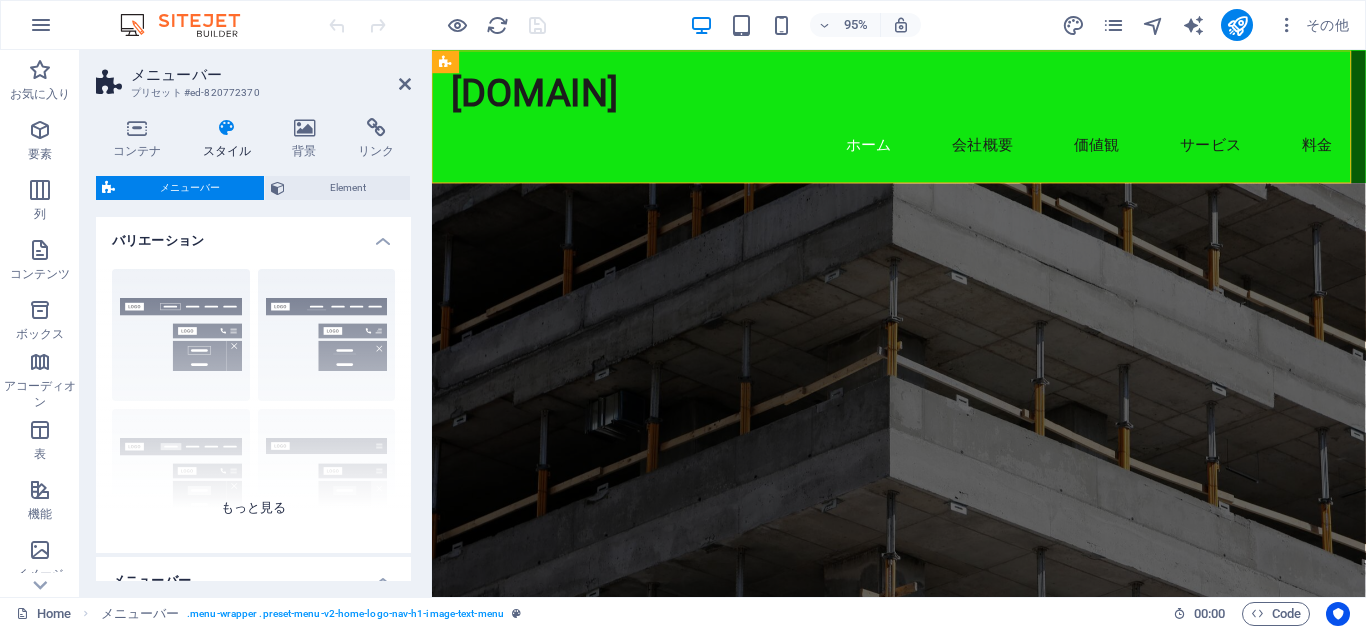 drag, startPoint x: 402, startPoint y: 296, endPoint x: 406, endPoint y: 343, distance: 47.169907 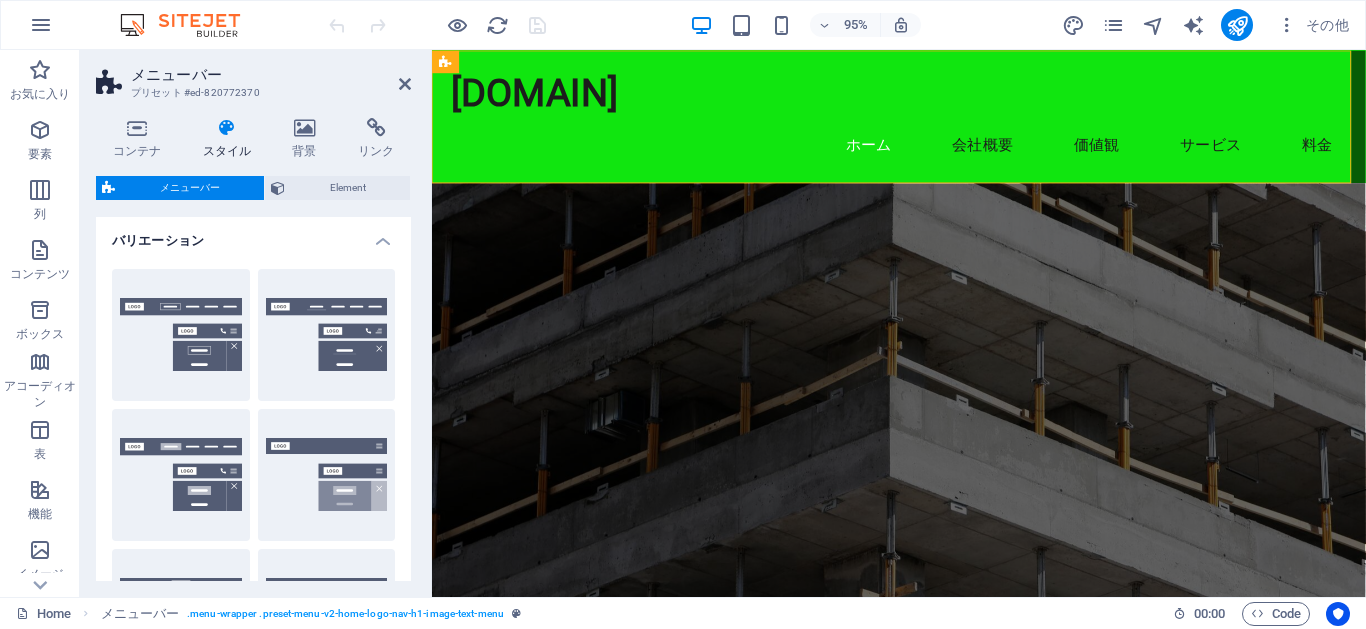 click on "枠線 中央 デフォルト 固定 Loki トリガー ワイド XXL" at bounding box center (253, 545) 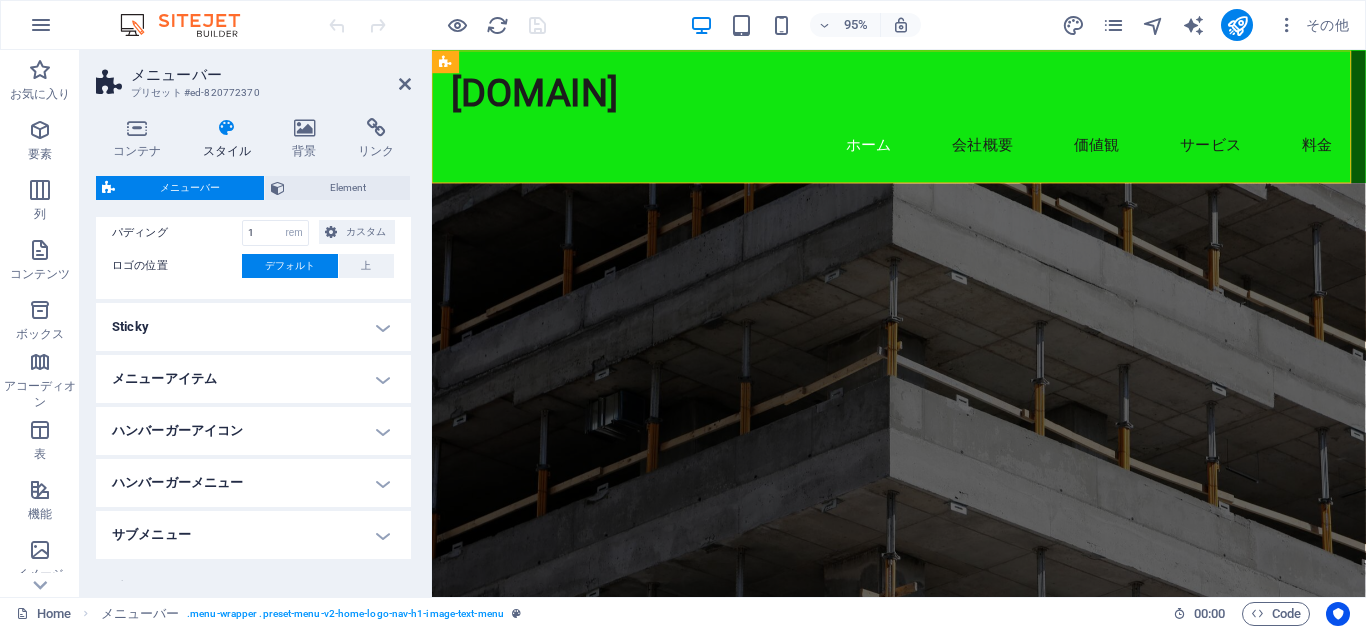 scroll, scrollTop: 802, scrollLeft: 0, axis: vertical 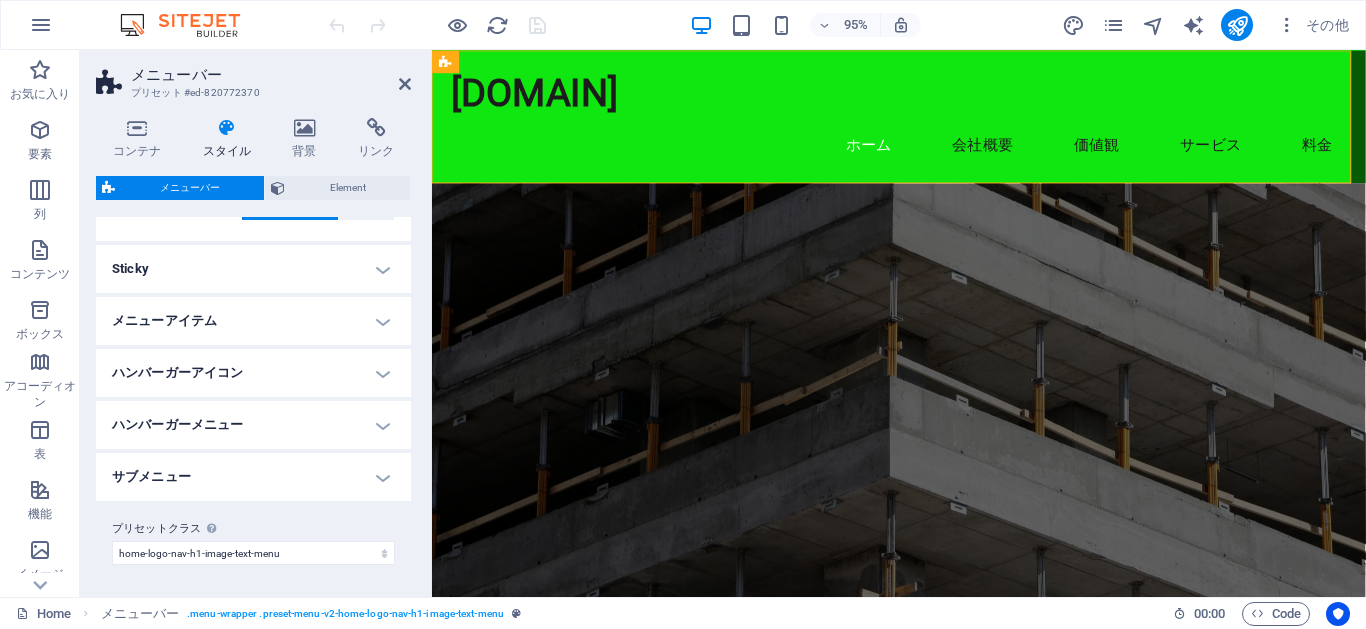 click on "Sticky" at bounding box center [253, 269] 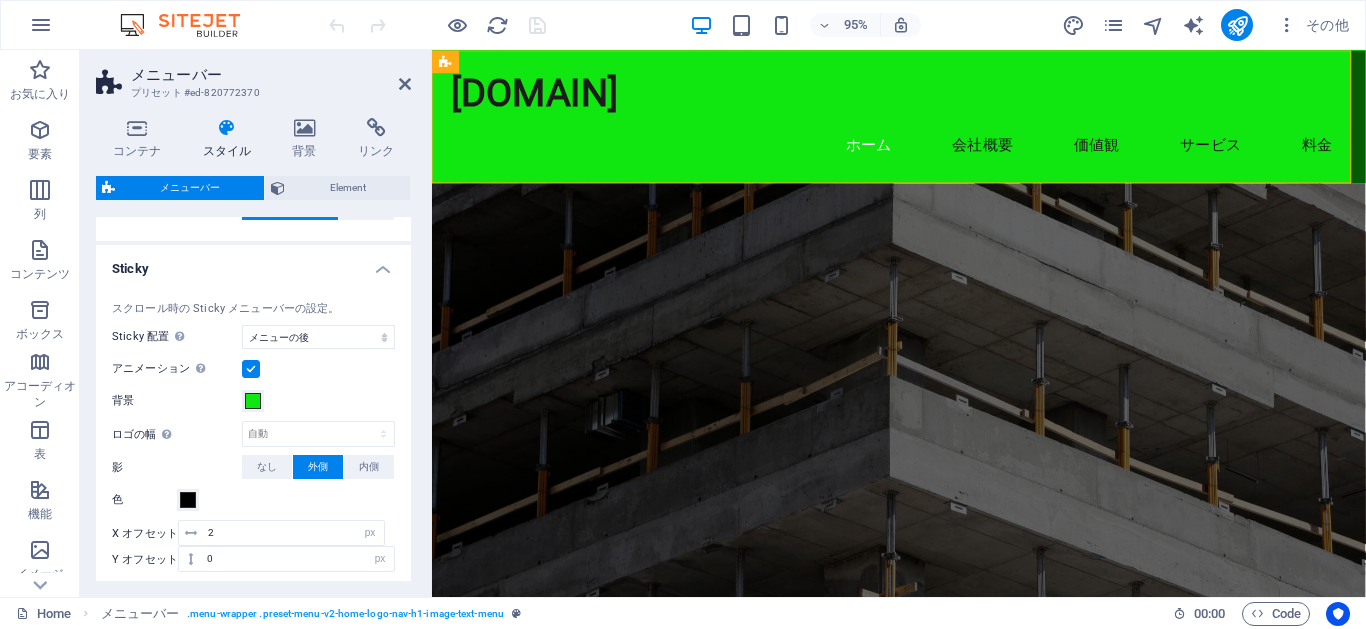 click on "アニメーション Sticky メニューを表示する場合のスムーズなトランジションを設定します" at bounding box center (177, 369) 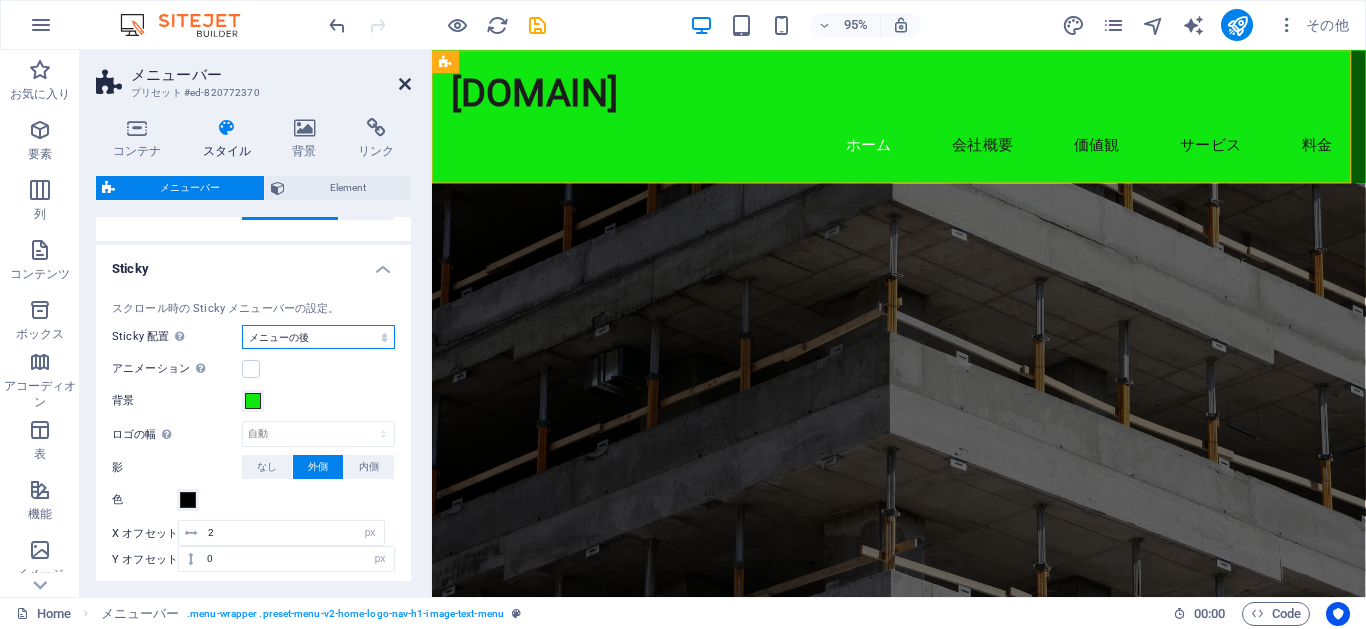 drag, startPoint x: 364, startPoint y: 340, endPoint x: 401, endPoint y: 84, distance: 258.66 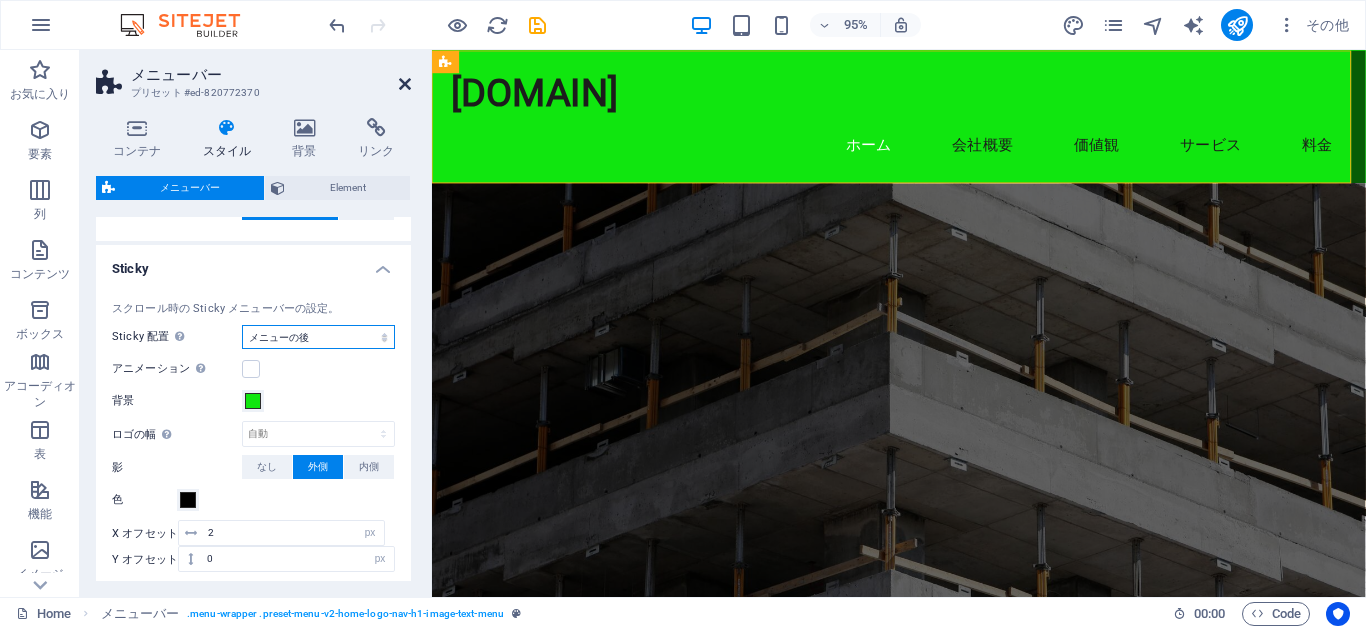 click on "メニューバー プリセット #ed-820772370
コンテナ スタイル 背景 リンク サイズ 高さ デフォルト px rem % vh vw 最小高 なし px rem % vh vw 幅 デフォルト px rem % em vh vw 最小幅 なし px rem % vh vw コンテンツの幅 デフォルト カスタム幅 幅 デフォルト px rem % em vh vw 最小幅 なし px rem % vh vw デフォルトのパディング カスタムスペース デザインの下で、デフォルトのコンテンツの幅とパディングを変更できます。 デザインを編集 レイアウト (Flexbox) 配置 フレックスディレクションを決定します。 デフォルト 主軸 このコンテンツ内の主軸に沿って要素をどのように配置するかを決定します (justify-content)。 デフォルト 横軸 コンテナ内の要素の縦方向の配置を制御します (align-items)。 デフォルト ラップ デフォルト オン オフ 塗りつぶし デフォルト アクセシビリティ" at bounding box center (256, 323) 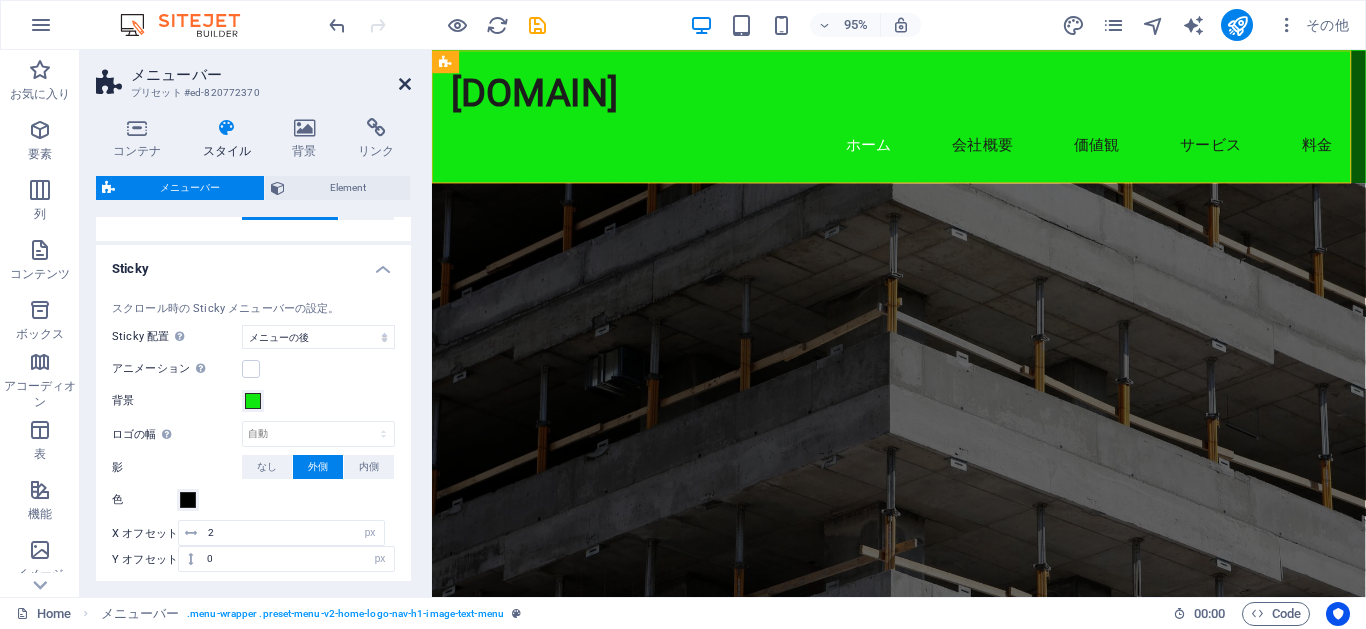 click at bounding box center (405, 84) 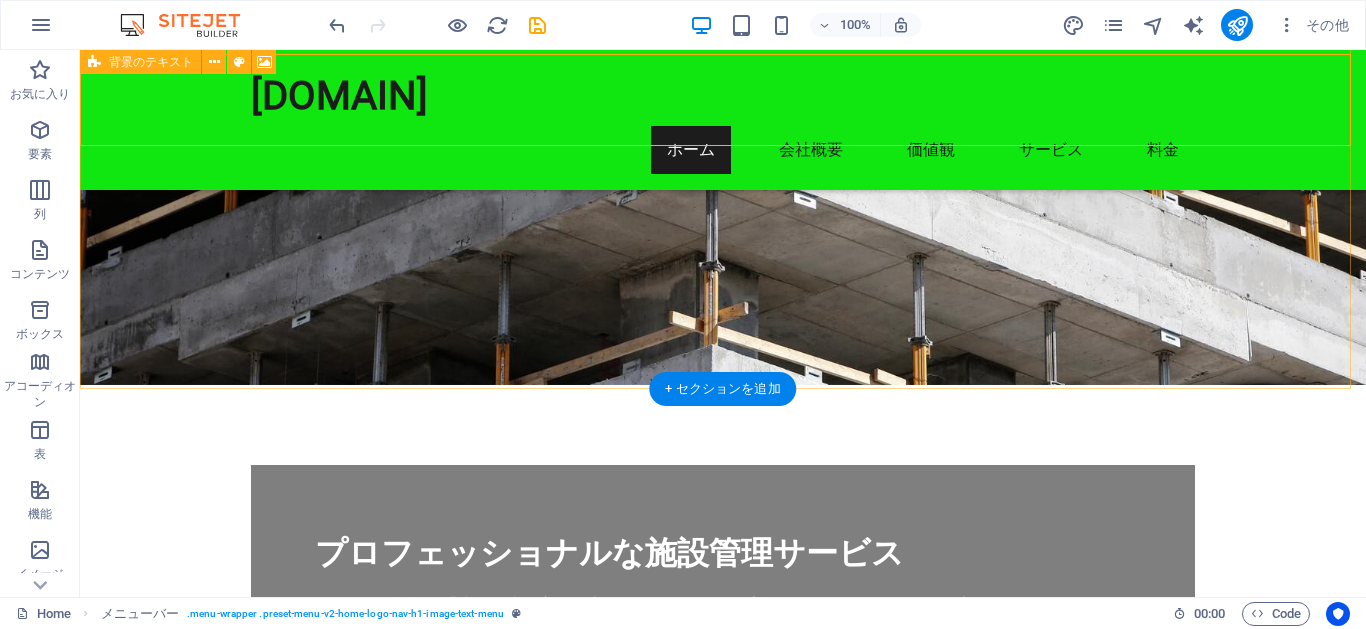 scroll, scrollTop: 242, scrollLeft: 0, axis: vertical 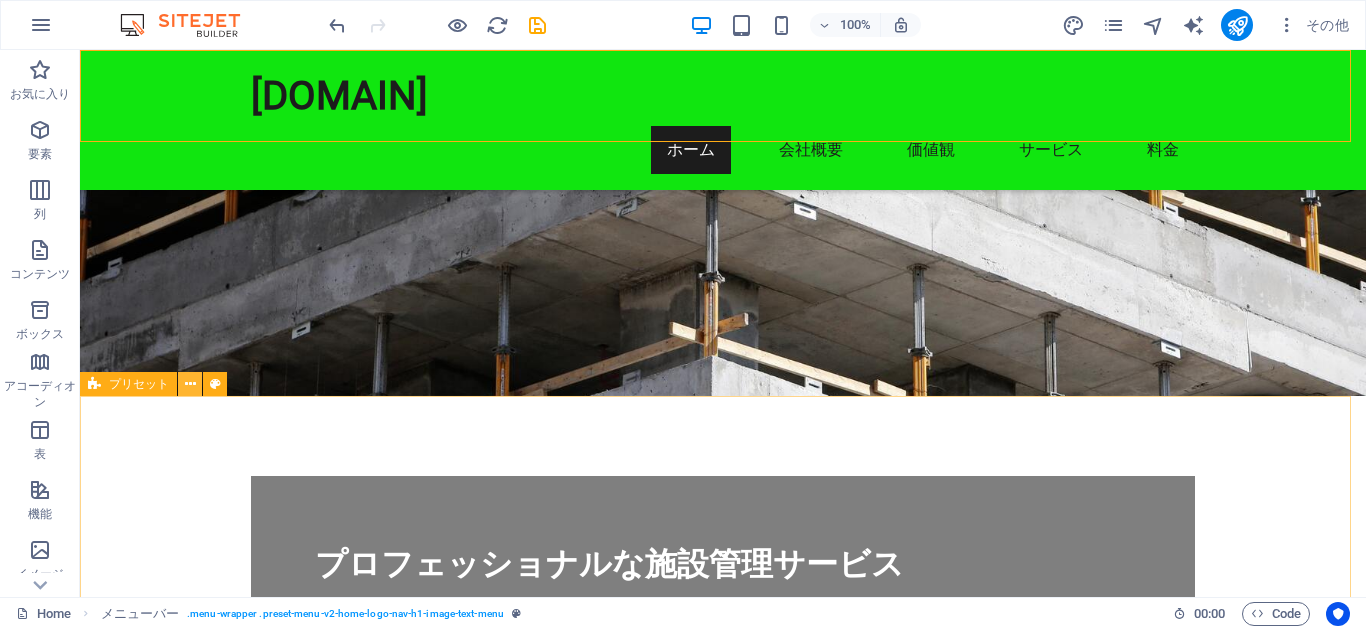 click at bounding box center [190, 384] 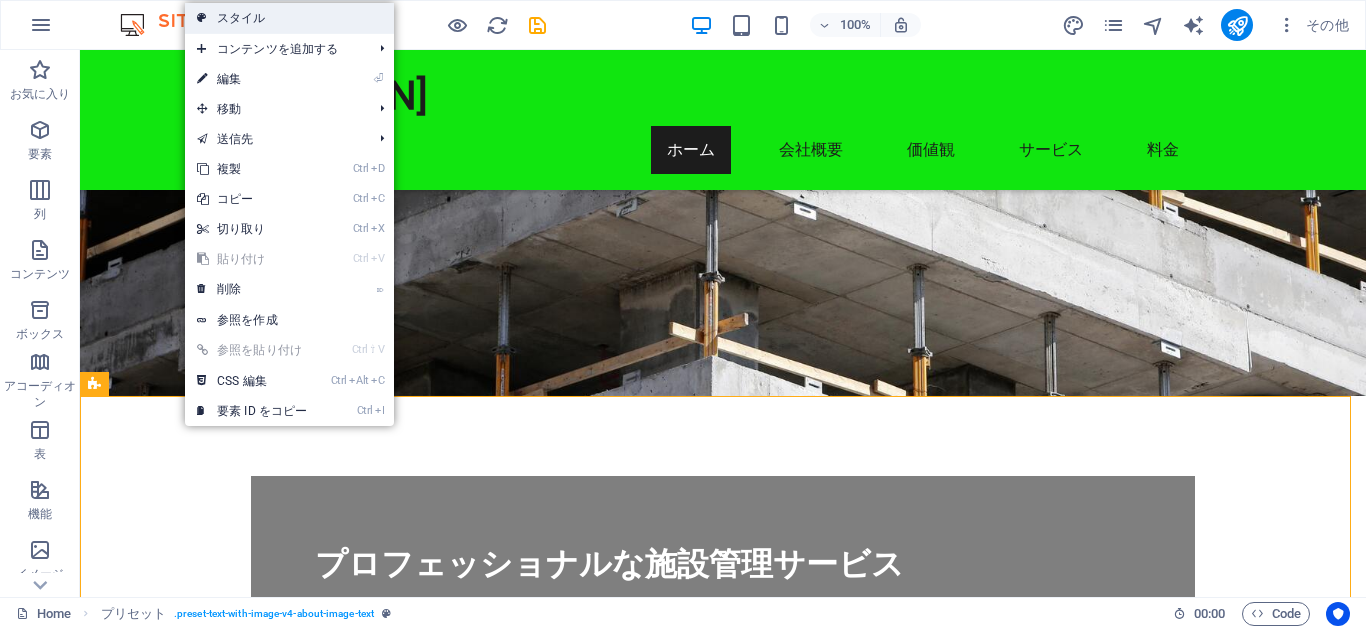 click on "スタイル" at bounding box center (289, 18) 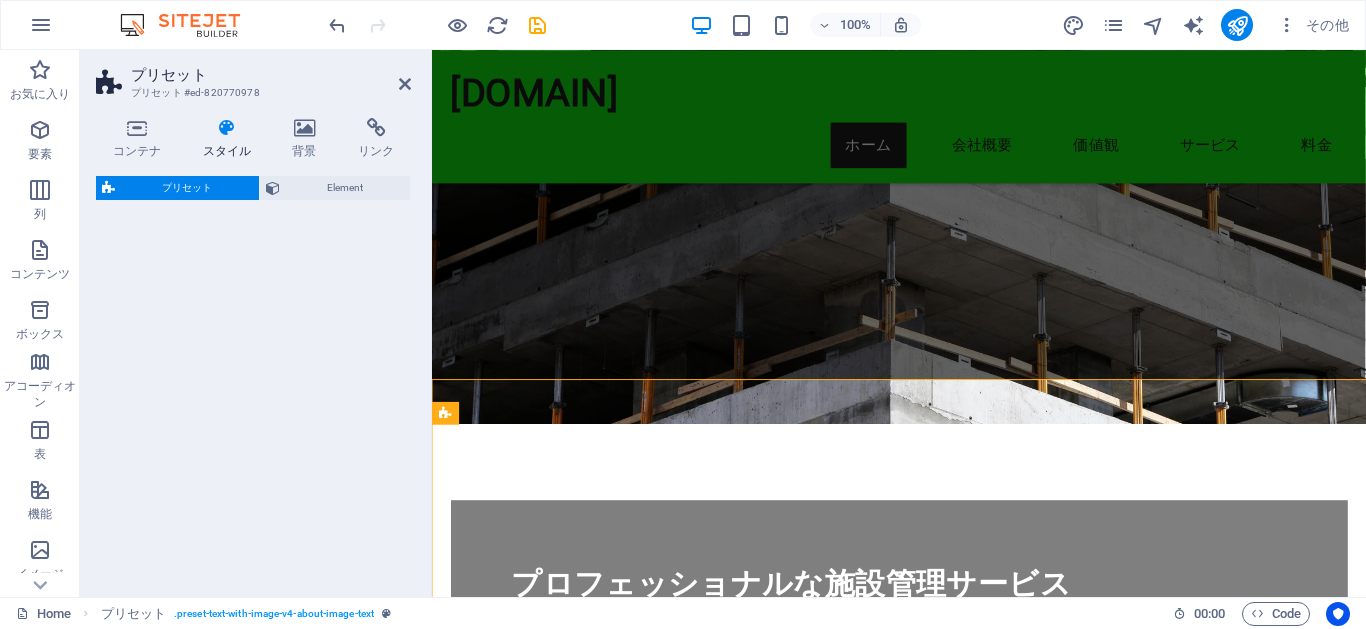 select on "rem" 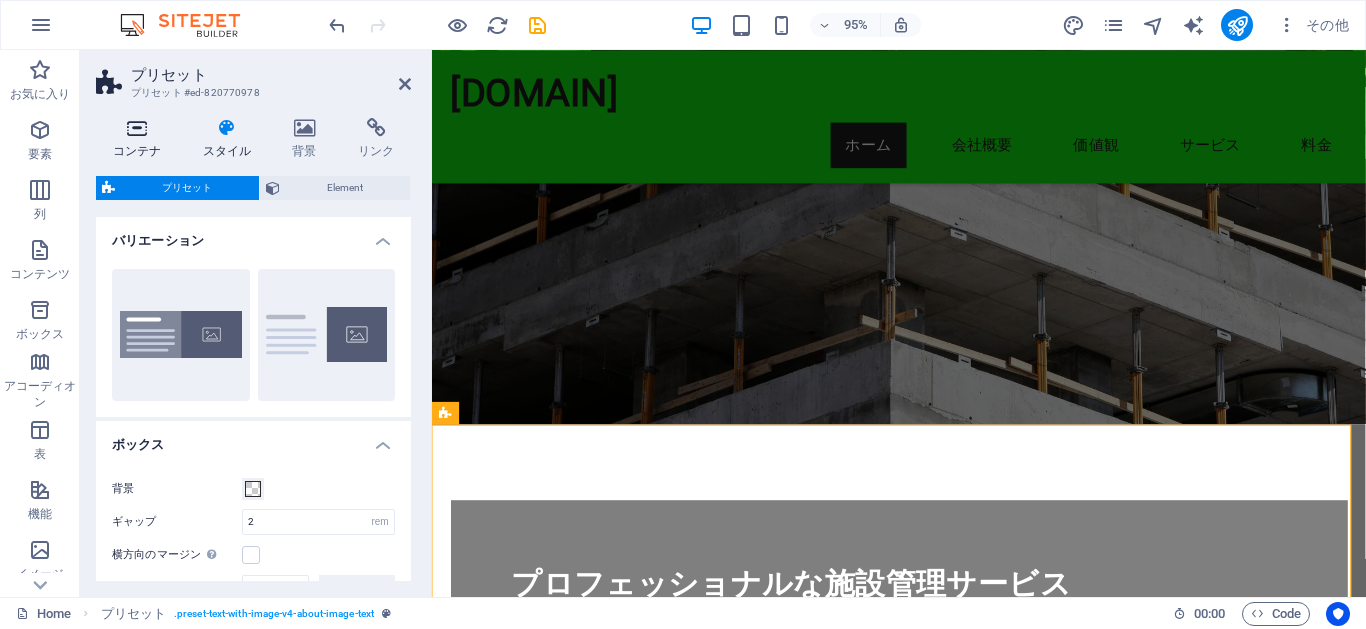 click at bounding box center (137, 128) 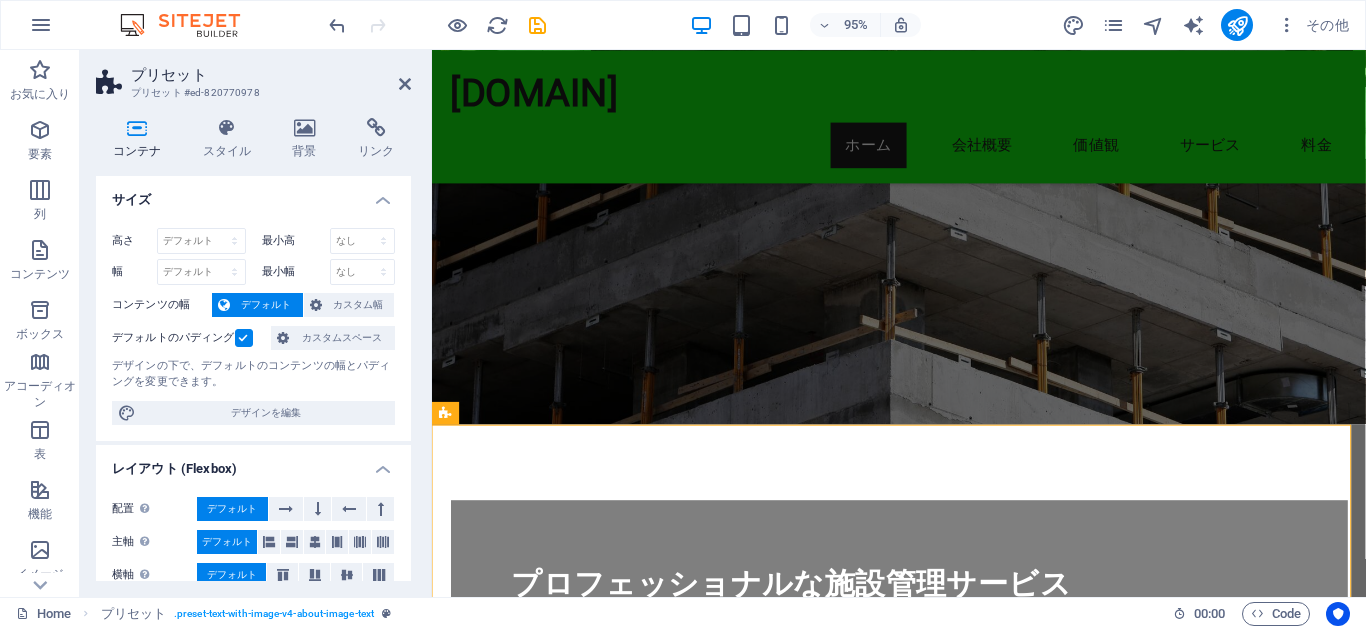 click on "レイアウト (Flexbox)" at bounding box center [253, 463] 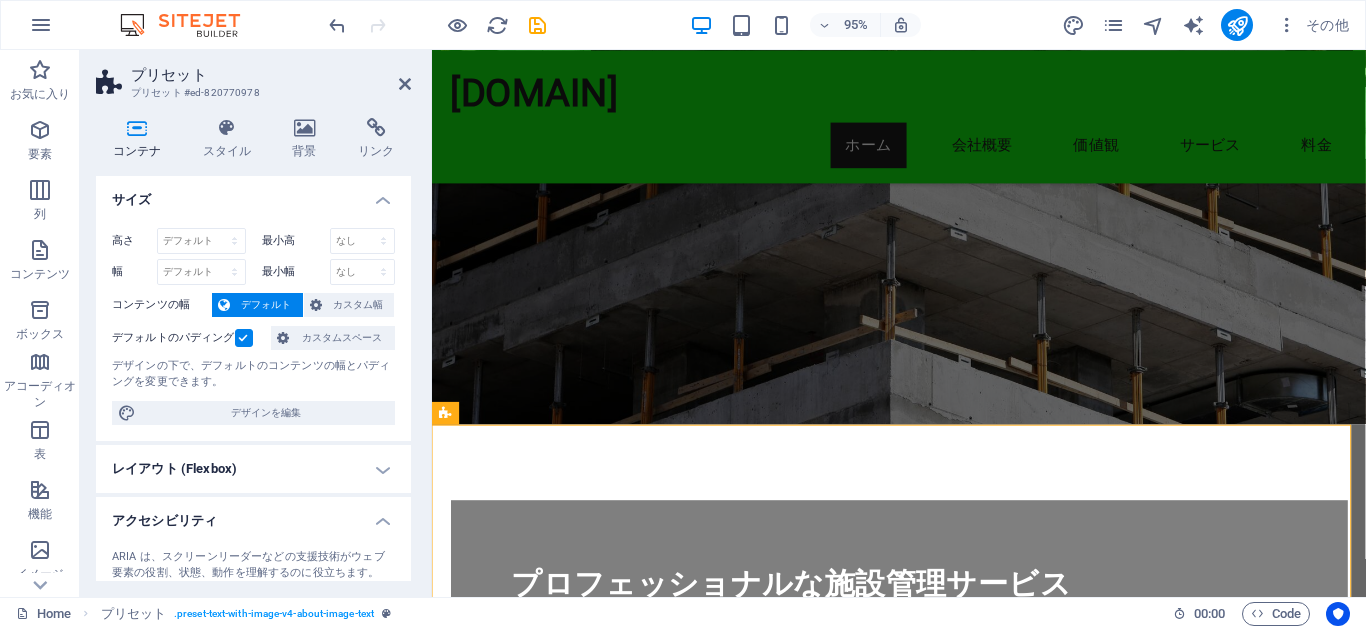click on "コンテナ スタイル 背景 リンク サイズ 高さ デフォルト px rem % vh vw 最小高 なし px rem % vh vw 幅 デフォルト px rem % em vh vw 最小幅 なし px rem % vh vw コンテンツの幅 デフォルト カスタム幅 幅 デフォルト px rem % em vh vw 最小幅 なし px rem % vh vw デフォルトのパディング カスタムスペース デザインの下で、デフォルトのコンテンツの幅とパディングを変更できます。 デザインを編集 レイアウト (Flexbox) 配置 フレックスディレクションを決定します。 デフォルト 主軸 このコンテンツ内の主軸に沿って要素をどのように配置するかを決定します (justify-content)。 デフォルト 横軸 コンテナ内の要素の縦方向の配置を制御します (align-items)。 デフォルト ラップ デフォルト オン オフ 塗りつぶし デフォルト アクセシビリティ 役割 こちら をご覧ください なし %" at bounding box center (253, 349) 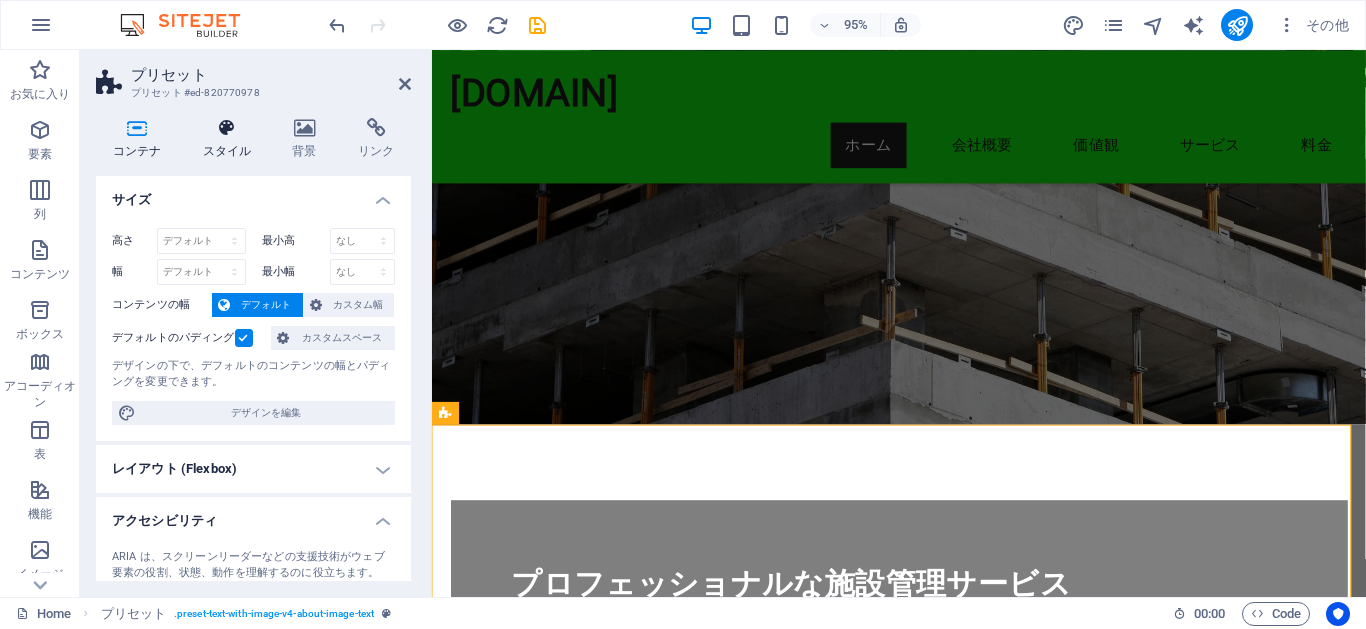 click at bounding box center [227, 128] 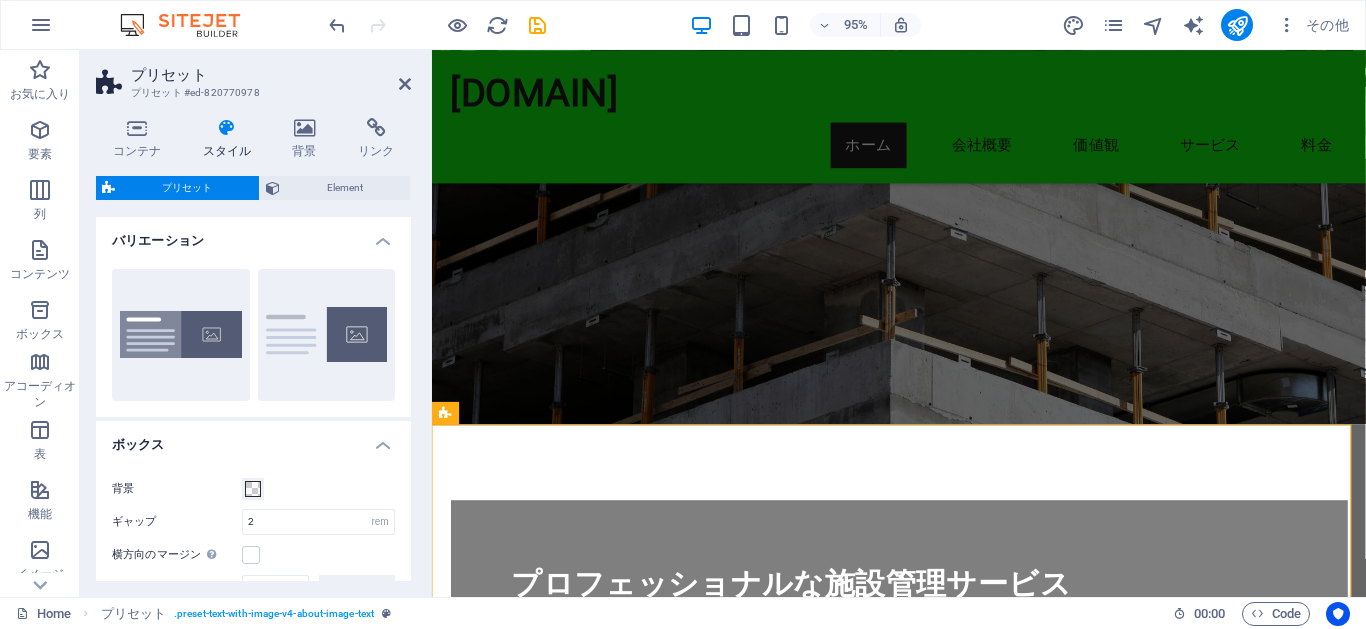 click on "ボックス" at bounding box center [253, 439] 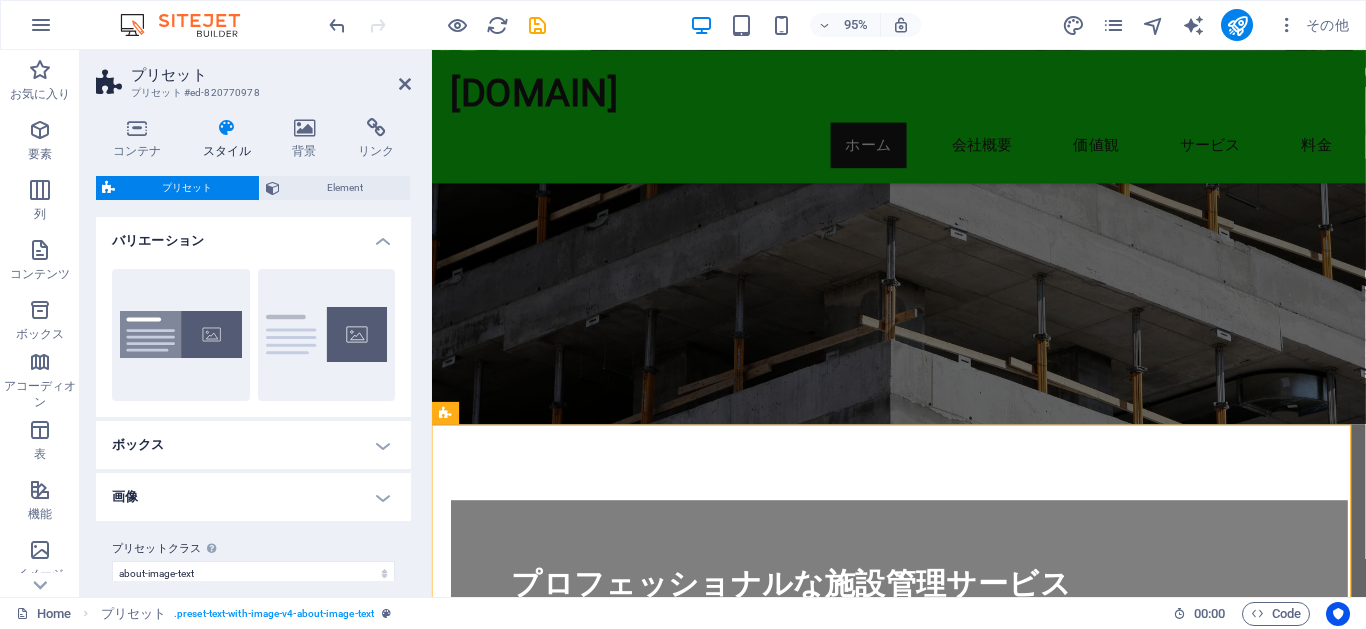 click on "ボックス" at bounding box center [253, 445] 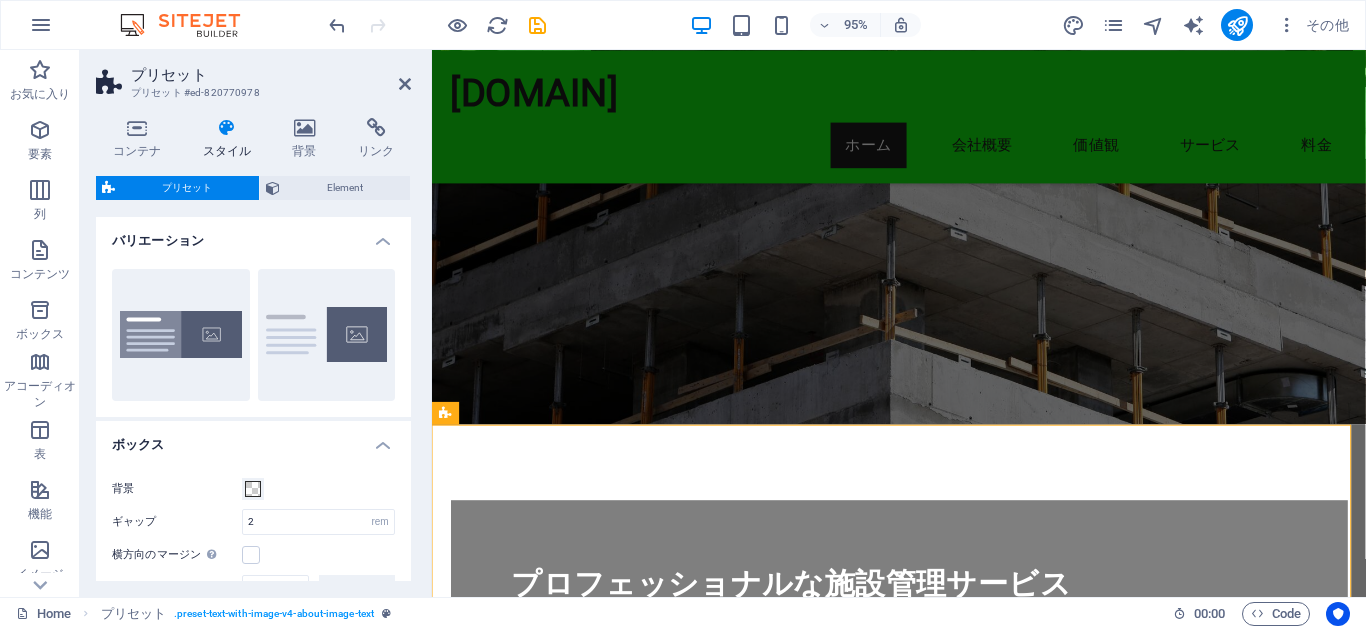 click on "ボックス" at bounding box center (253, 439) 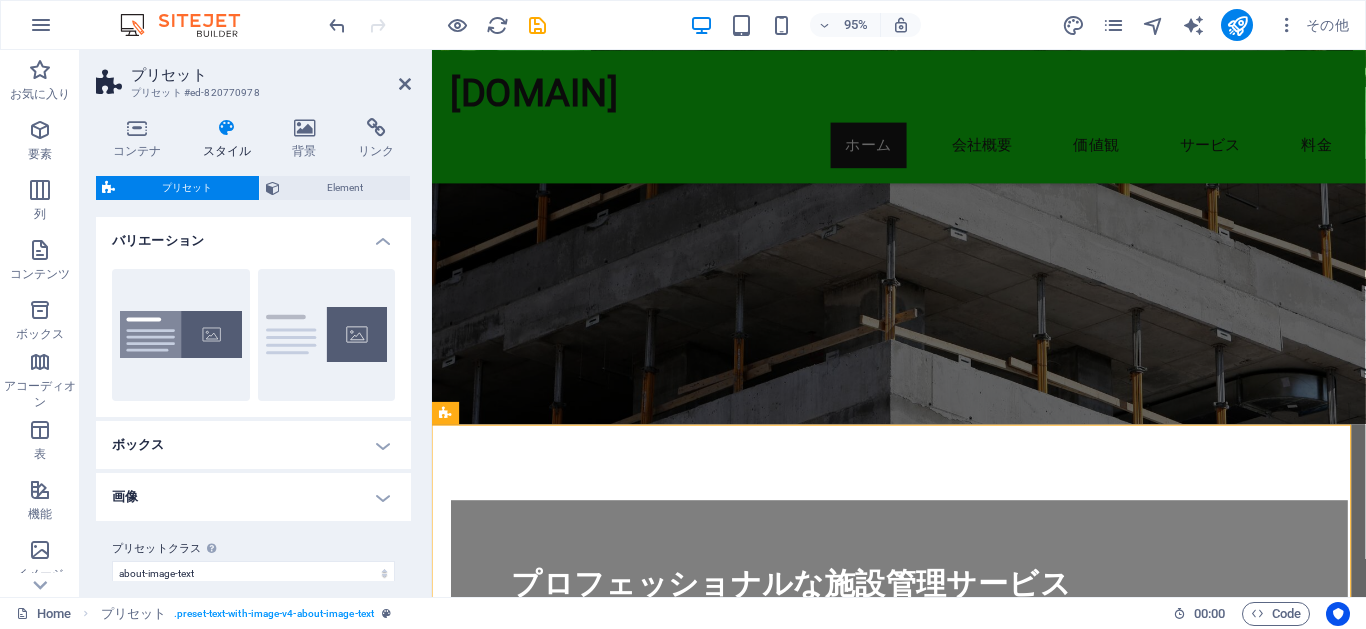drag, startPoint x: 405, startPoint y: 446, endPoint x: 407, endPoint y: 566, distance: 120.01666 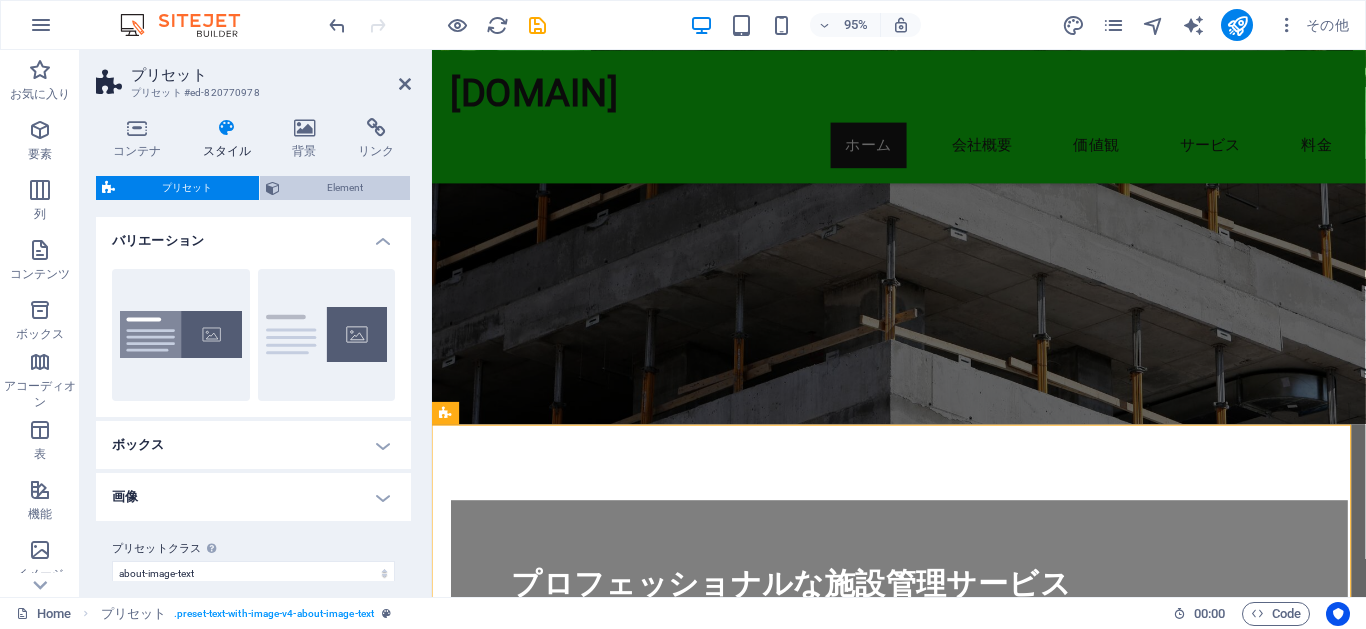 click on "Element" at bounding box center [345, 188] 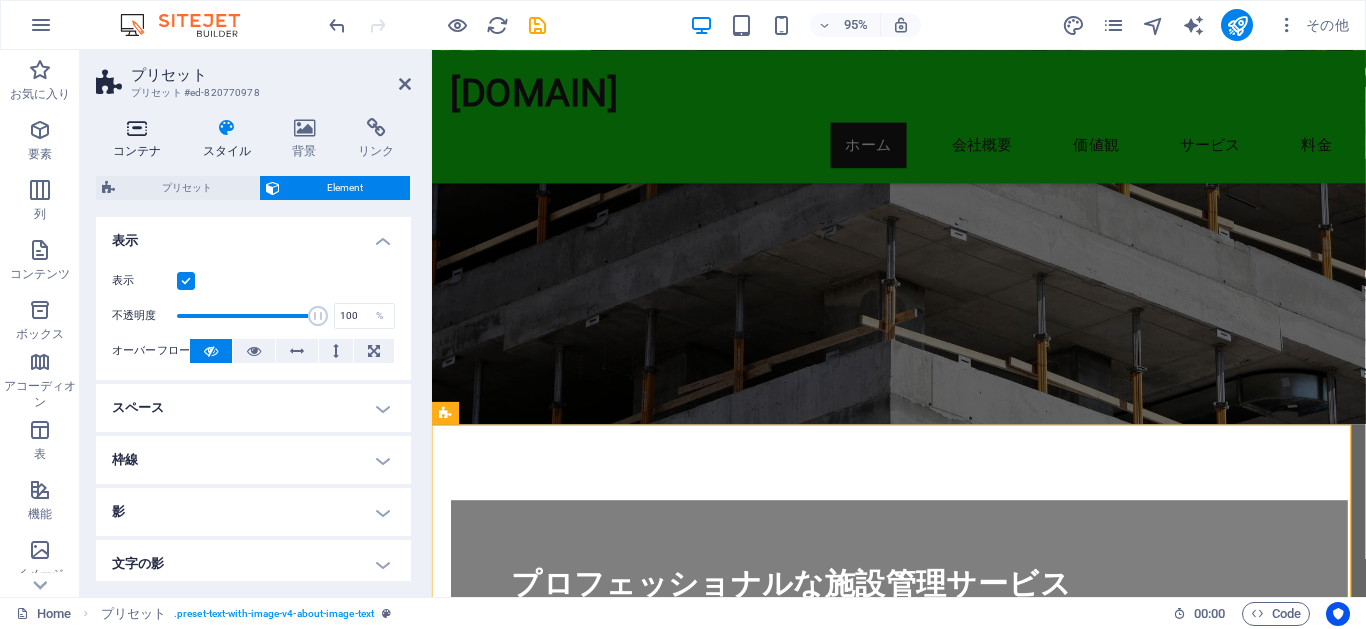 click on "コンテナ" at bounding box center [141, 139] 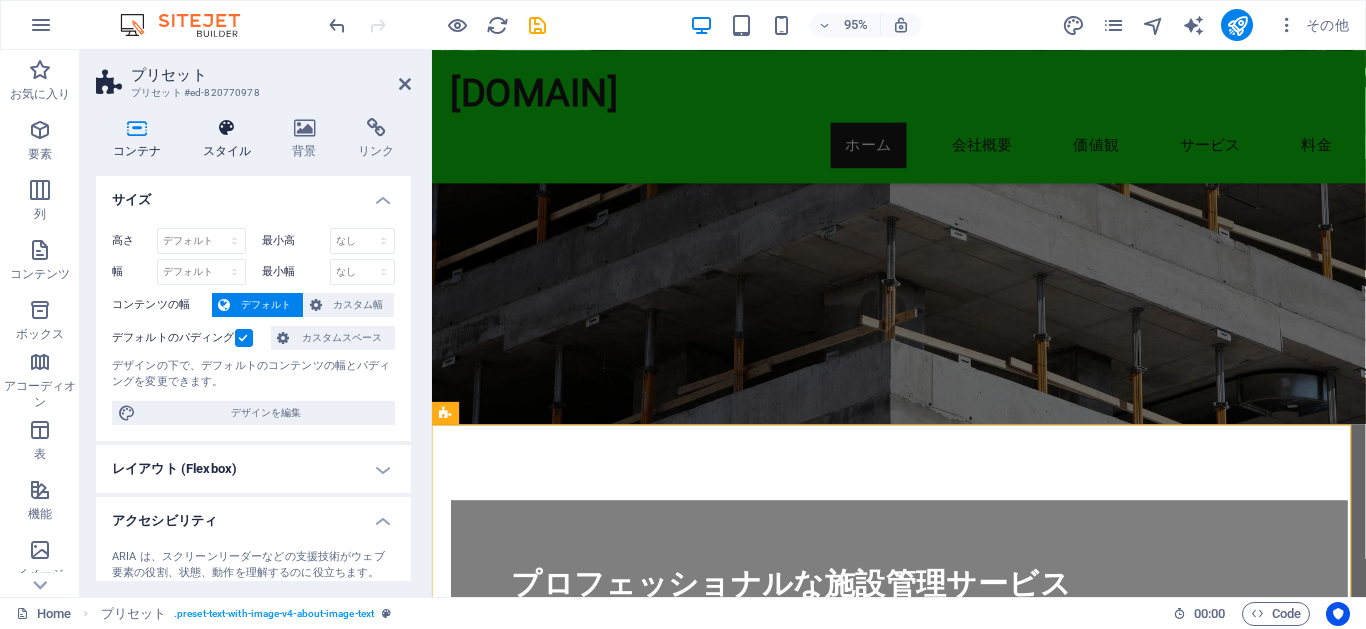 click at bounding box center [227, 128] 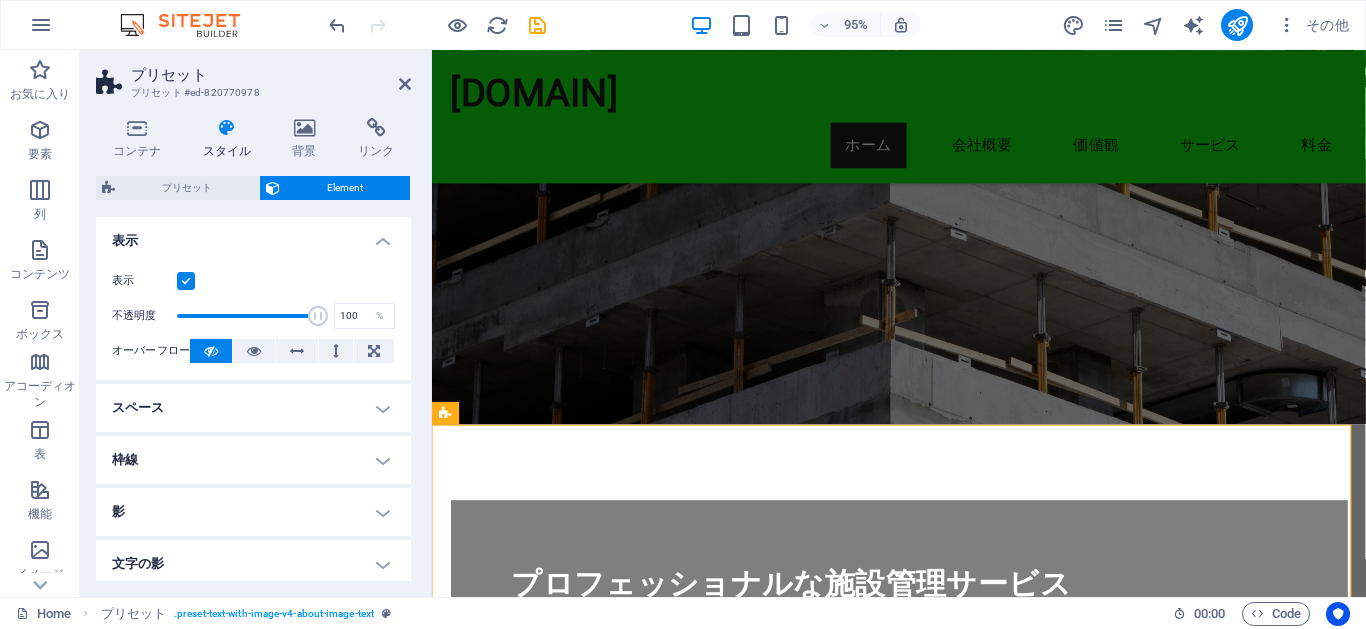 drag, startPoint x: 403, startPoint y: 417, endPoint x: 399, endPoint y: 520, distance: 103.077644 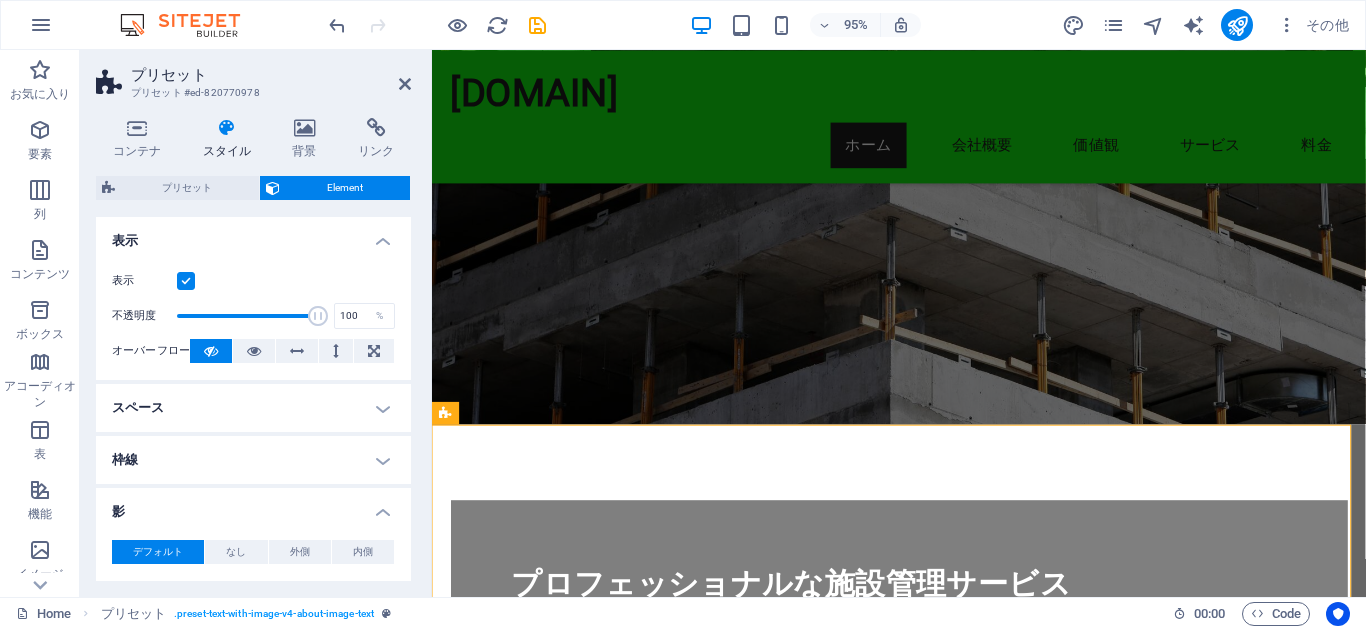 scroll, scrollTop: 312, scrollLeft: 0, axis: vertical 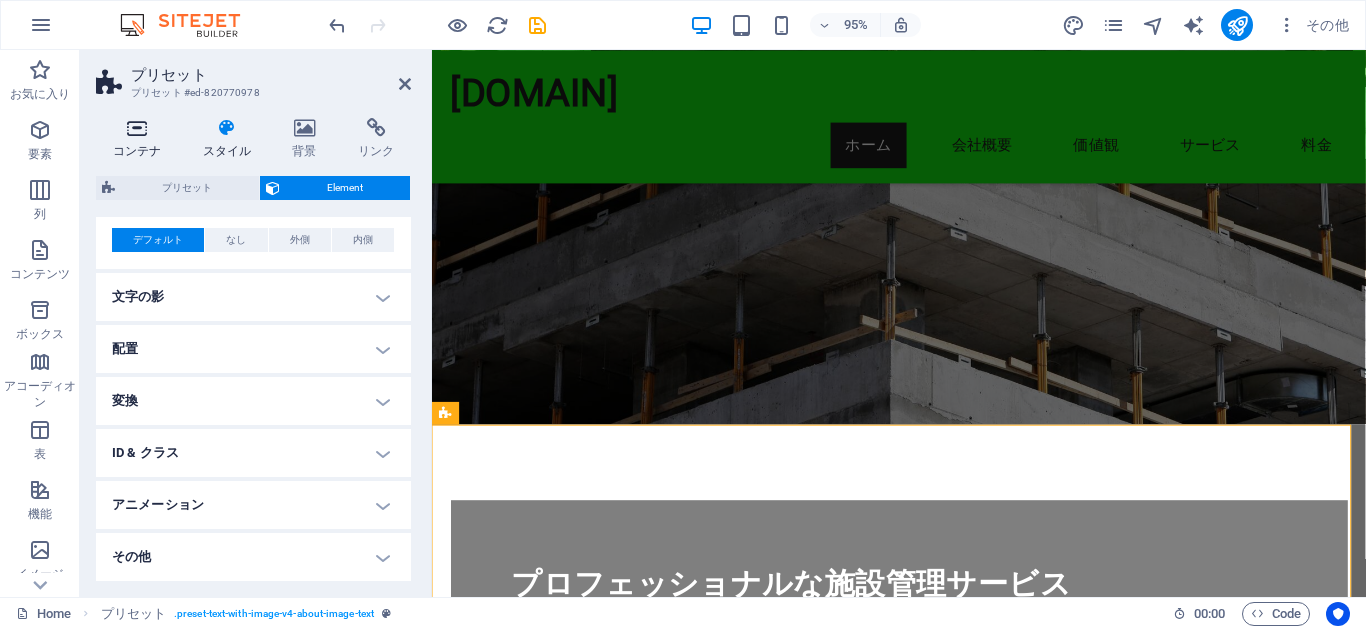 click at bounding box center [137, 128] 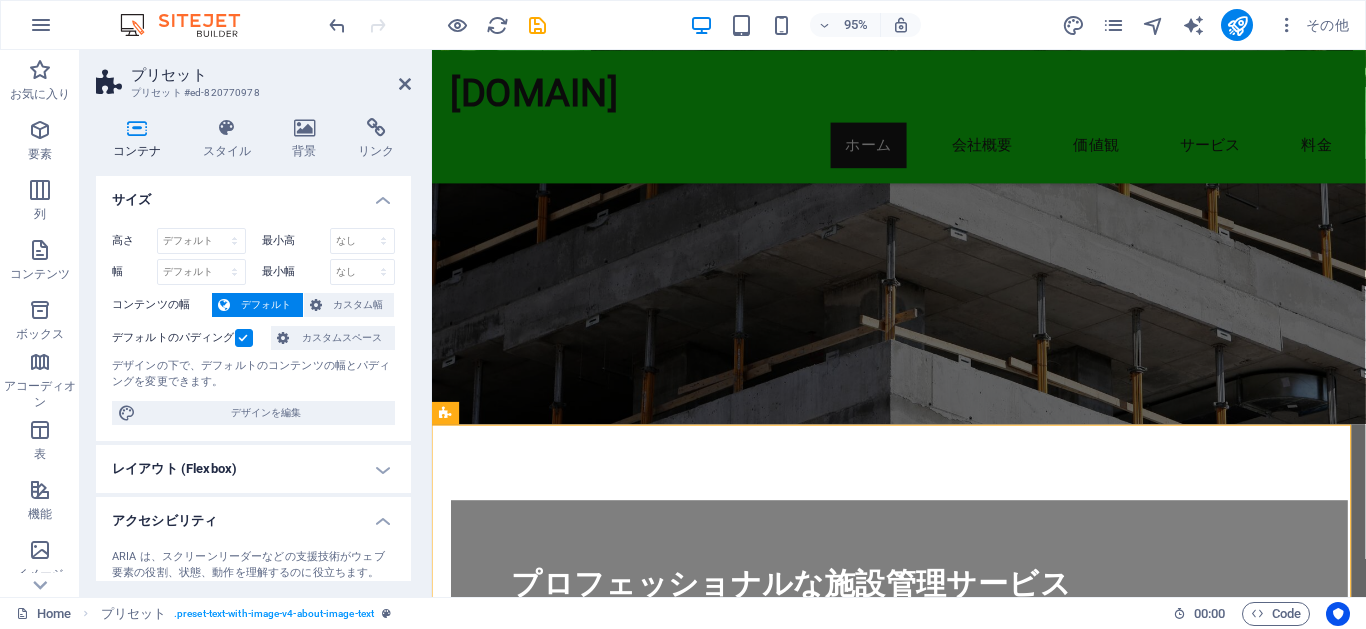 click on "アクセシビリティ" at bounding box center [253, 515] 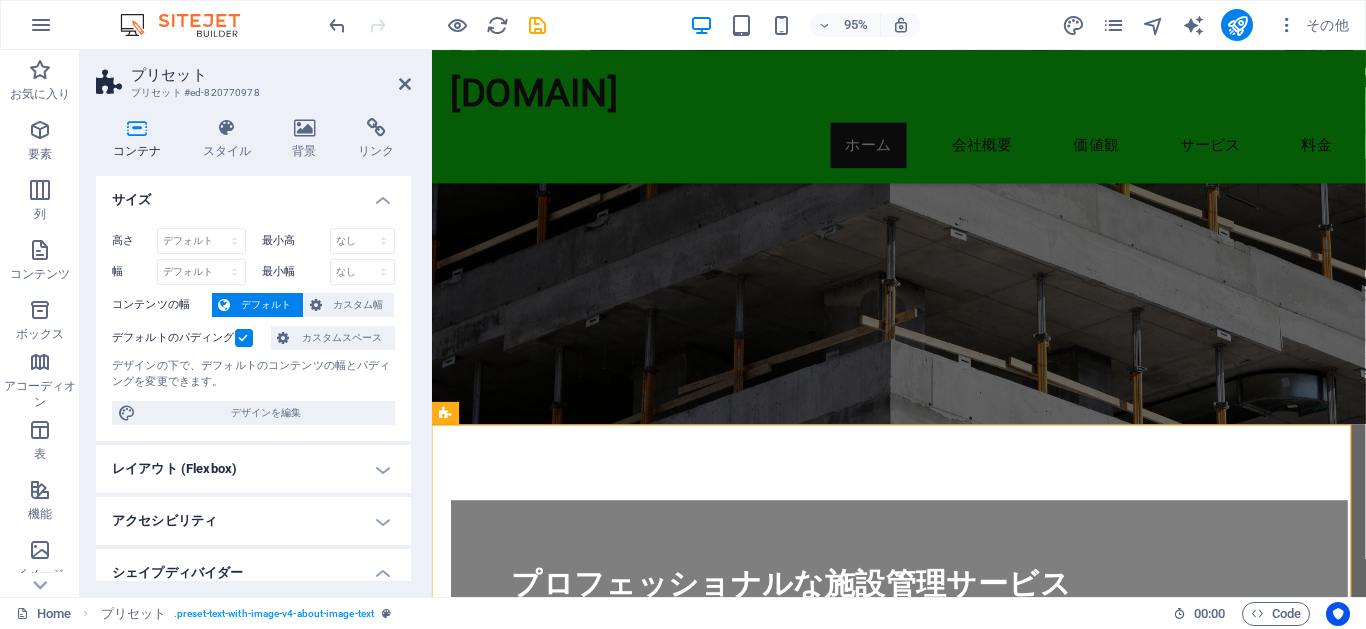 click on "アクセシビリティ" at bounding box center [253, 521] 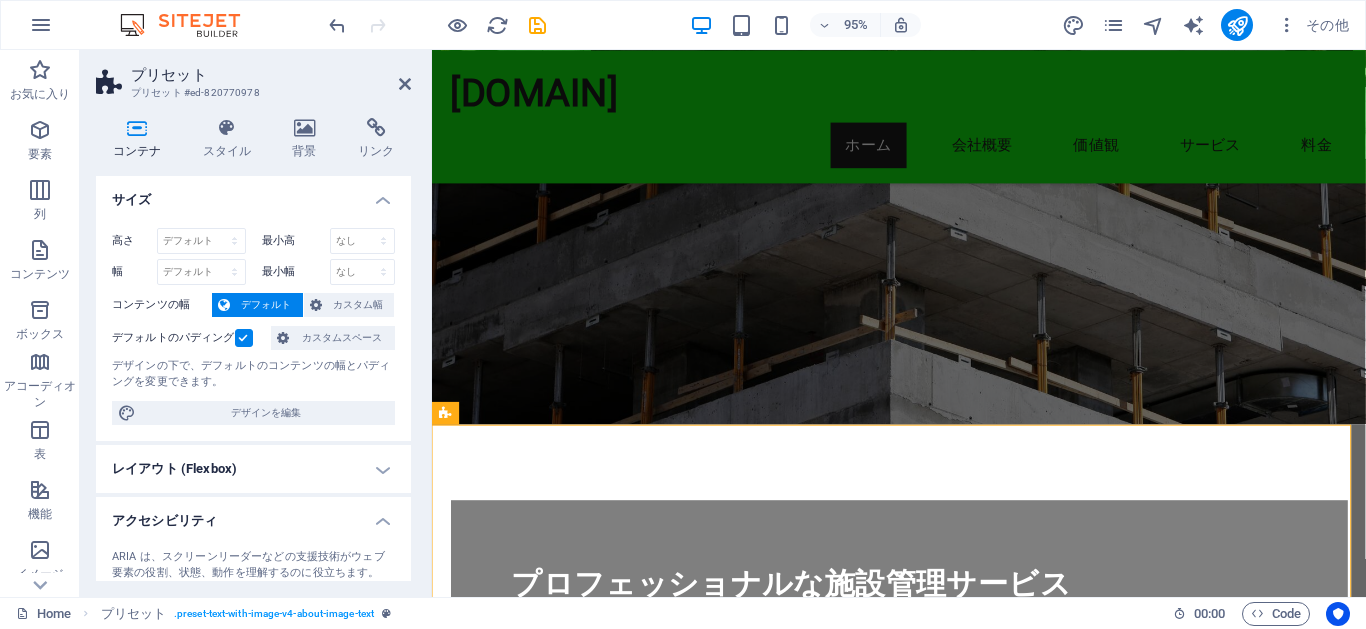 drag, startPoint x: 403, startPoint y: 527, endPoint x: 404, endPoint y: 558, distance: 31.016125 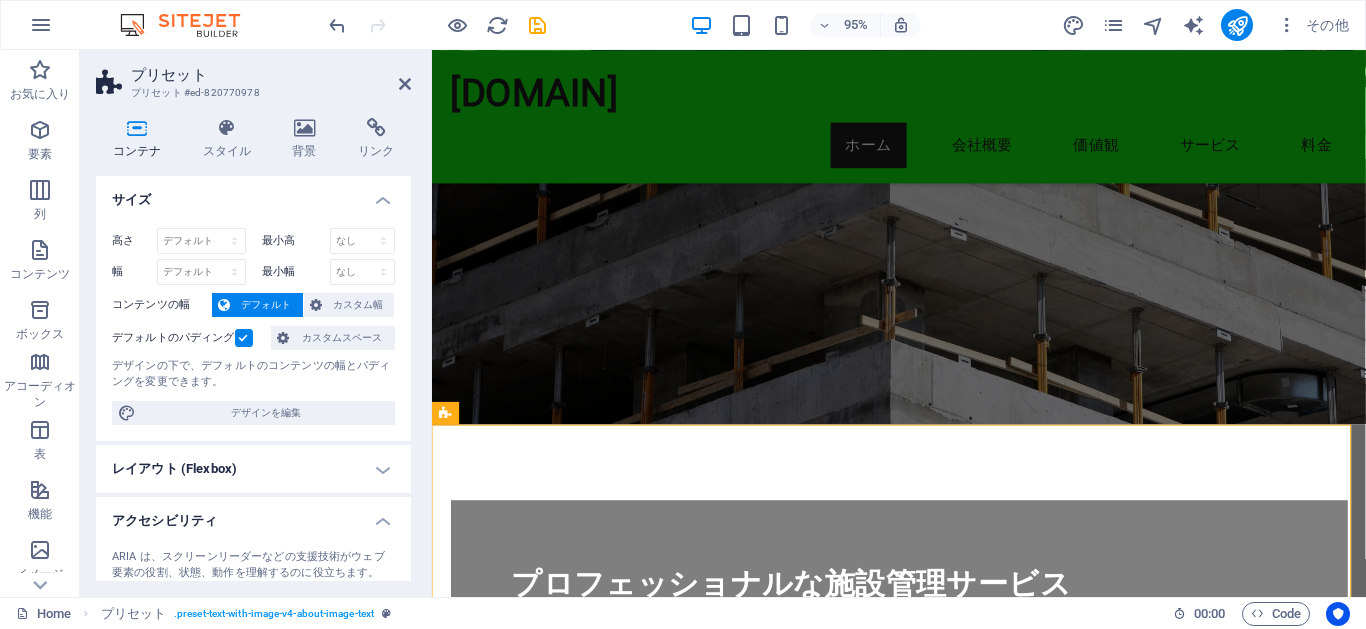 click on "アクセシビリティ ARIA は、スクリーンリーダーなどの支援技術がウェブ要素の役割、状態、動作を理解するのに役立ちます。 役割 ARIA ロールは要素の目的を定義します。詳細な説明と推奨事項は、 こちら をご覧ください なし Alert Article Banner Comment Complementary Dialog Marquee Presentation Region Section Separator Status Timer フッタ ヘッダ ラベル それ自体では意味が自明ではない要素に明確でわかりやすい名前を付けるには、 ARIA ラベル を使用します。" at bounding box center [253, 579] 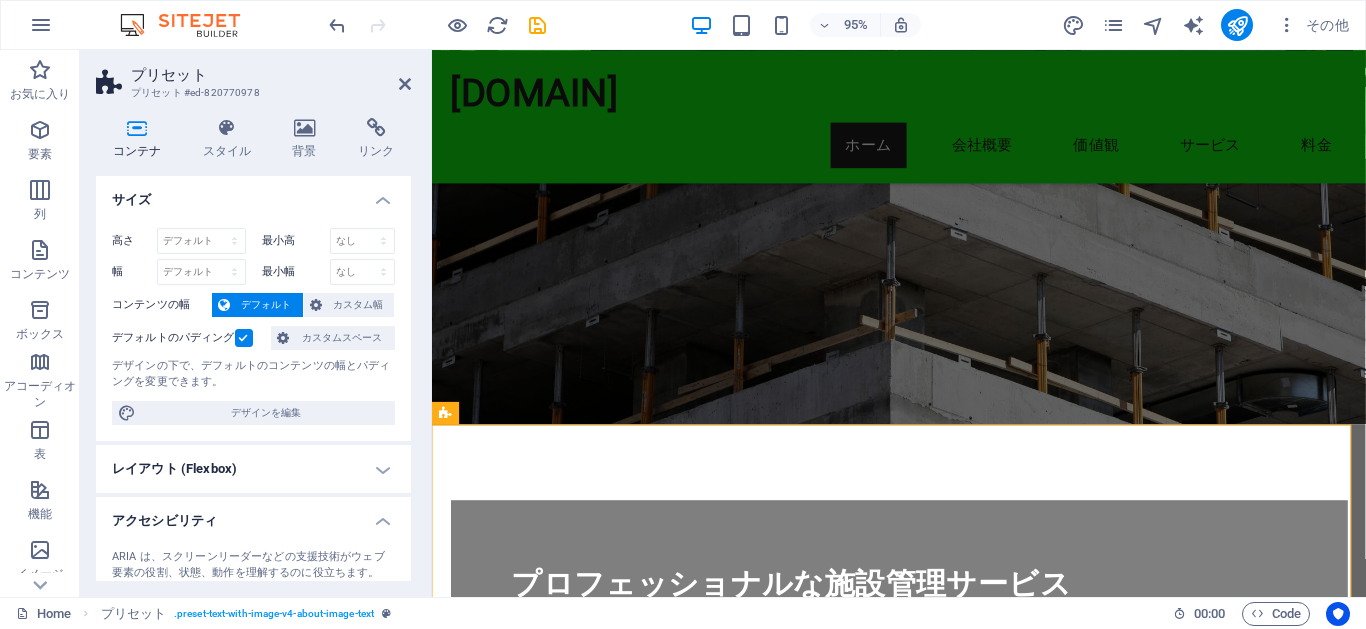 click on "レイアウト (Flexbox)" at bounding box center [253, 469] 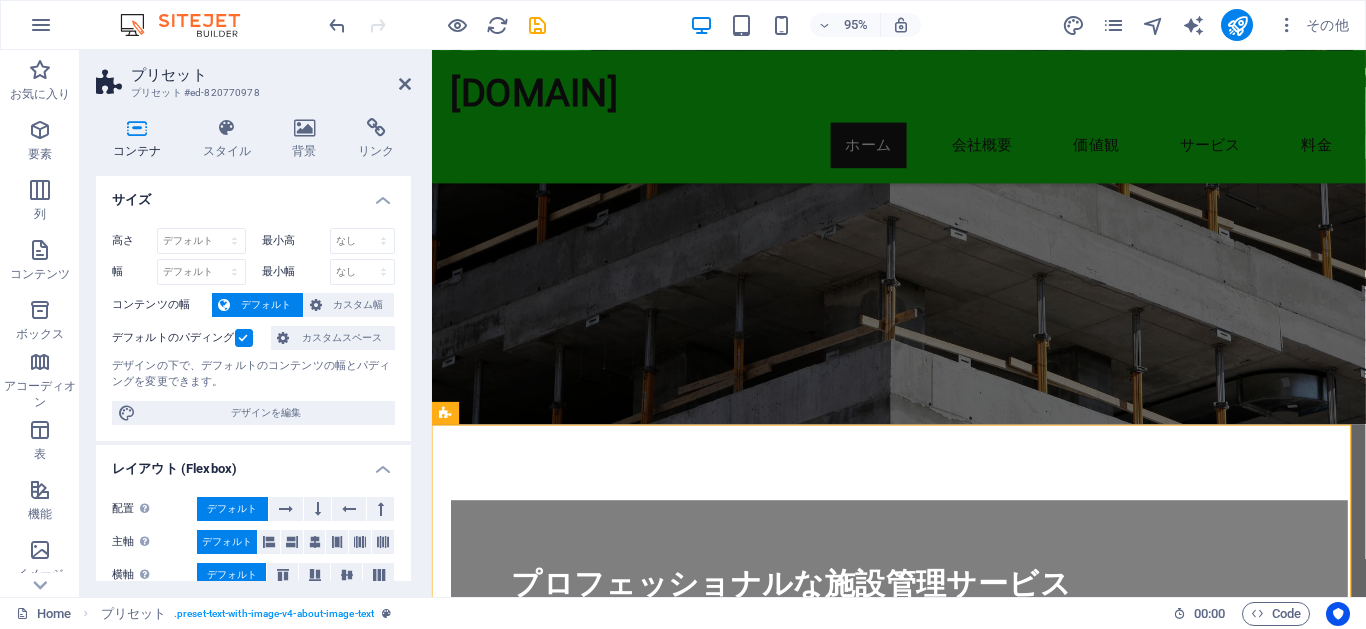 click on "配置 フレックスディレクションを決定します。 デフォルト 主軸 このコンテンツ内の主軸に沿って要素をどのように配置するかを決定します (justify-content)。 デフォルト 横軸 コンテナ内の要素の縦方向の配置を制御します (align-items)。 デフォルト ラップ デフォルト オン オフ 塗りつぶし 複数行にわたる Y 軸上の要素の距離と方向を制御します (align-content)。 デフォルト" at bounding box center (253, 575) 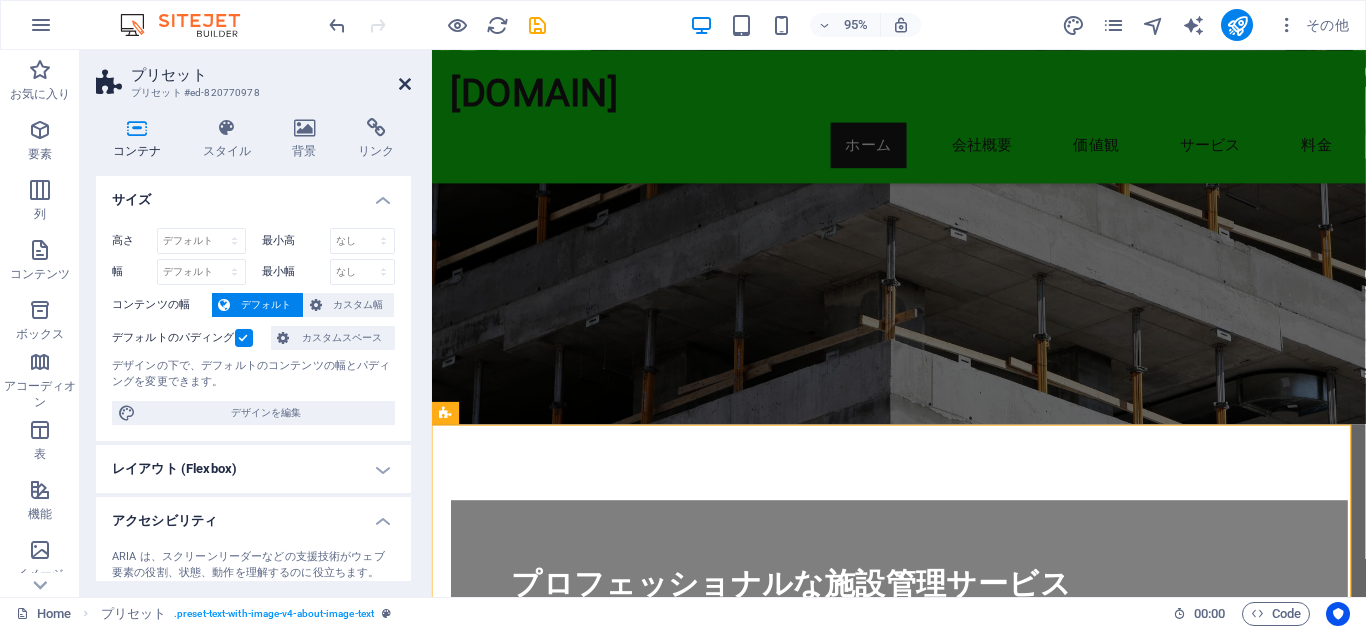 click at bounding box center [405, 84] 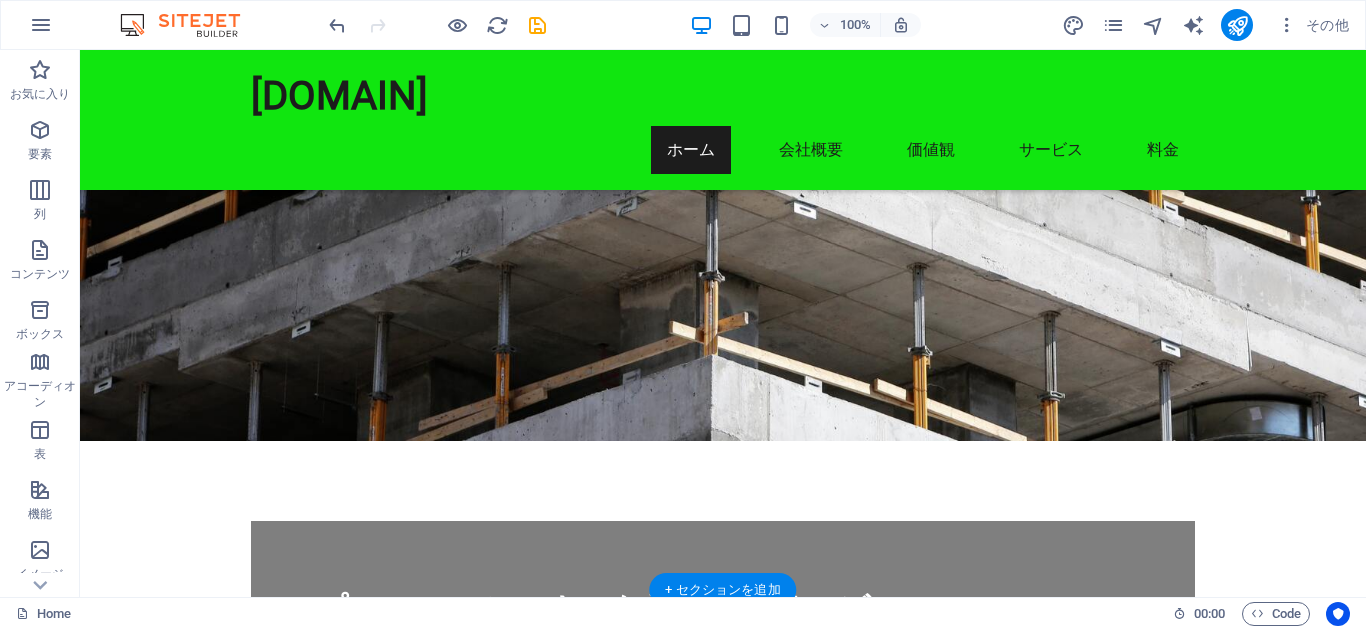 scroll, scrollTop: 0, scrollLeft: 0, axis: both 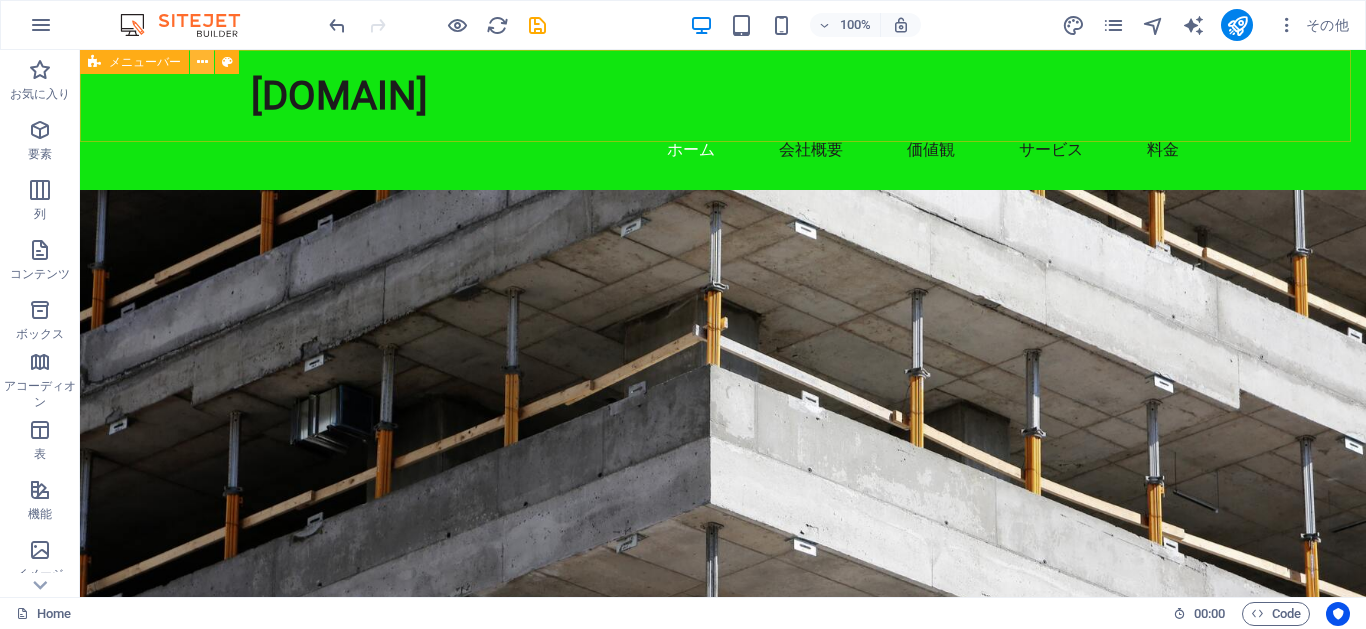 click at bounding box center (202, 62) 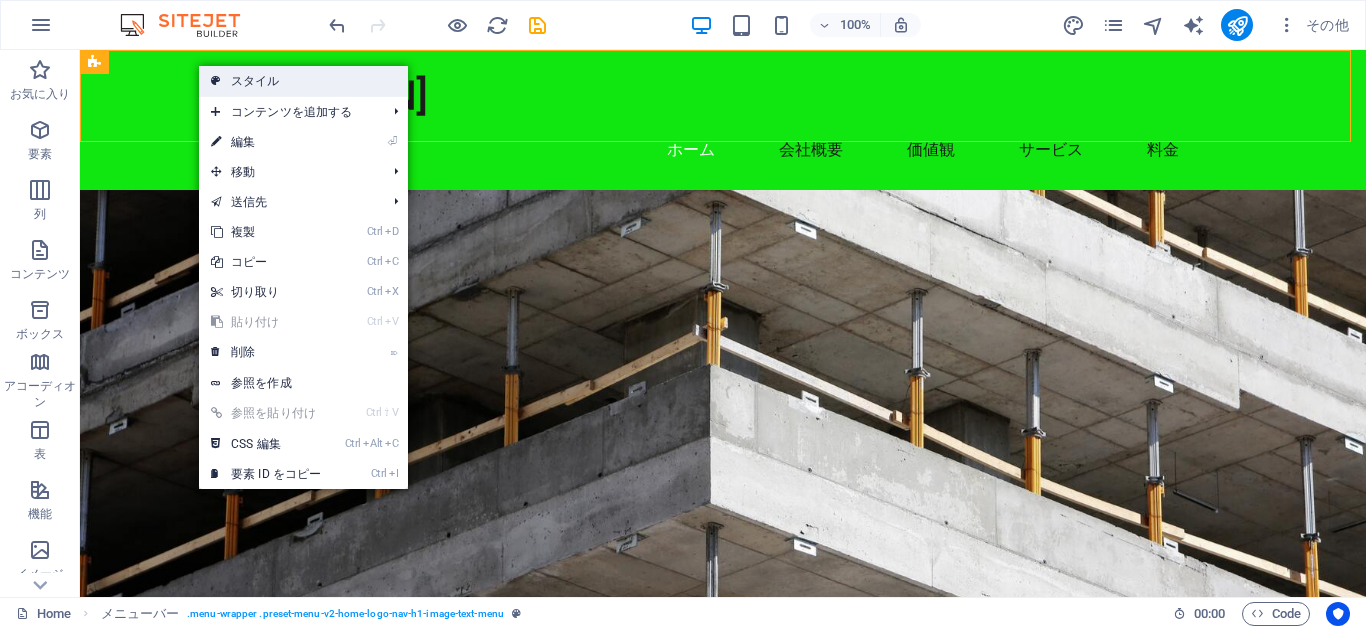 click at bounding box center (216, 81) 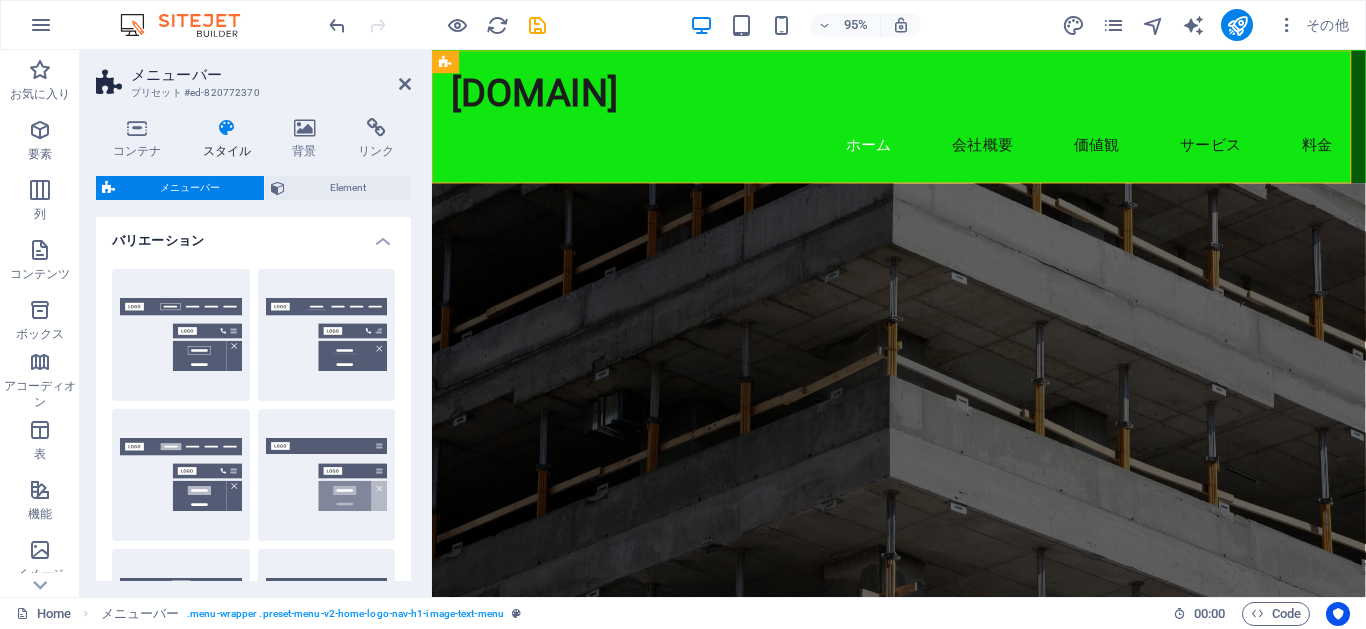 click on "枠線 中央 デフォルト 固定 Loki トリガー ワイド XXL" at bounding box center (253, 545) 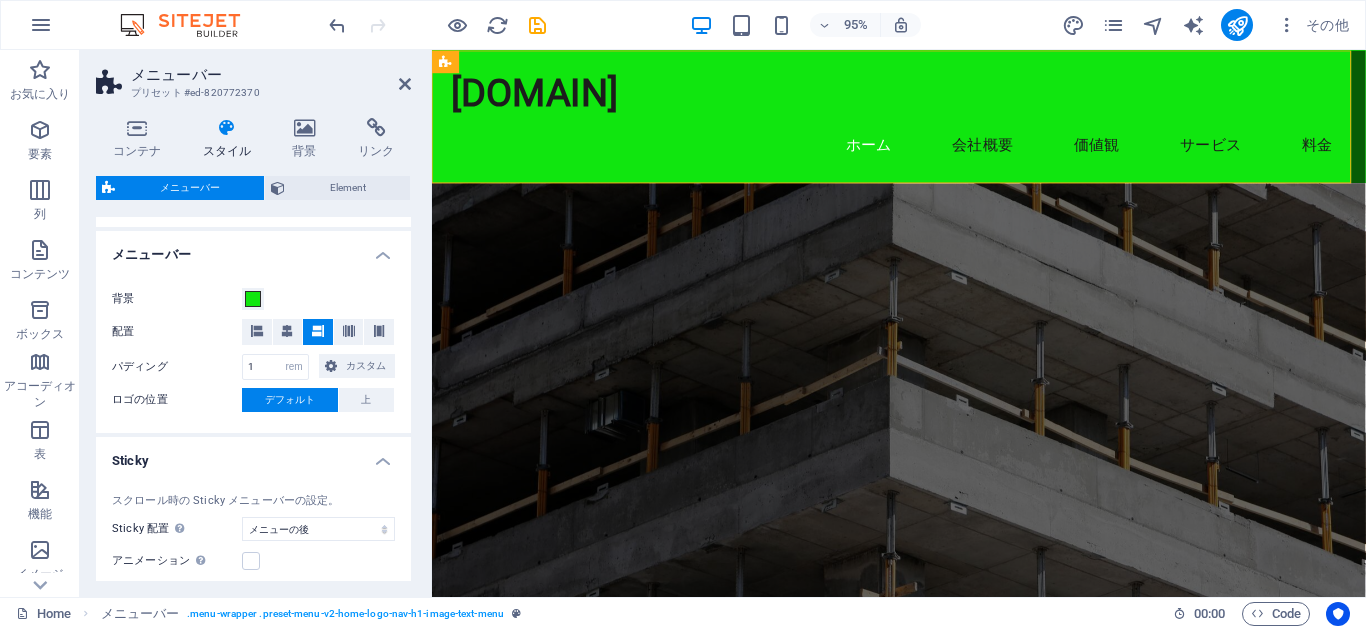 scroll, scrollTop: 637, scrollLeft: 0, axis: vertical 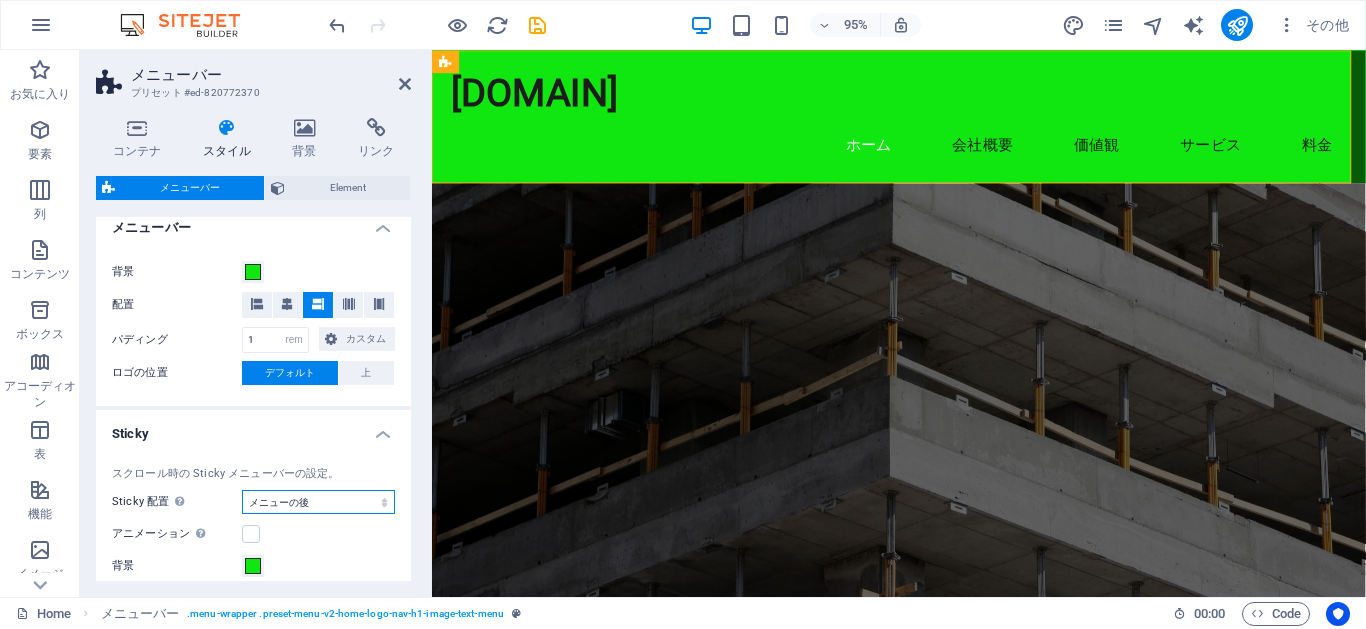 select on "sticky_reverse" 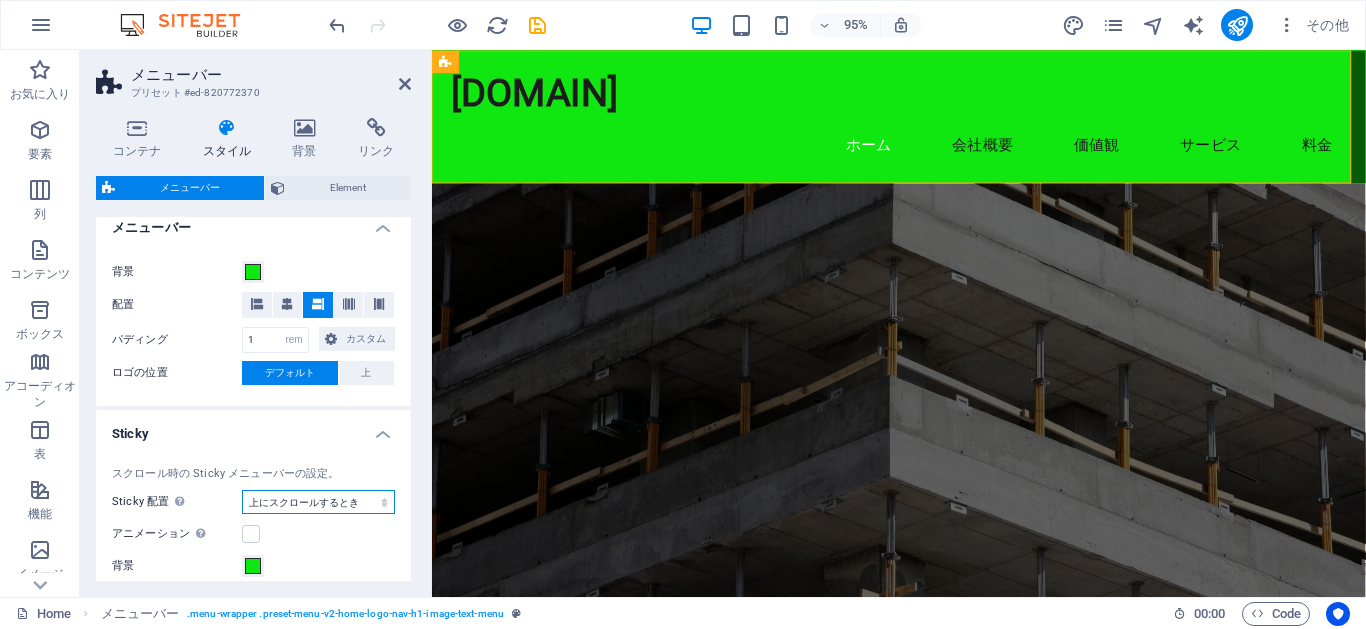 click on "オフ インスタント メニューの後 バナーの後 上にスクロールするとき" at bounding box center (318, 502) 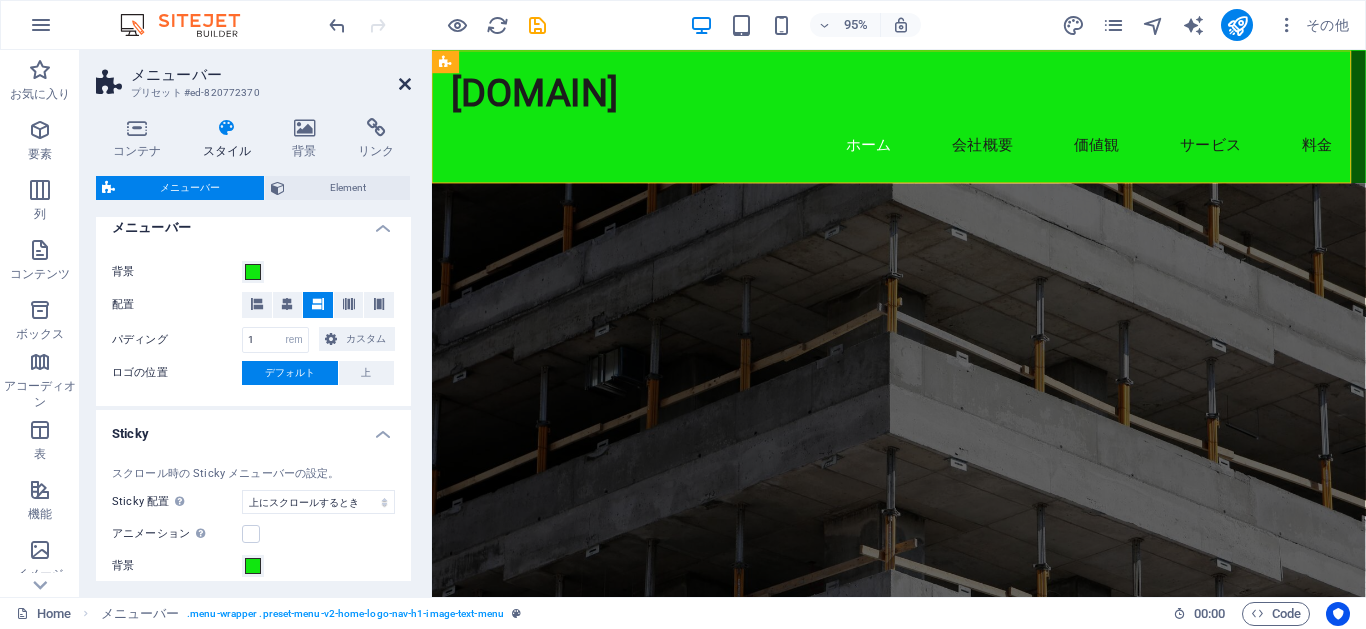 click at bounding box center [405, 84] 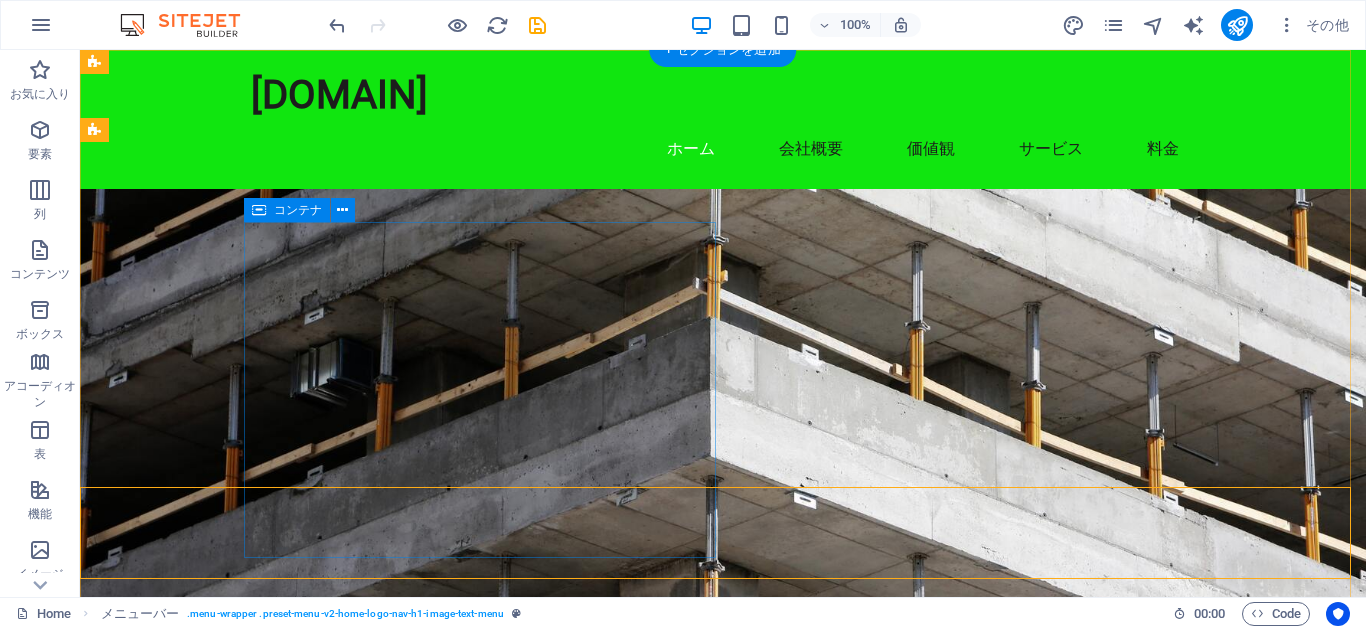 scroll, scrollTop: 0, scrollLeft: 0, axis: both 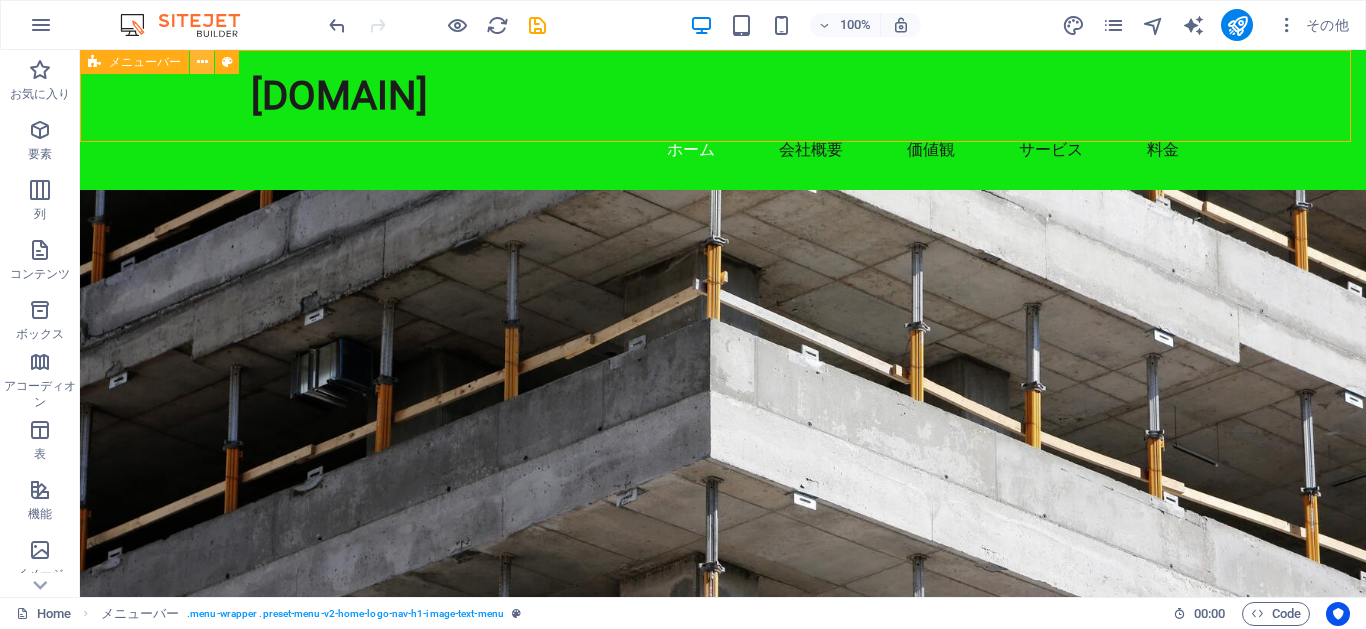 click at bounding box center [202, 62] 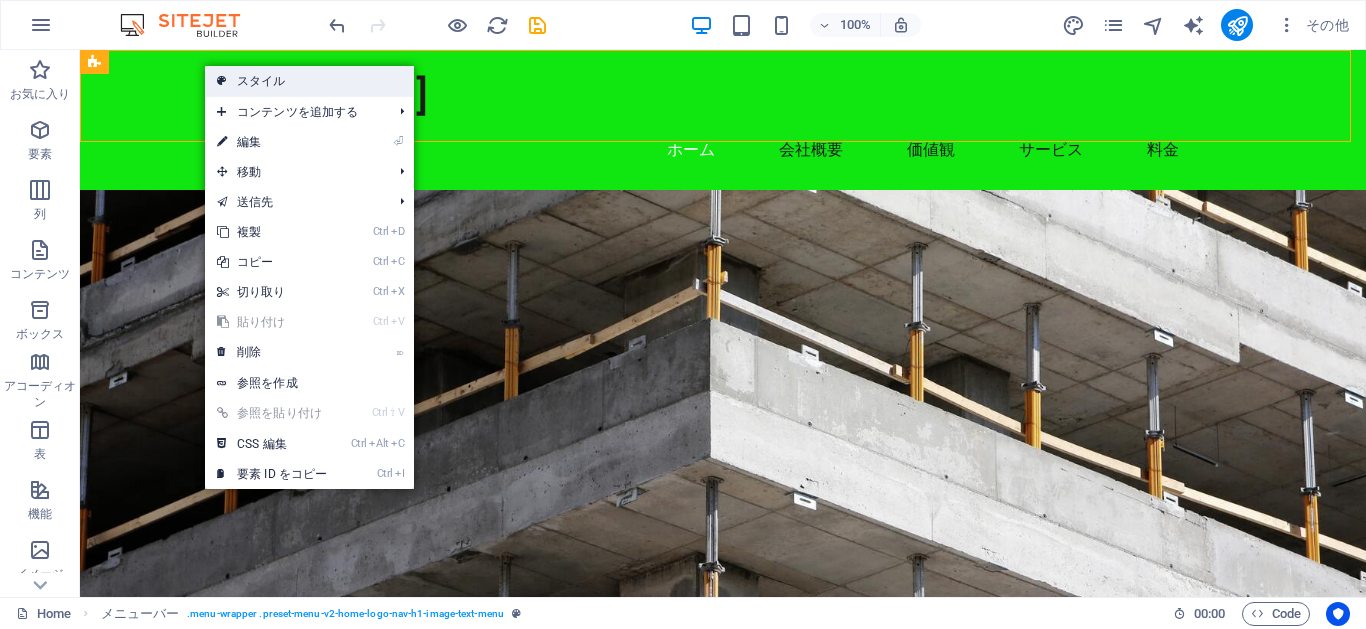 click on "スタイル" at bounding box center [309, 81] 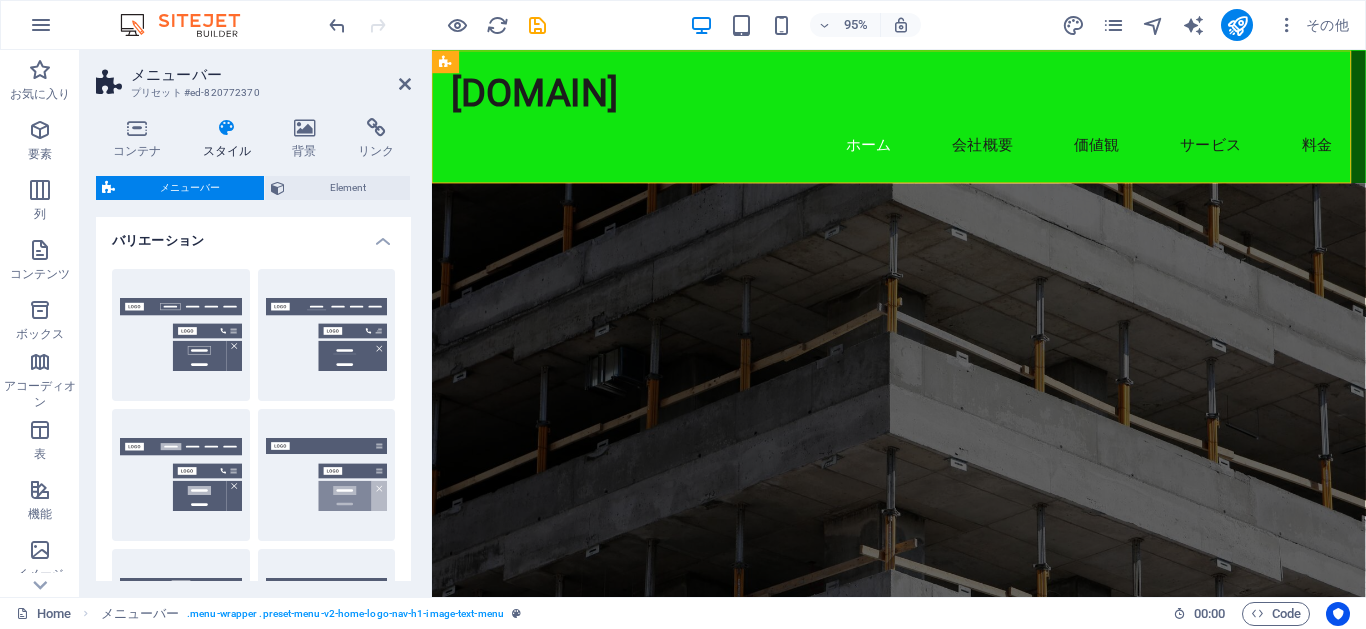 scroll, scrollTop: 319, scrollLeft: 0, axis: vertical 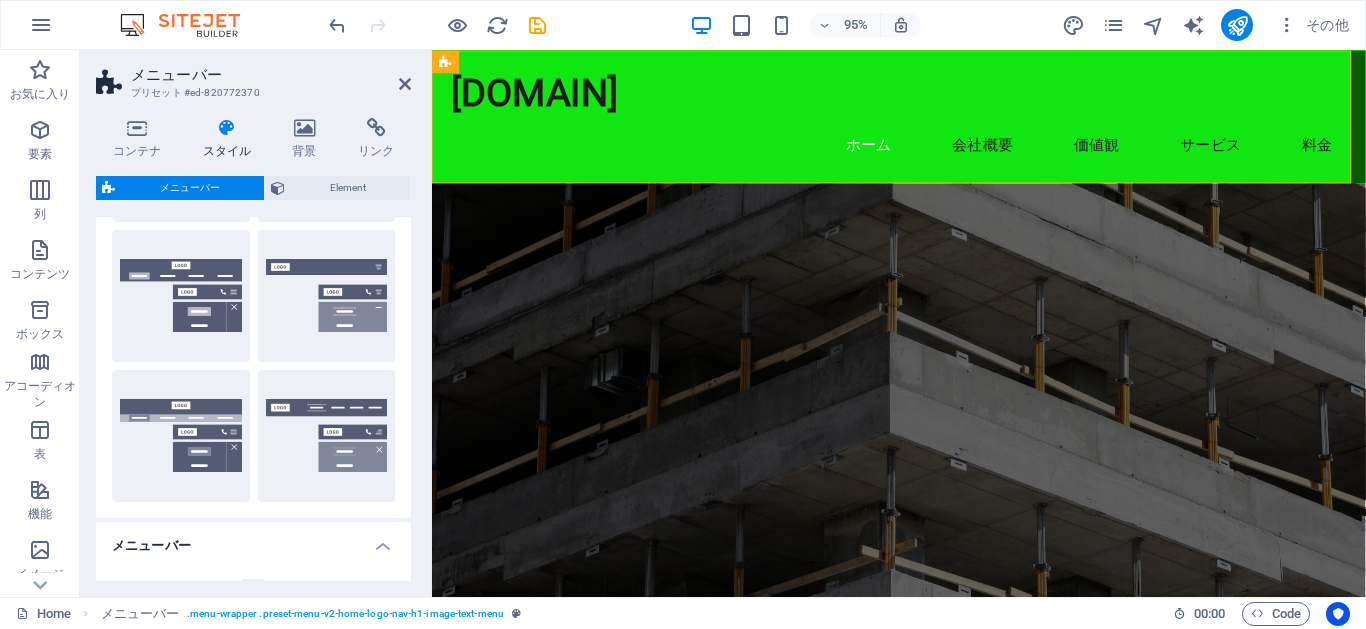 click on "枠線 中央 デフォルト 固定 Loki トリガー ワイド XXL" at bounding box center (253, 226) 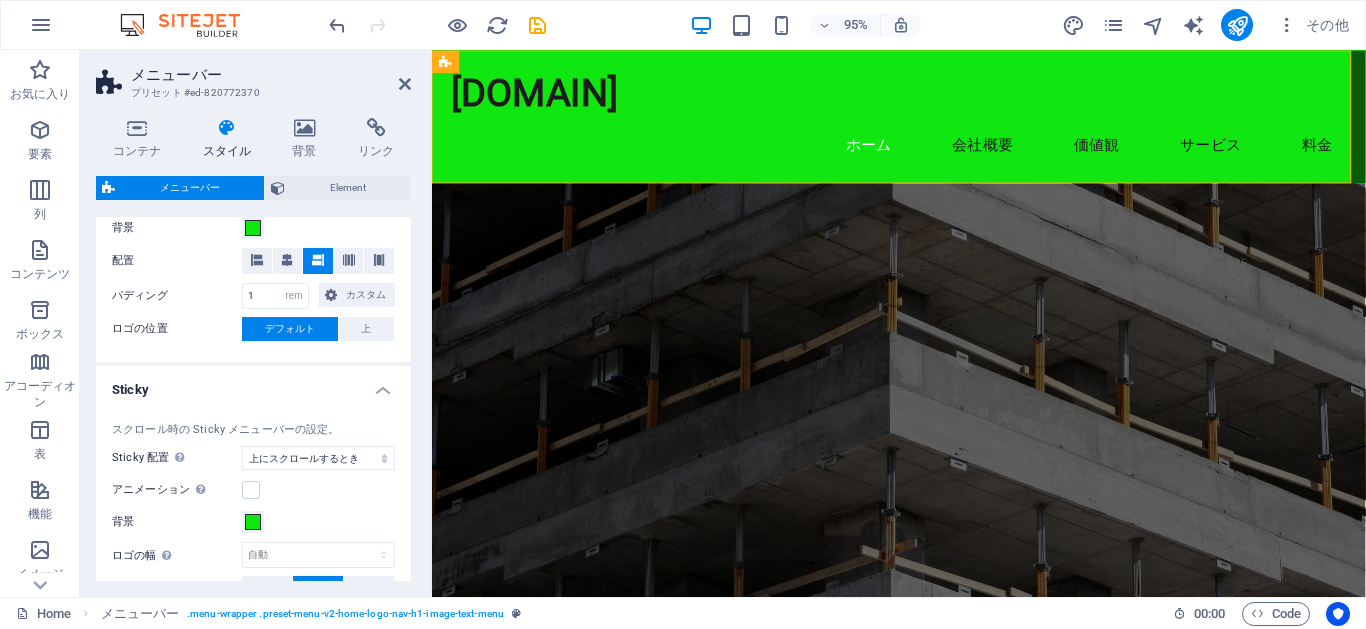 scroll, scrollTop: 693, scrollLeft: 0, axis: vertical 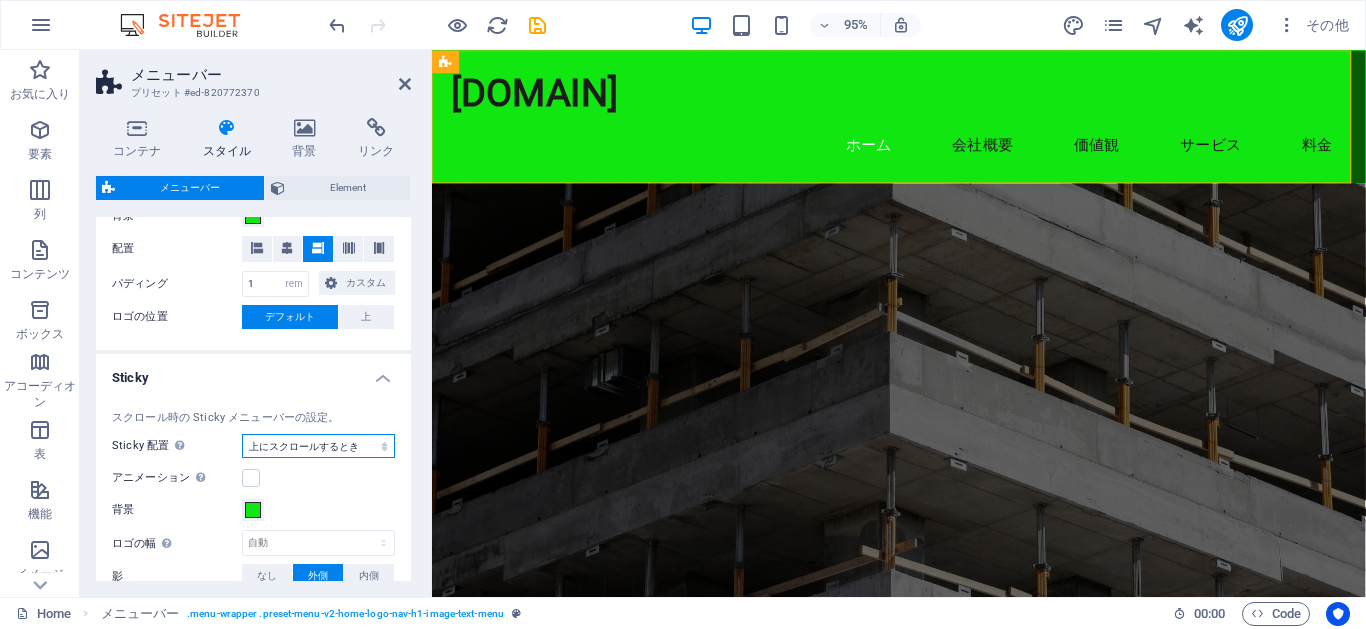 select on "sticky_none" 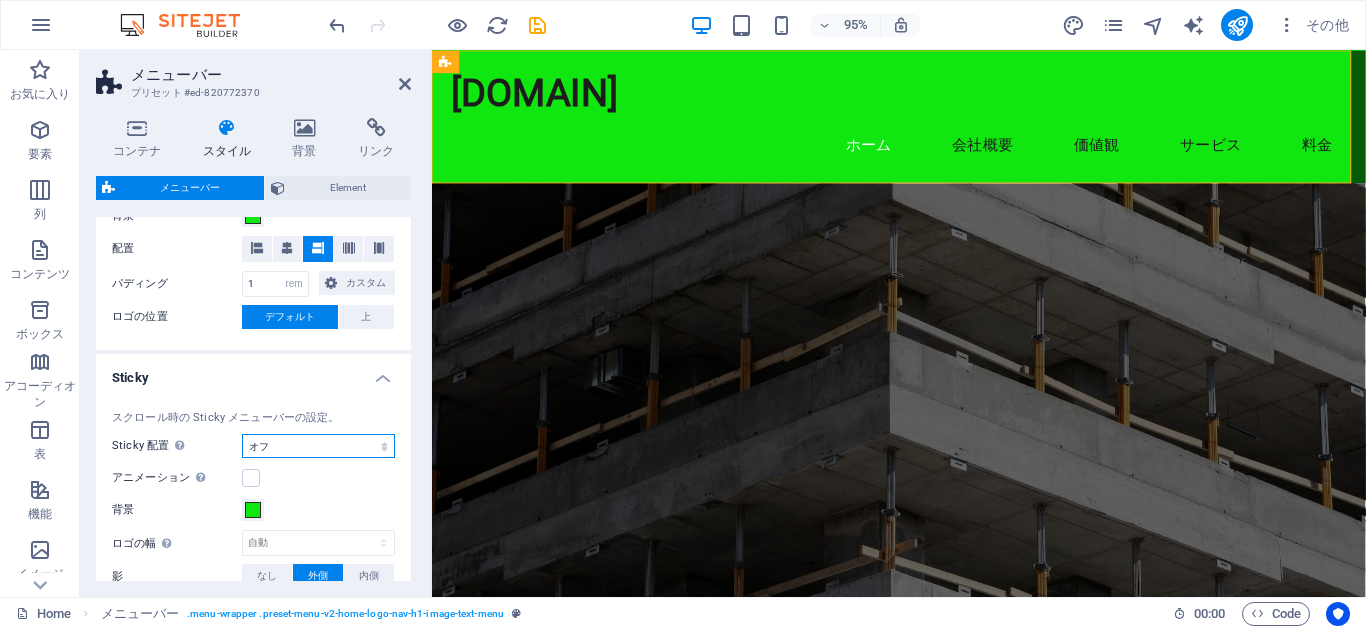 click on "オフ インスタント メニューの後 バナーの後 上にスクロールするとき" at bounding box center [318, 446] 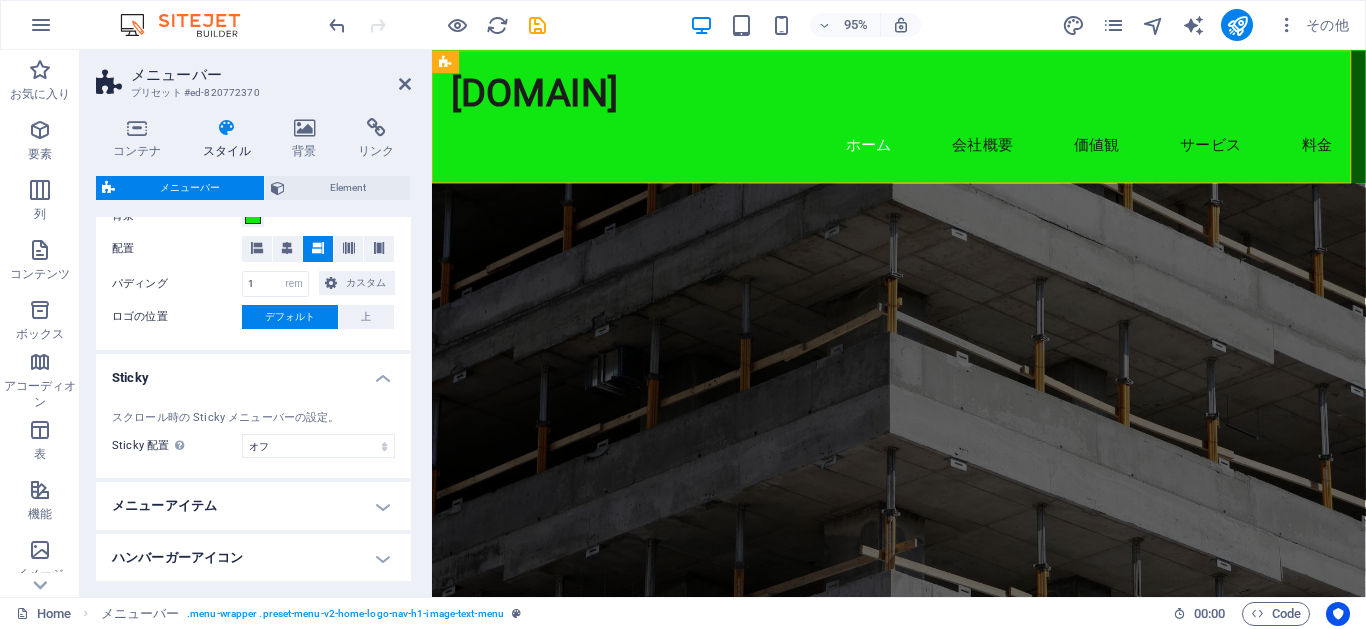 click on "メニューバー" at bounding box center (271, 75) 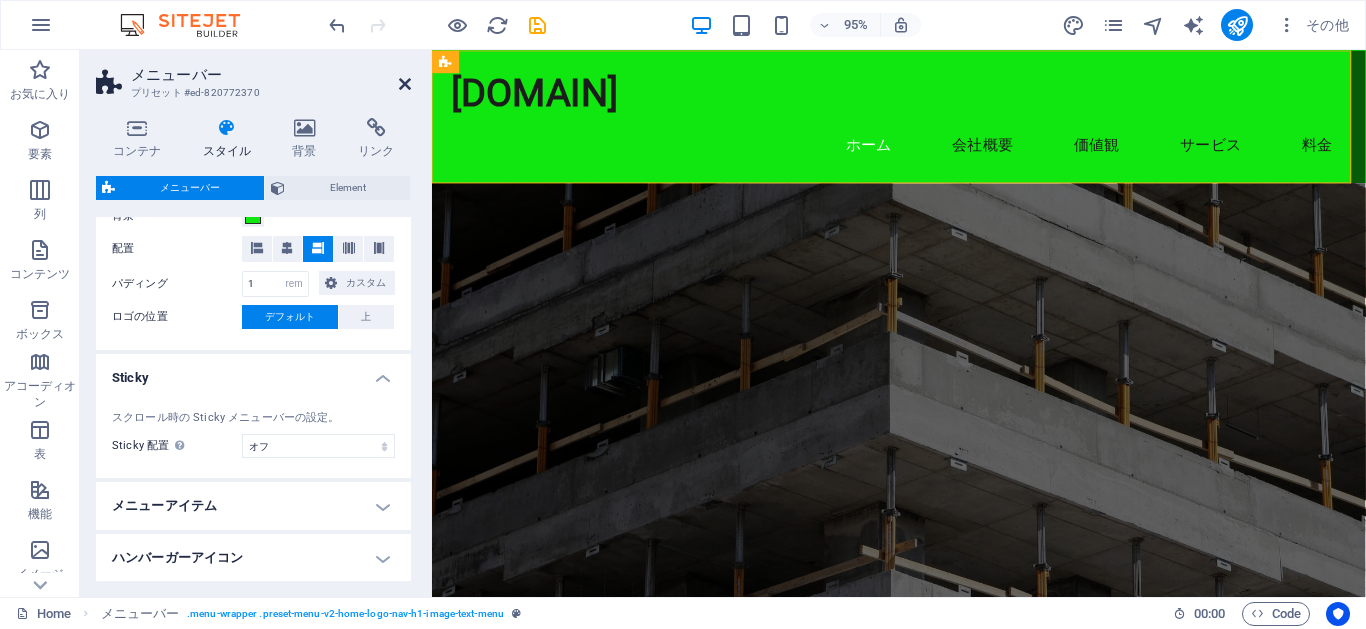 click at bounding box center [405, 84] 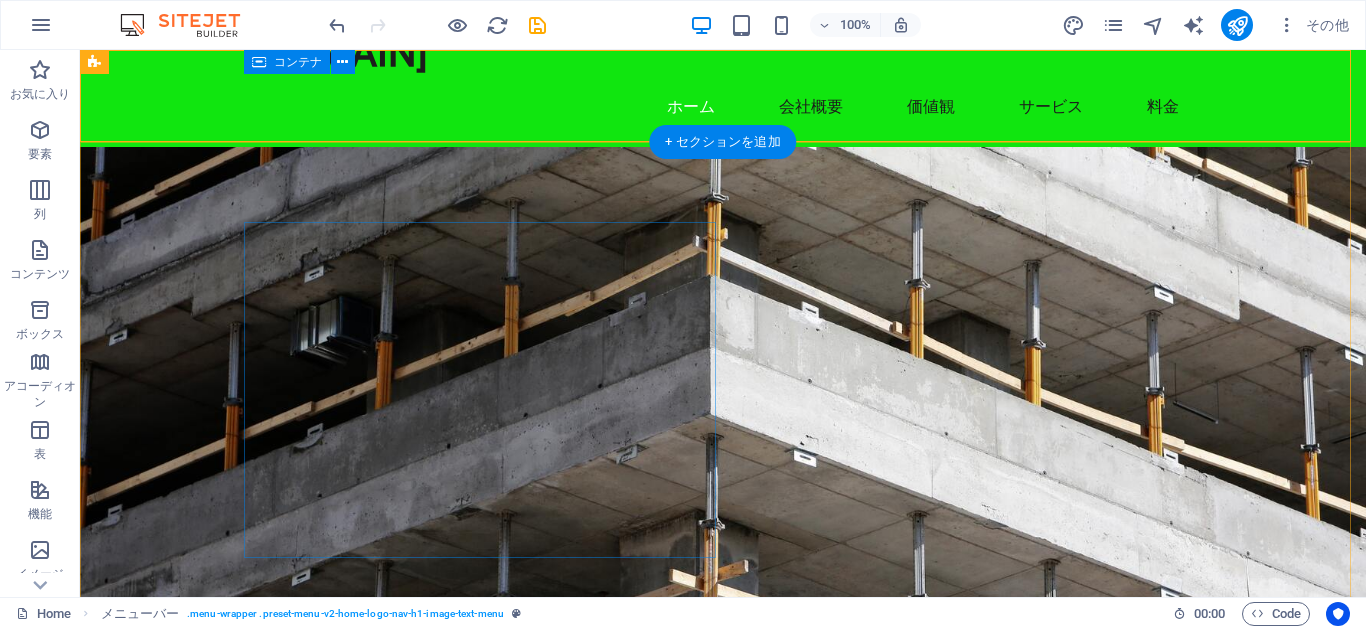 scroll, scrollTop: 0, scrollLeft: 0, axis: both 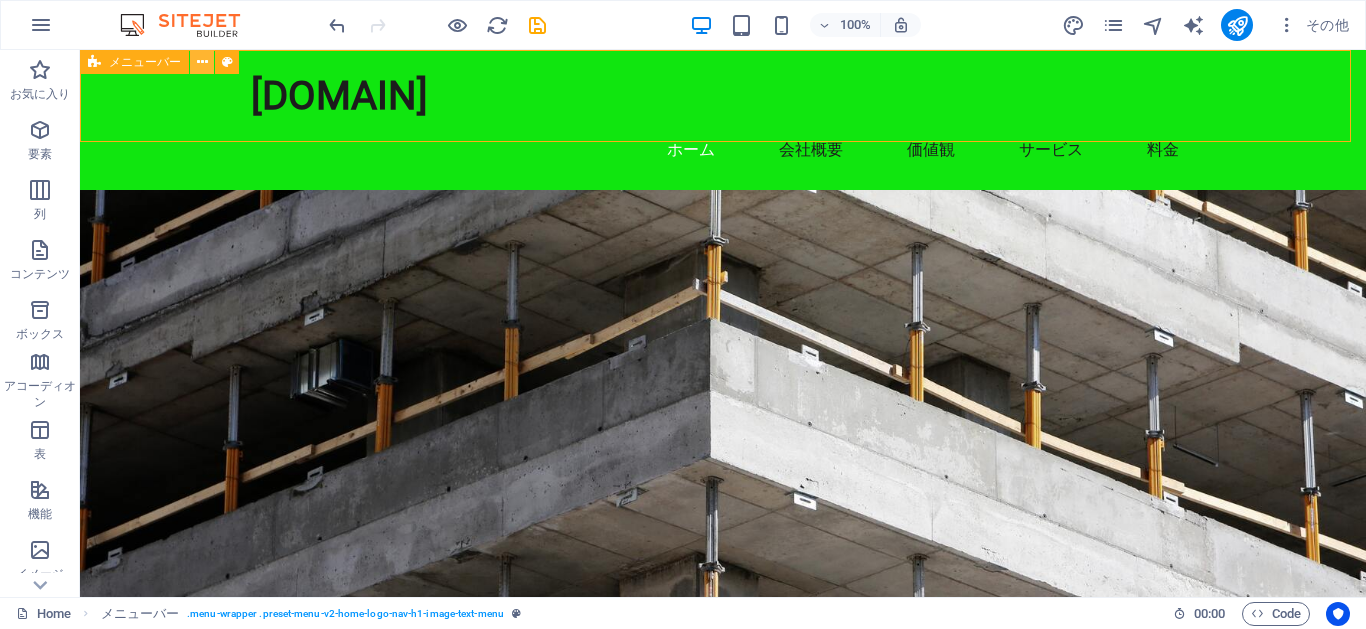 click at bounding box center [202, 62] 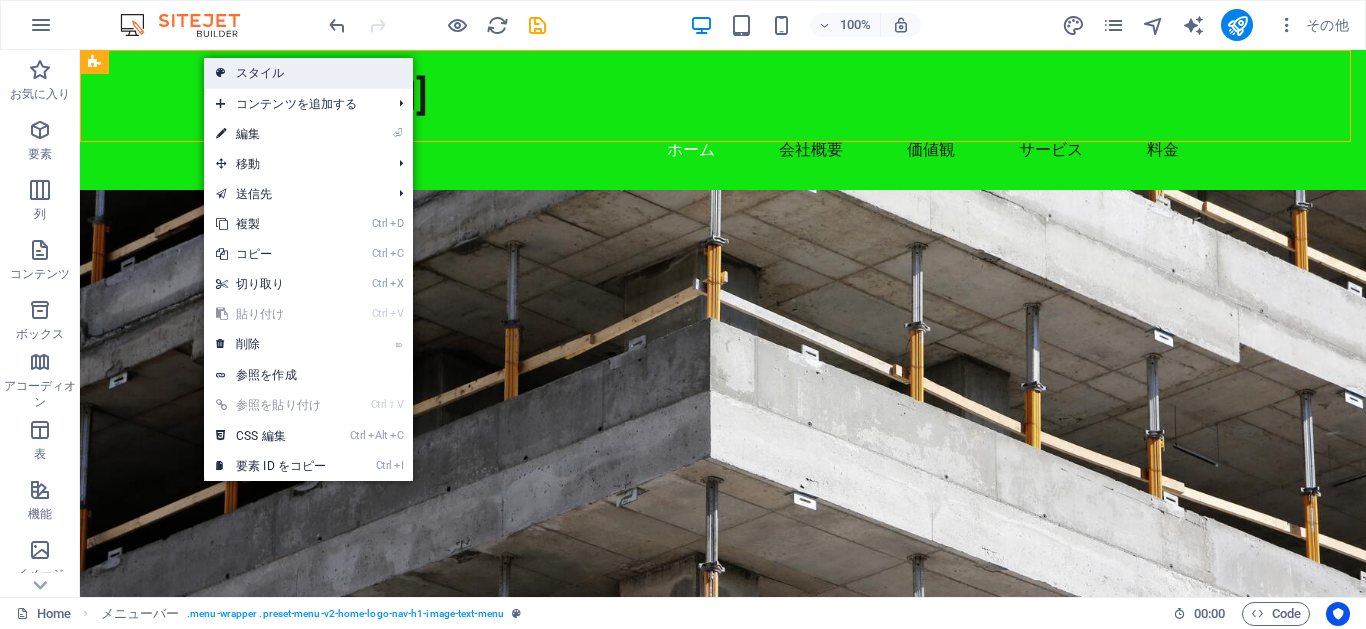 click on "スタイル" at bounding box center (308, 73) 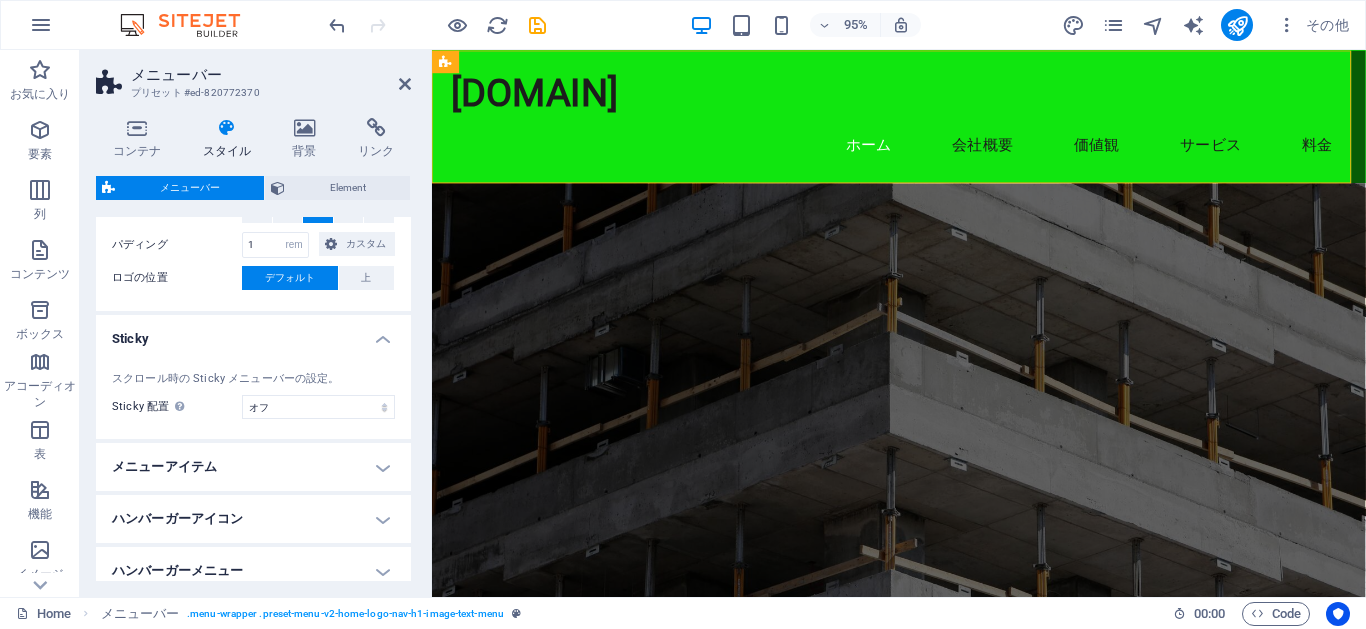 scroll, scrollTop: 739, scrollLeft: 0, axis: vertical 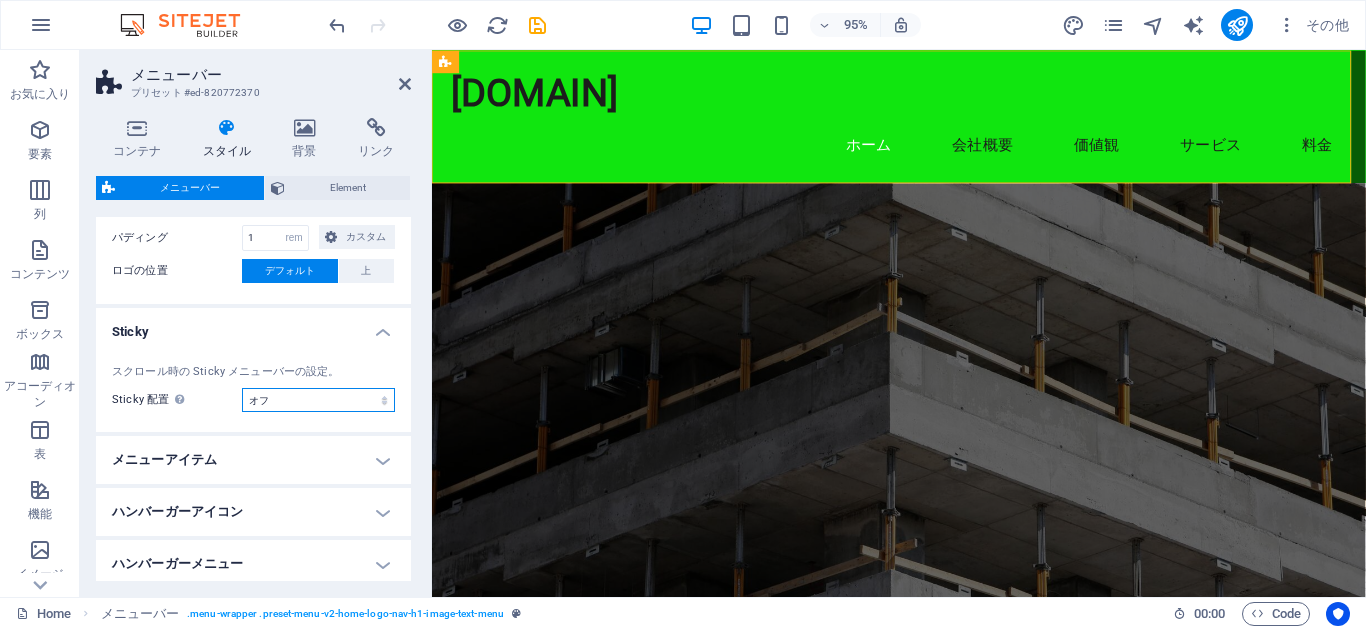 select on "sticky_instant" 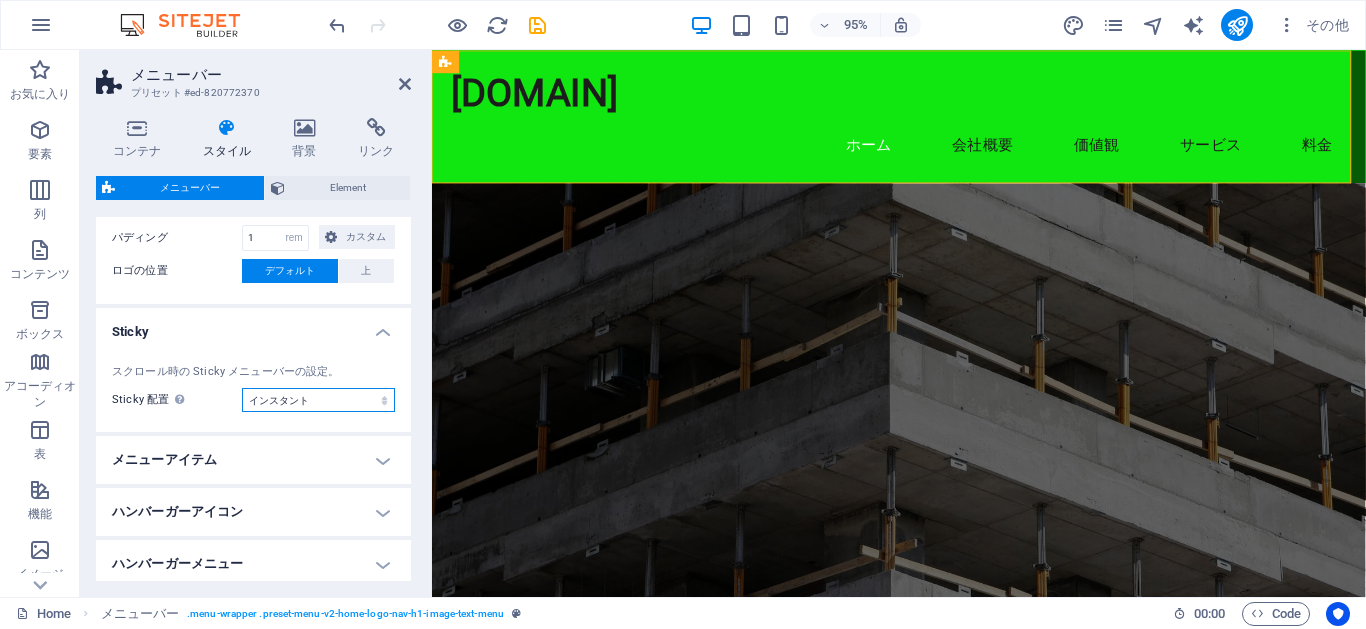 click on "オフ インスタント メニューの後 バナーの後 上にスクロールするとき" at bounding box center (318, 400) 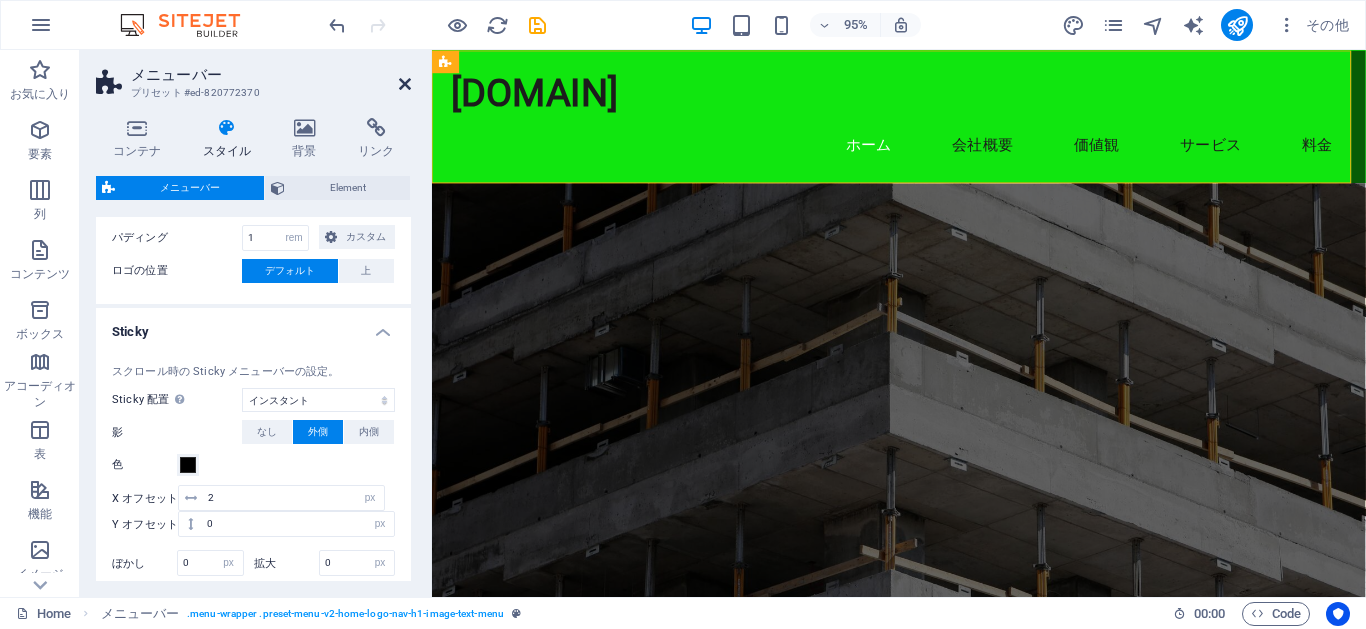 click at bounding box center (405, 84) 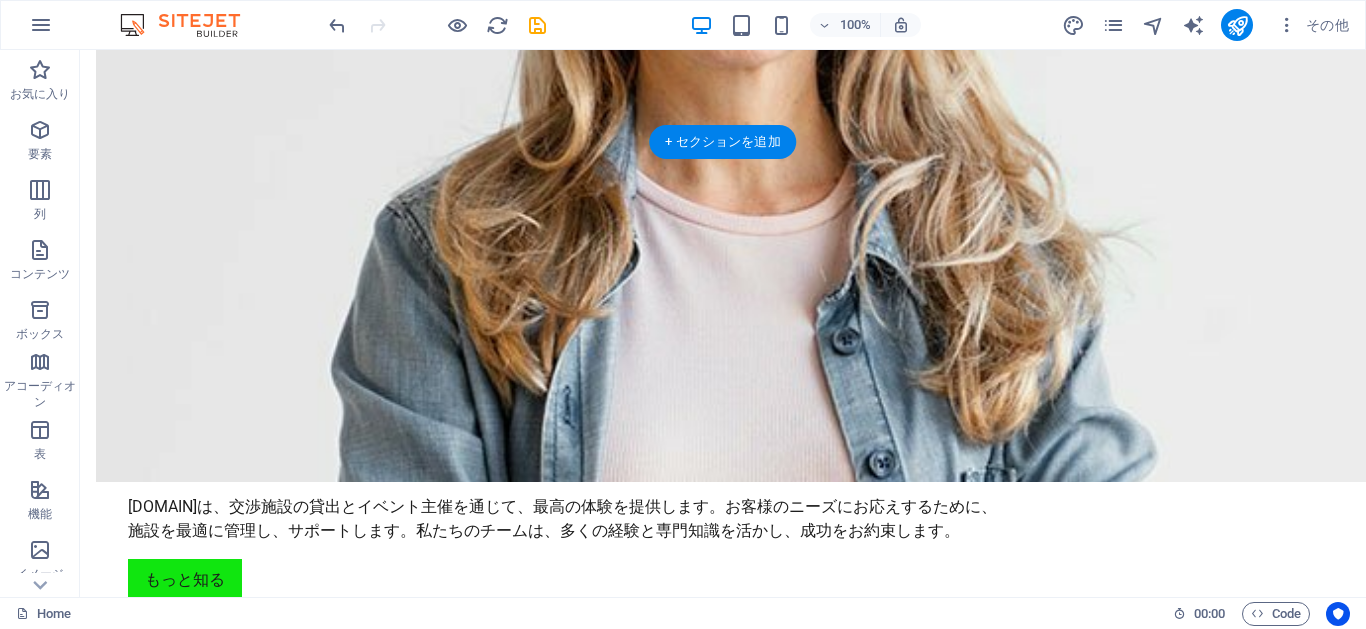 scroll, scrollTop: 0, scrollLeft: 0, axis: both 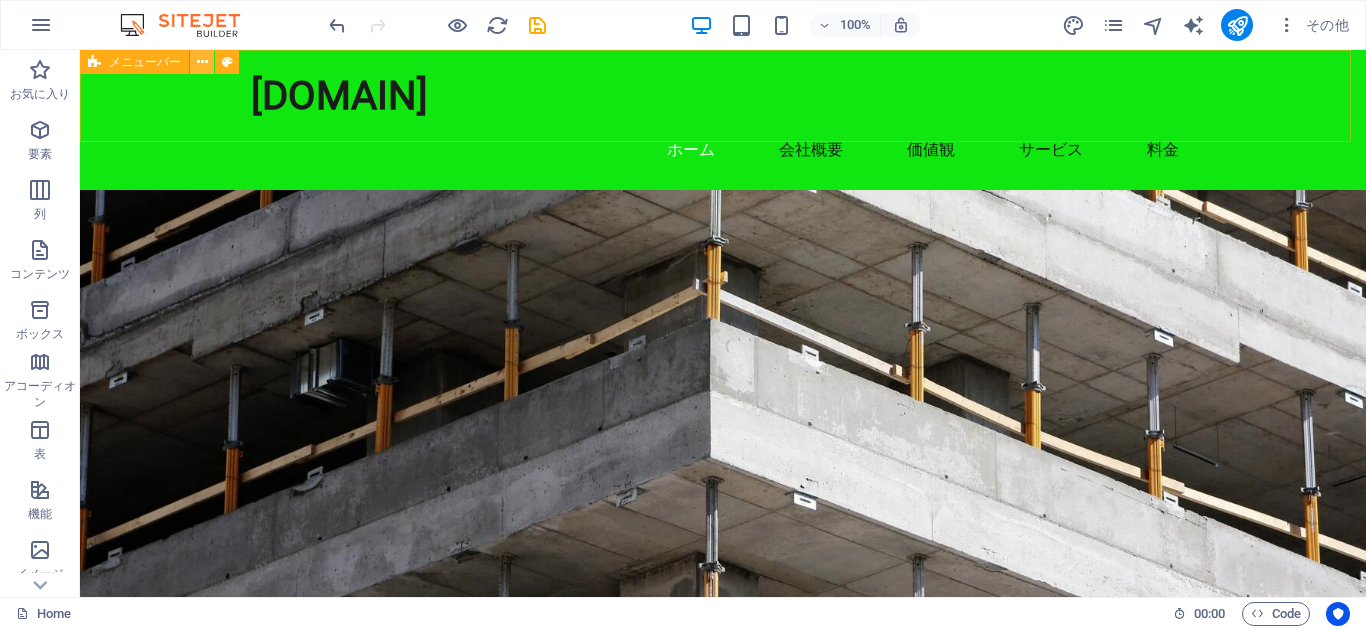 click at bounding box center (202, 62) 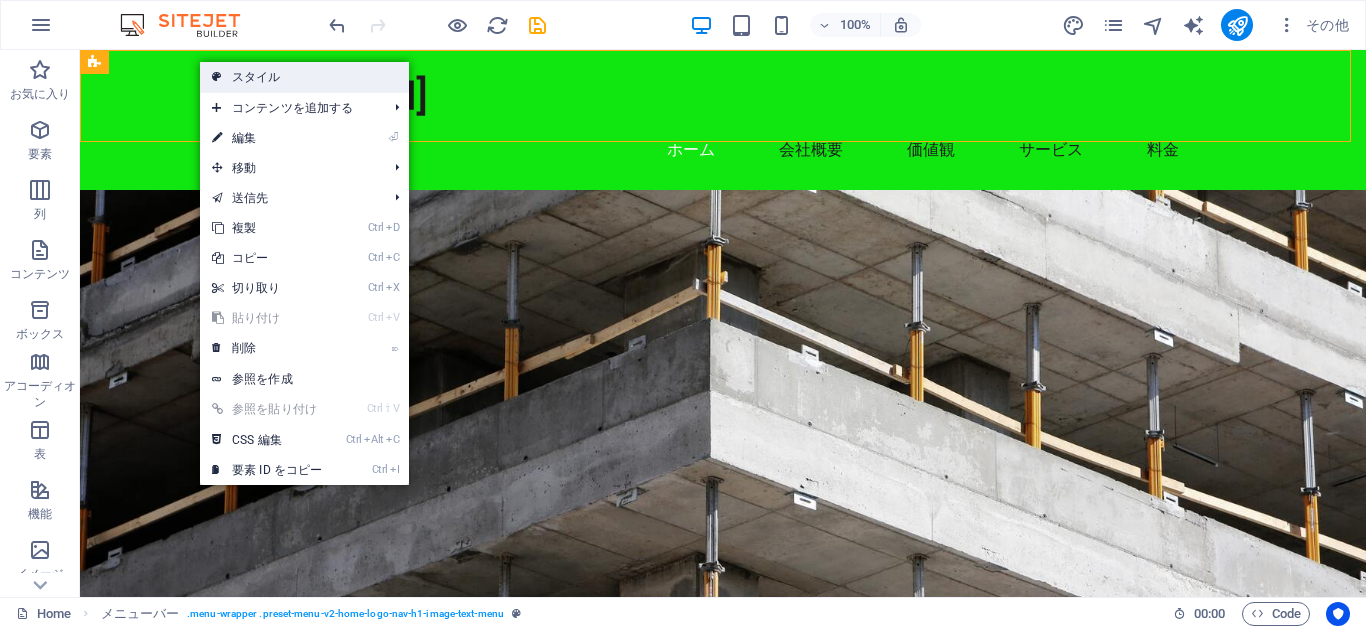 click on "スタイル" at bounding box center [304, 77] 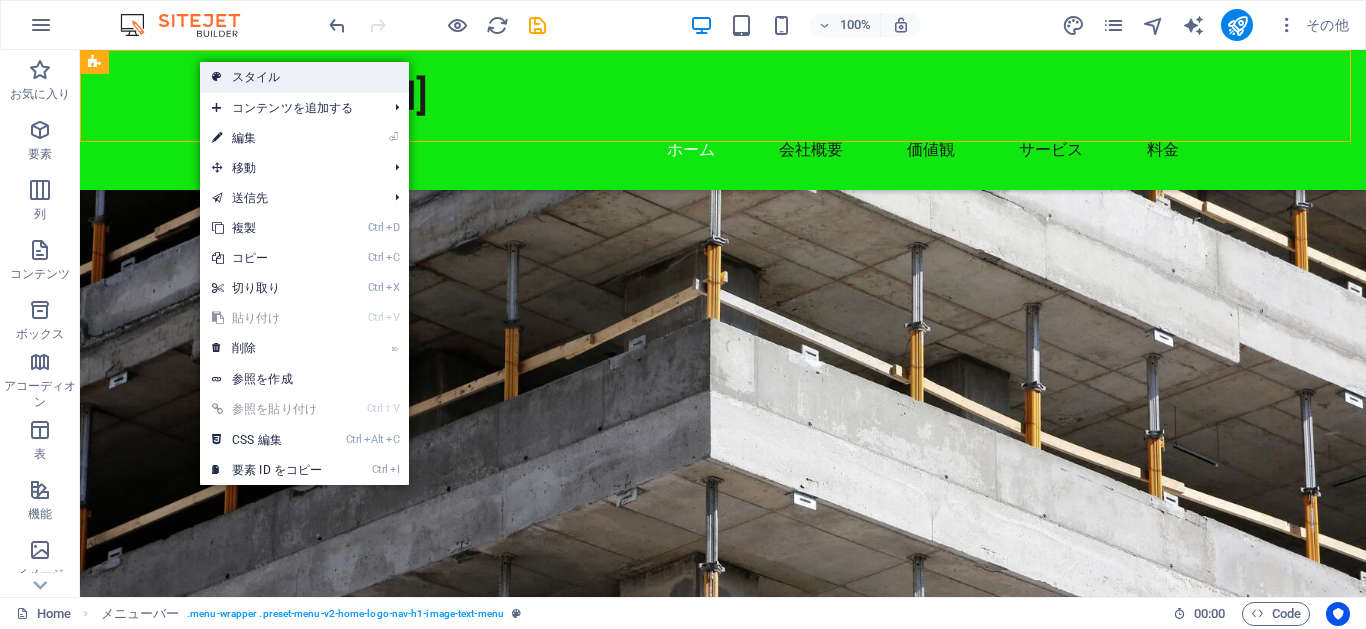 select on "rem" 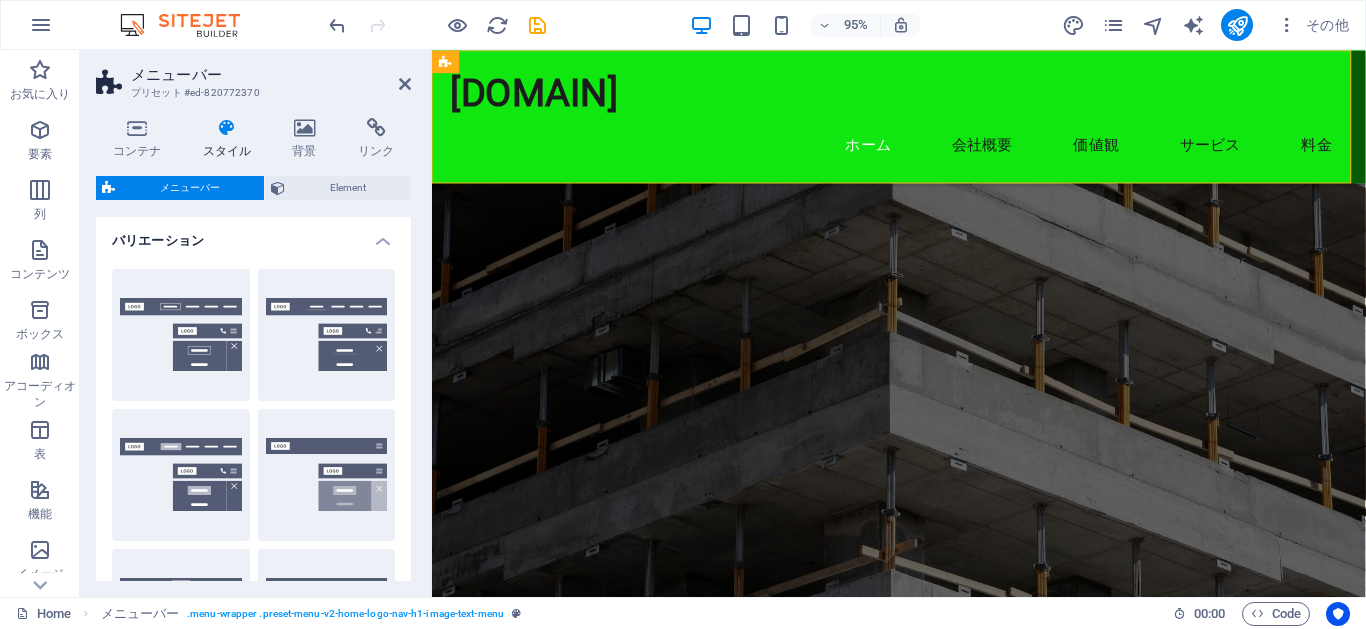 scroll, scrollTop: 319, scrollLeft: 0, axis: vertical 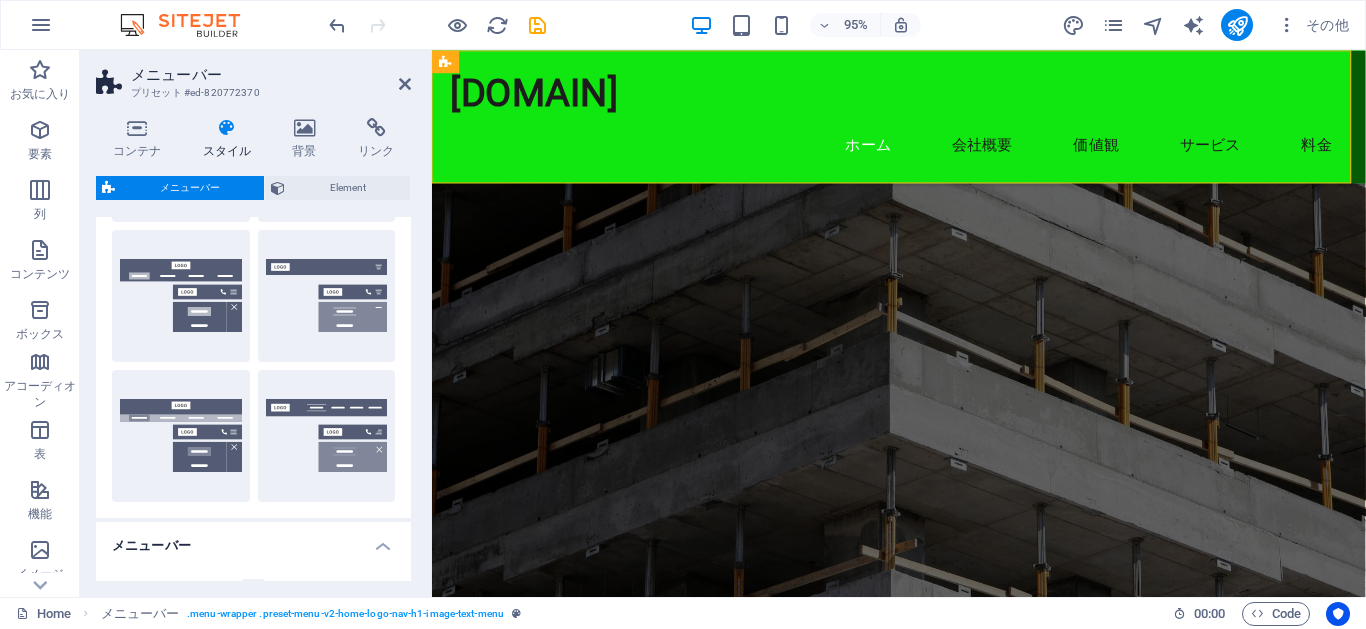 click on "枠線 中央 デフォルト 固定 Loki トリガー ワイド XXL" at bounding box center (253, 226) 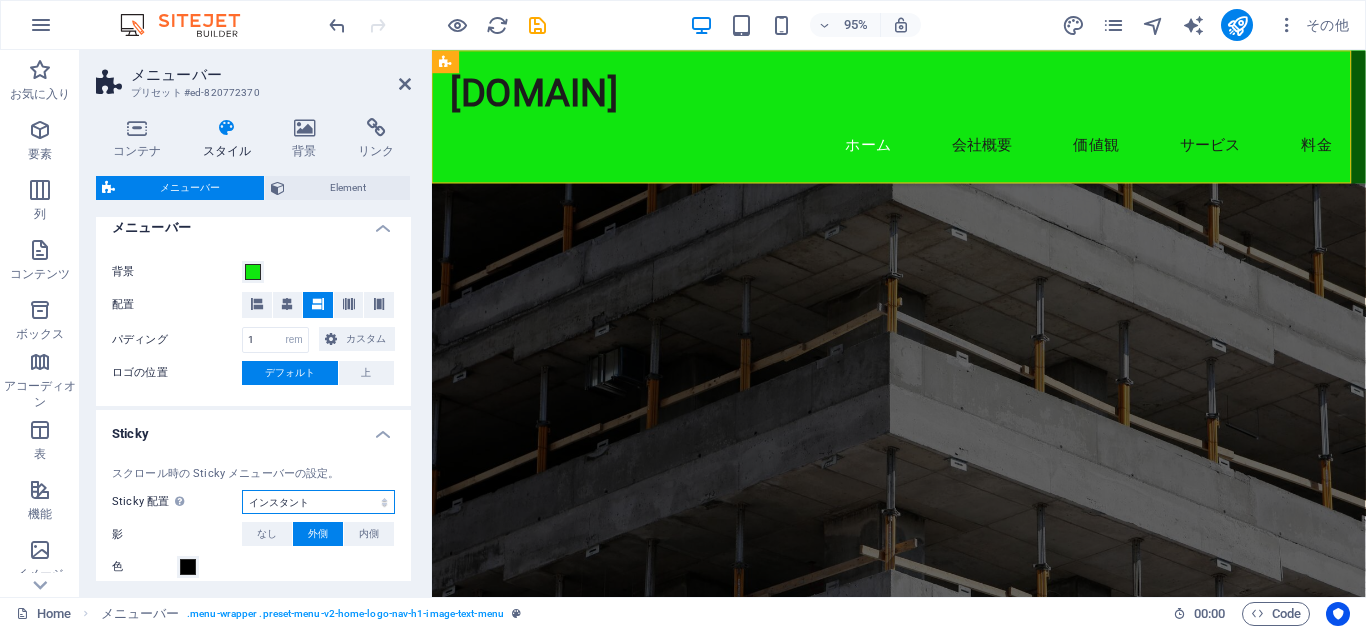 select on "sticky_banner" 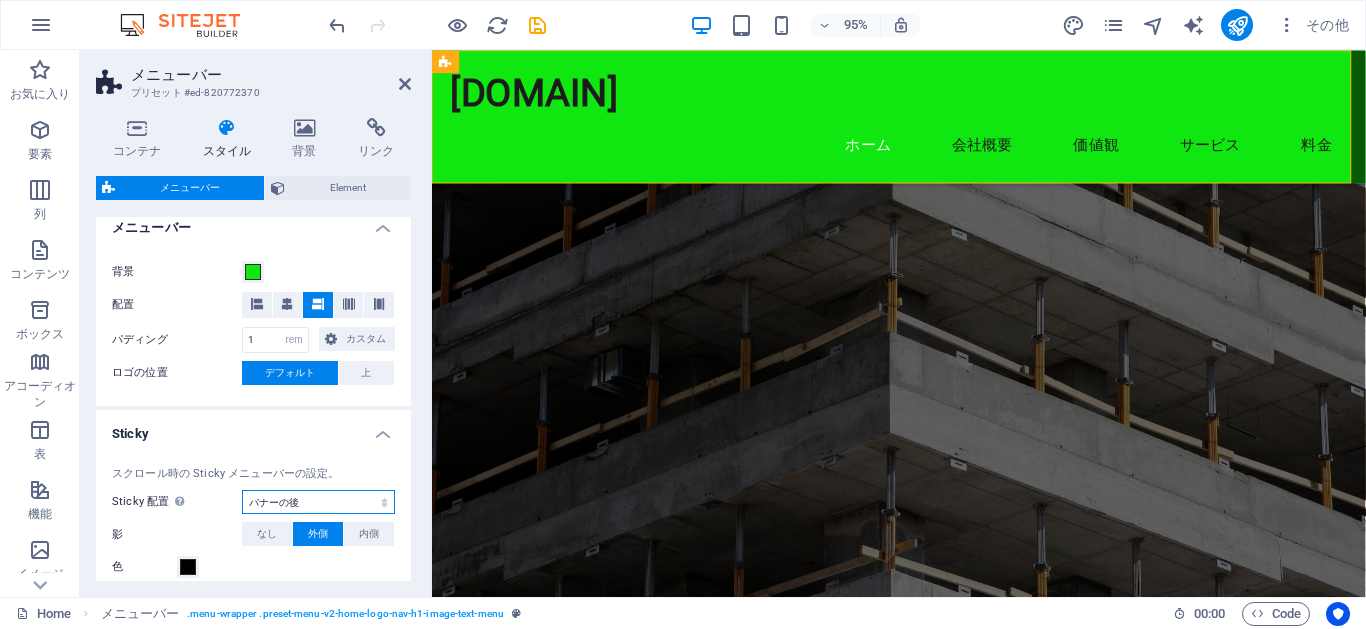 click on "オフ インスタント メニューの後 バナーの後 上にスクロールするとき" at bounding box center [318, 502] 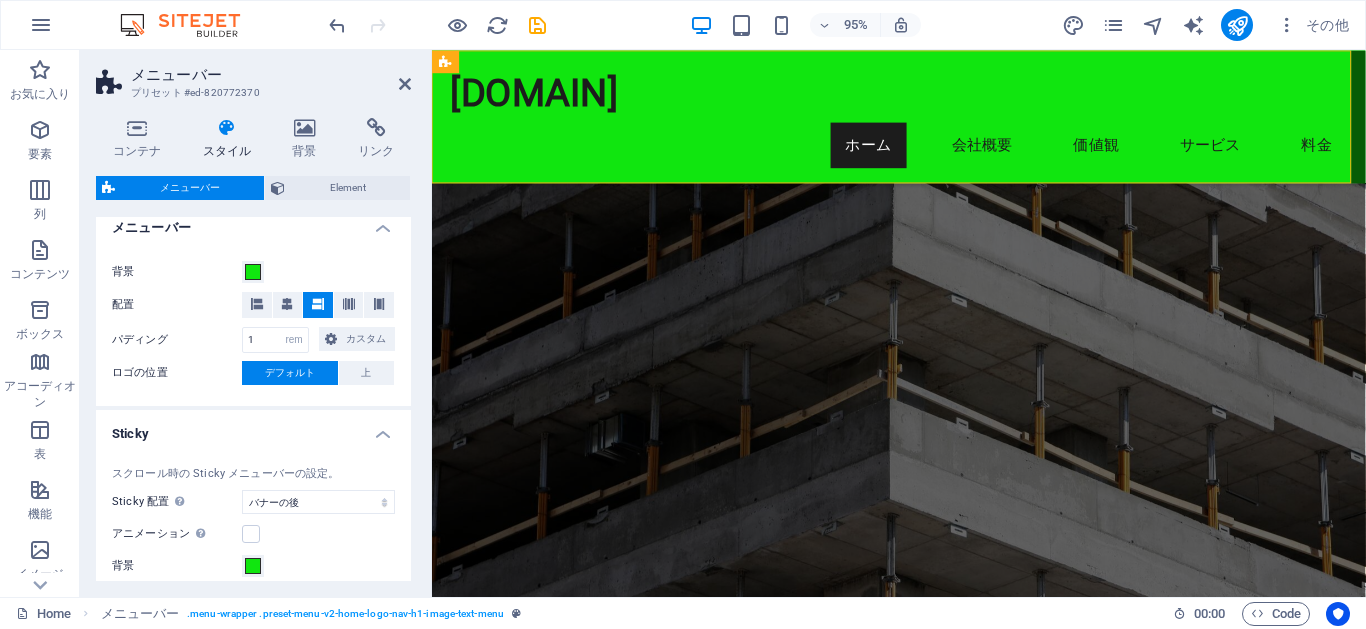 click on "メニューバー" at bounding box center (271, 75) 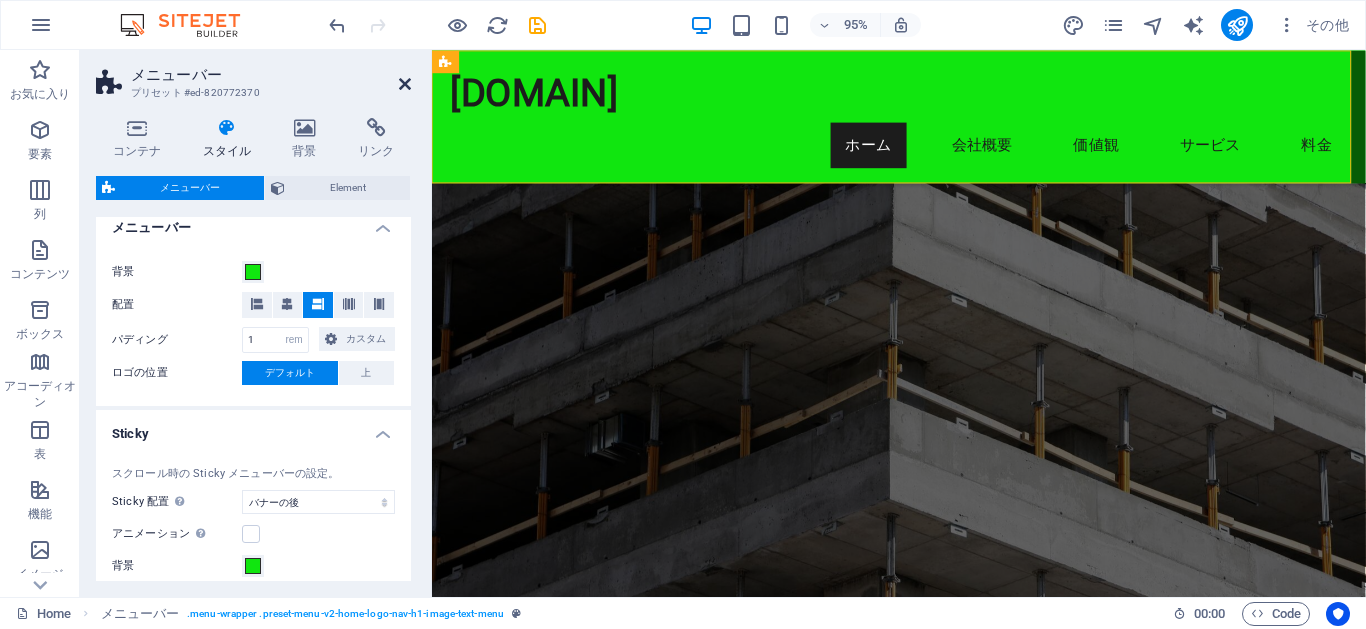 click at bounding box center (405, 84) 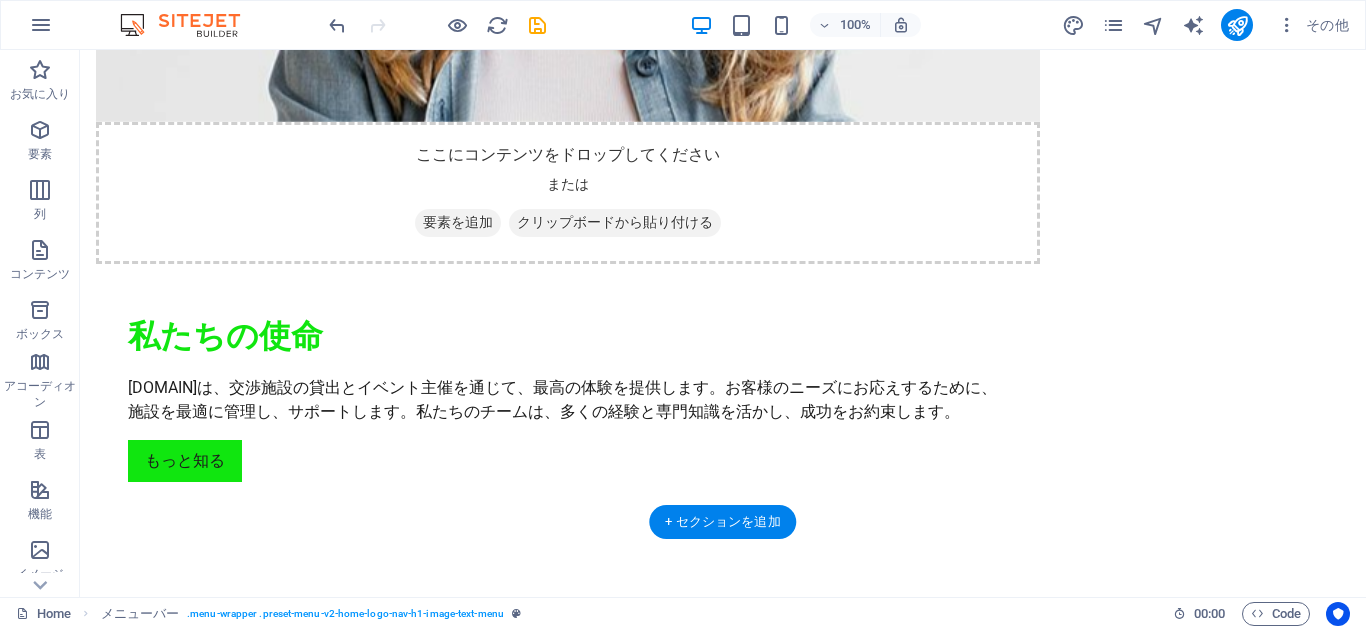scroll, scrollTop: 0, scrollLeft: 0, axis: both 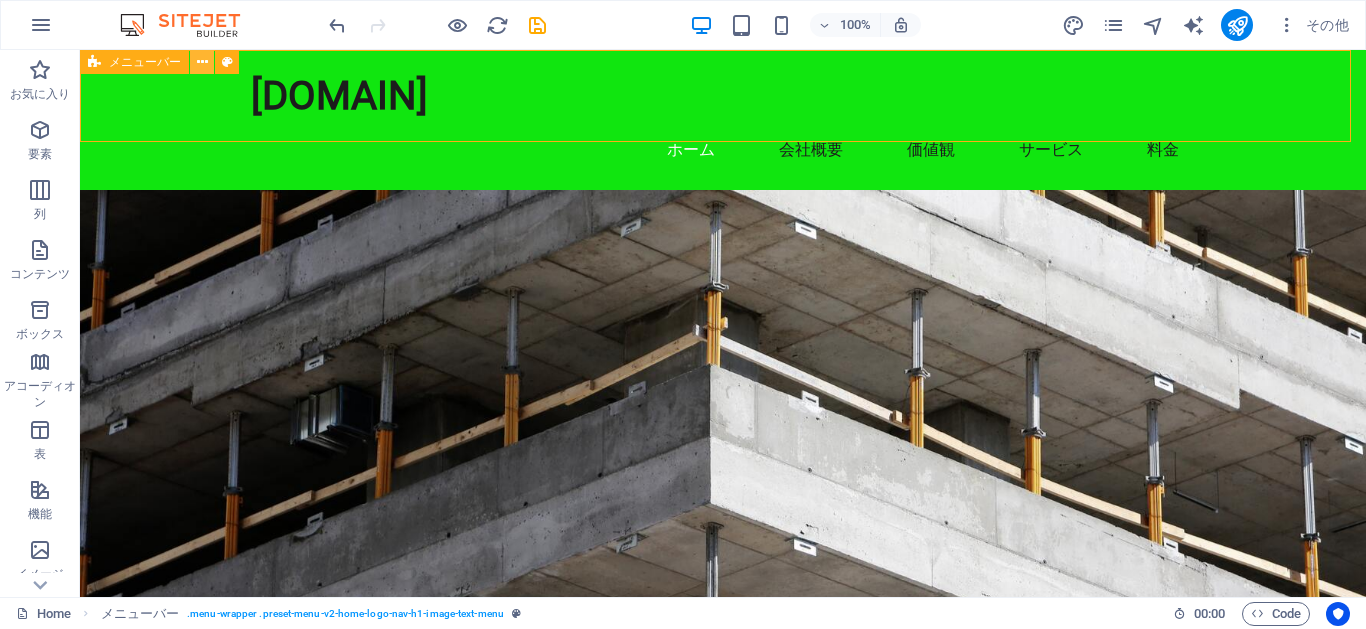click at bounding box center (202, 62) 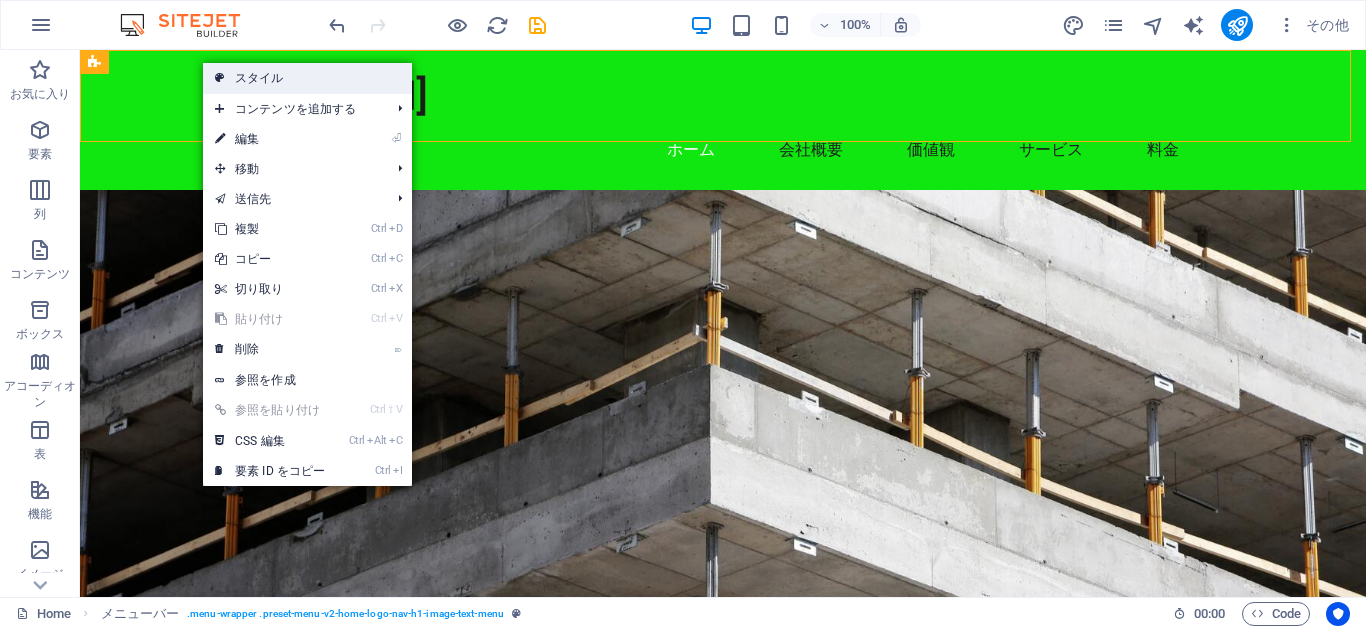 click on "スタイル" at bounding box center (307, 78) 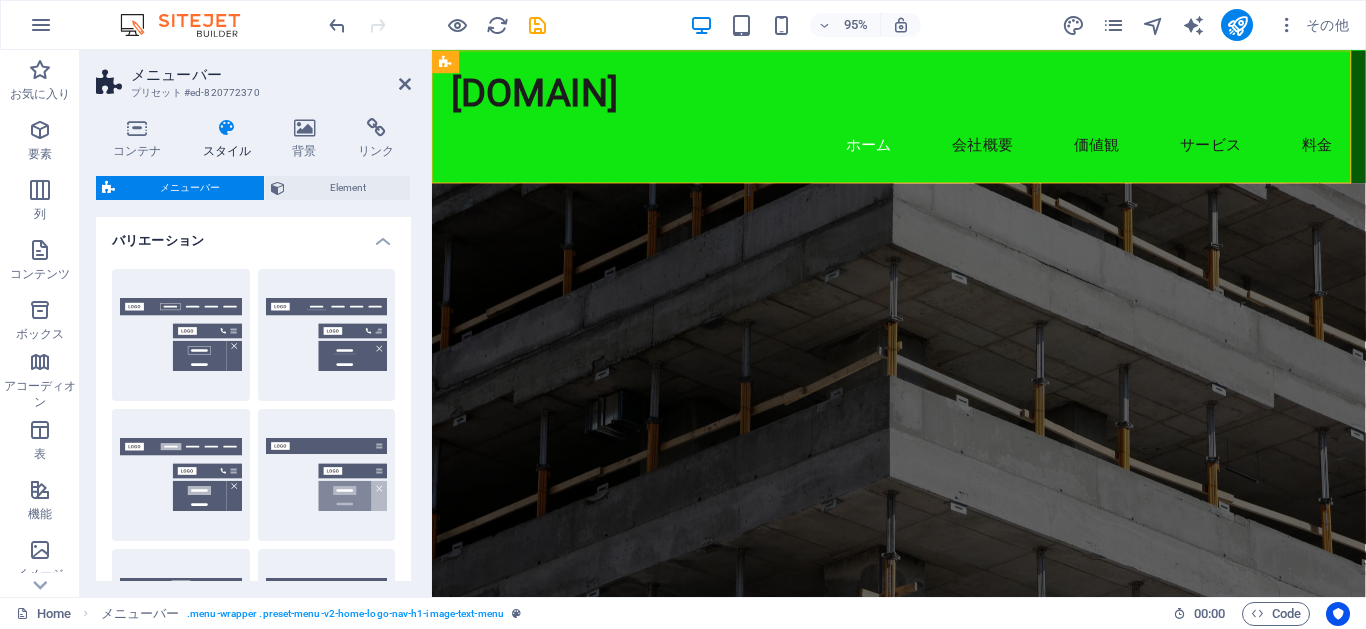 click on "コンテナ スタイル 背景 リンク サイズ 高さ デフォルト px rem % vh vw 最小高 なし px rem % vh vw 幅 デフォルト px rem % em vh vw 最小幅 なし px rem % vh vw コンテンツの幅 デフォルト カスタム幅 幅 デフォルト px rem % em vh vw 最小幅 なし px rem % vh vw デフォルトのパディング カスタムスペース デザインの下で、デフォルトのコンテンツの幅とパディングを変更できます。 デザインを編集 レイアウト (Flexbox) 配置 フレックスディレクションを決定します。 デフォルト 主軸 このコンテンツ内の主軸に沿って要素をどのように配置するかを決定します (justify-content)。 デフォルト 横軸 コンテナ内の要素の縦方向の配置を制御します (align-items)。 デフォルト ラップ デフォルト オン オフ 塗りつぶし デフォルト アクセシビリティ 役割 こちら をご覧ください なし %" at bounding box center (253, 349) 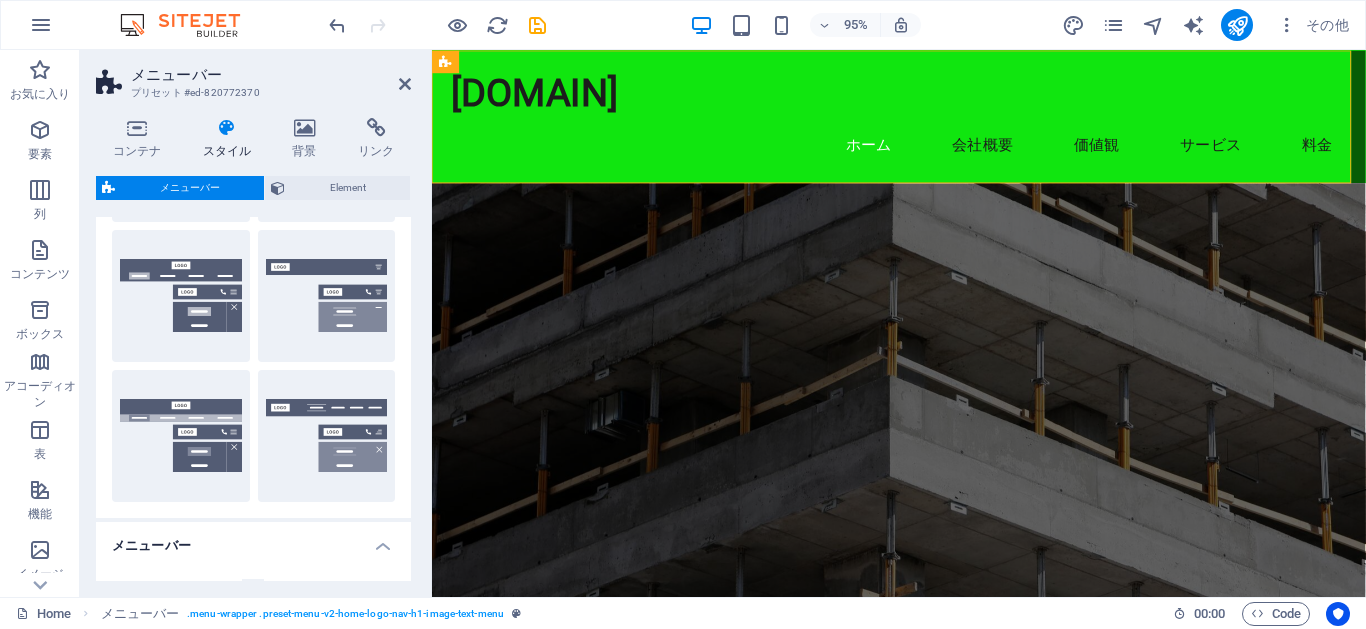 scroll, scrollTop: 637, scrollLeft: 0, axis: vertical 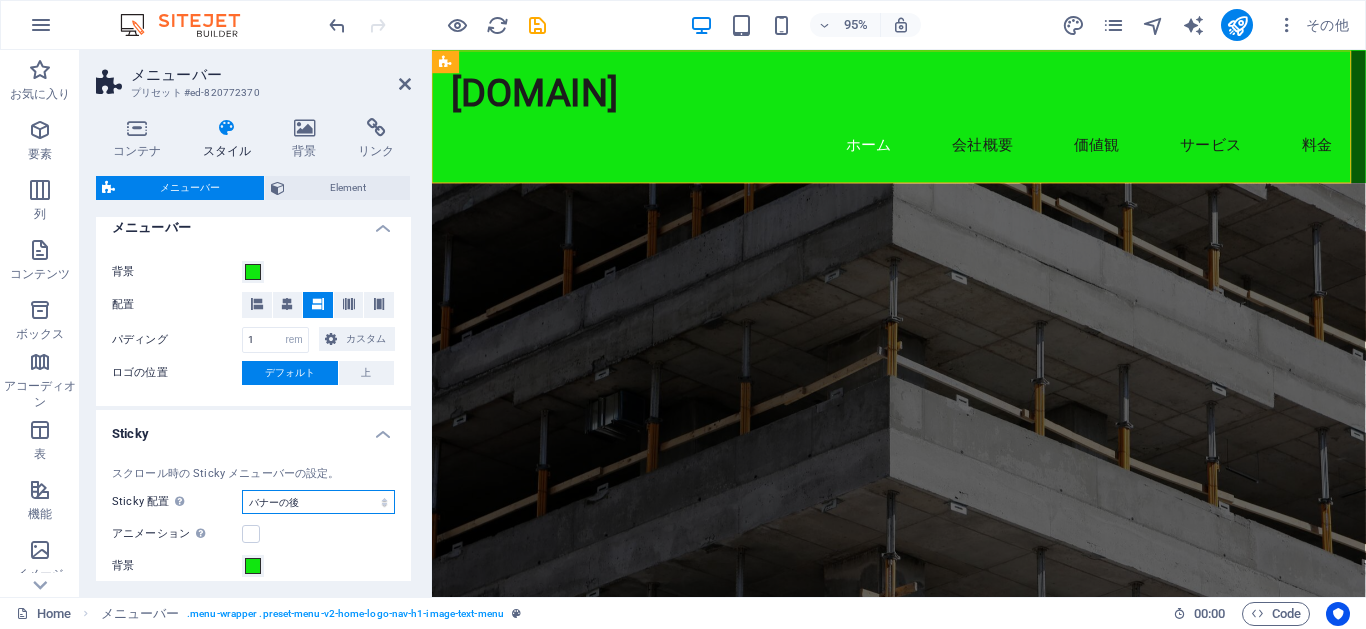 select on "sticky_menu" 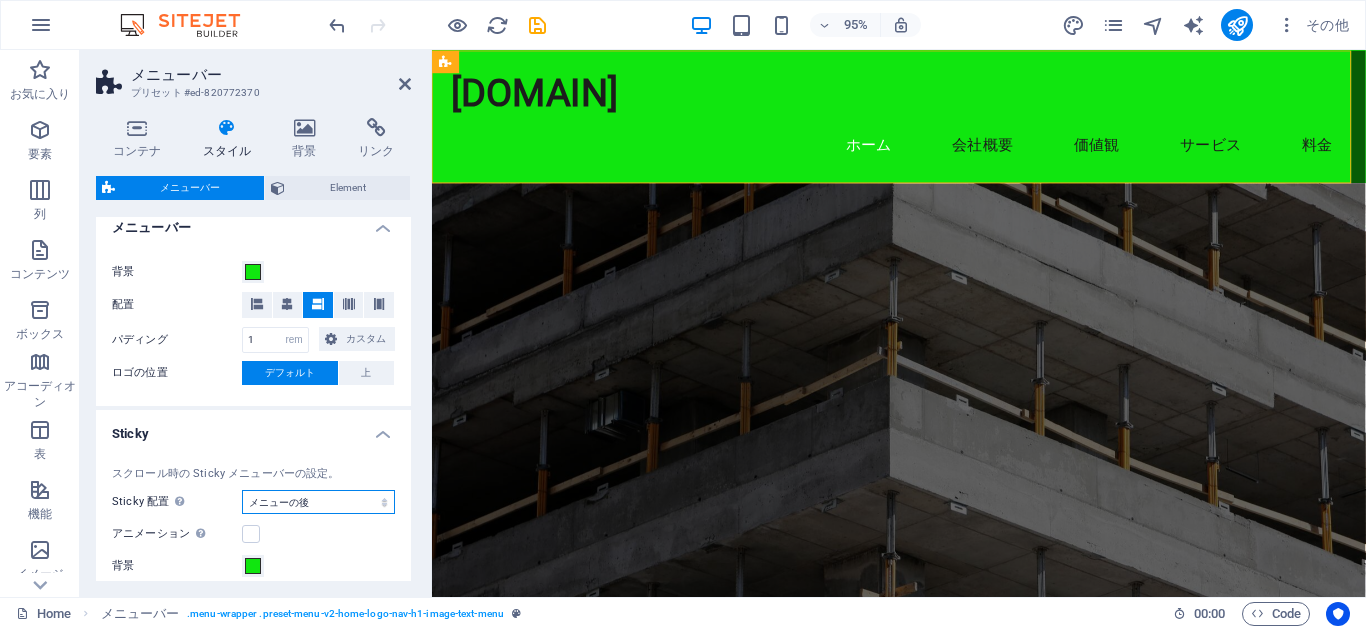 click on "オフ インスタント メニューの後 バナーの後 上にスクロールするとき" at bounding box center (318, 502) 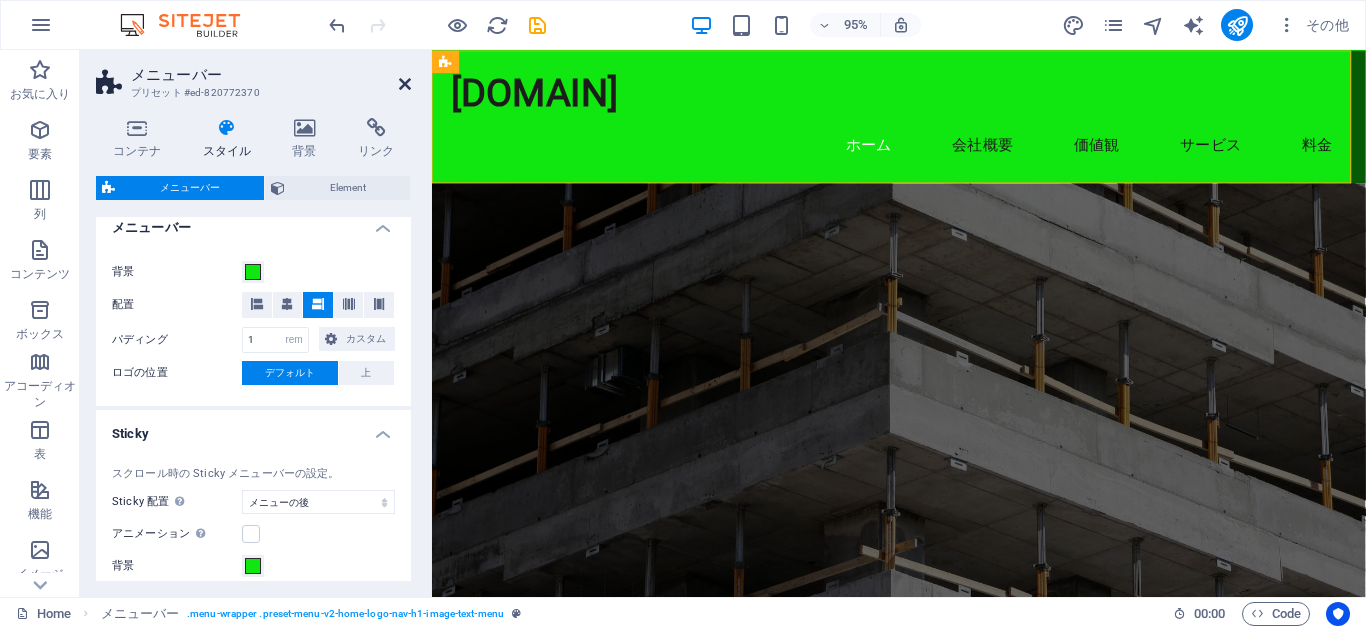 drag, startPoint x: 425, startPoint y: 196, endPoint x: 405, endPoint y: 91, distance: 106.887794 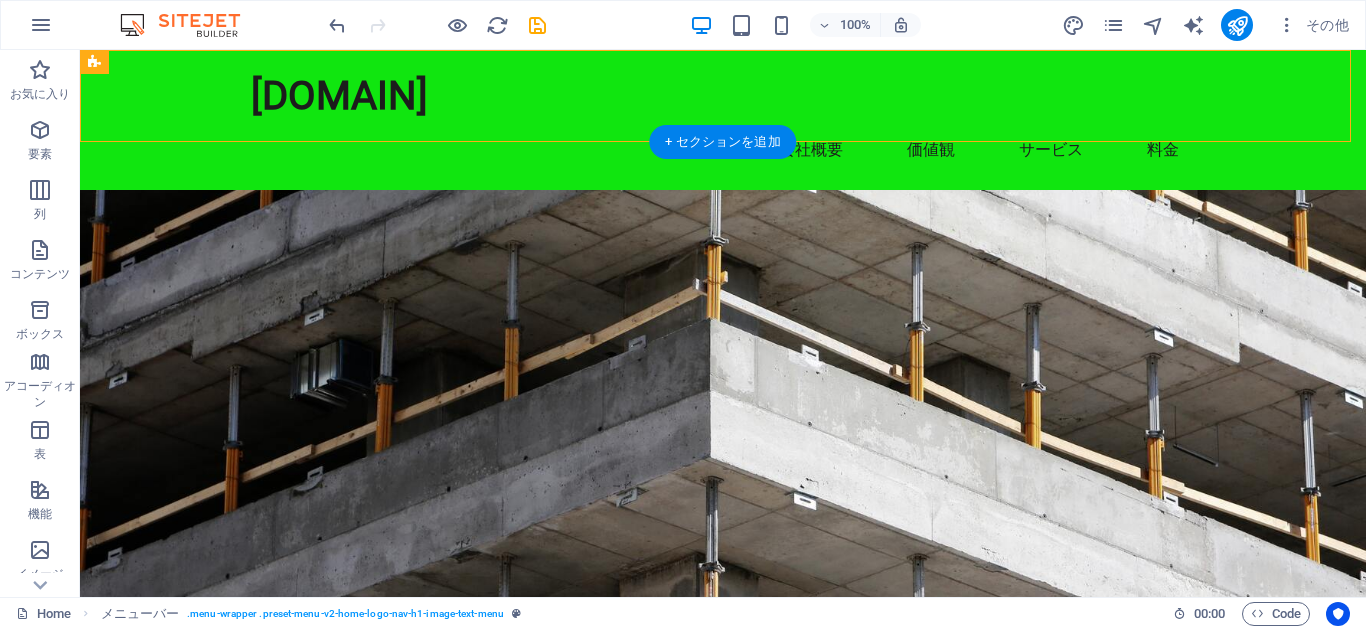 click at bounding box center (723, 438) 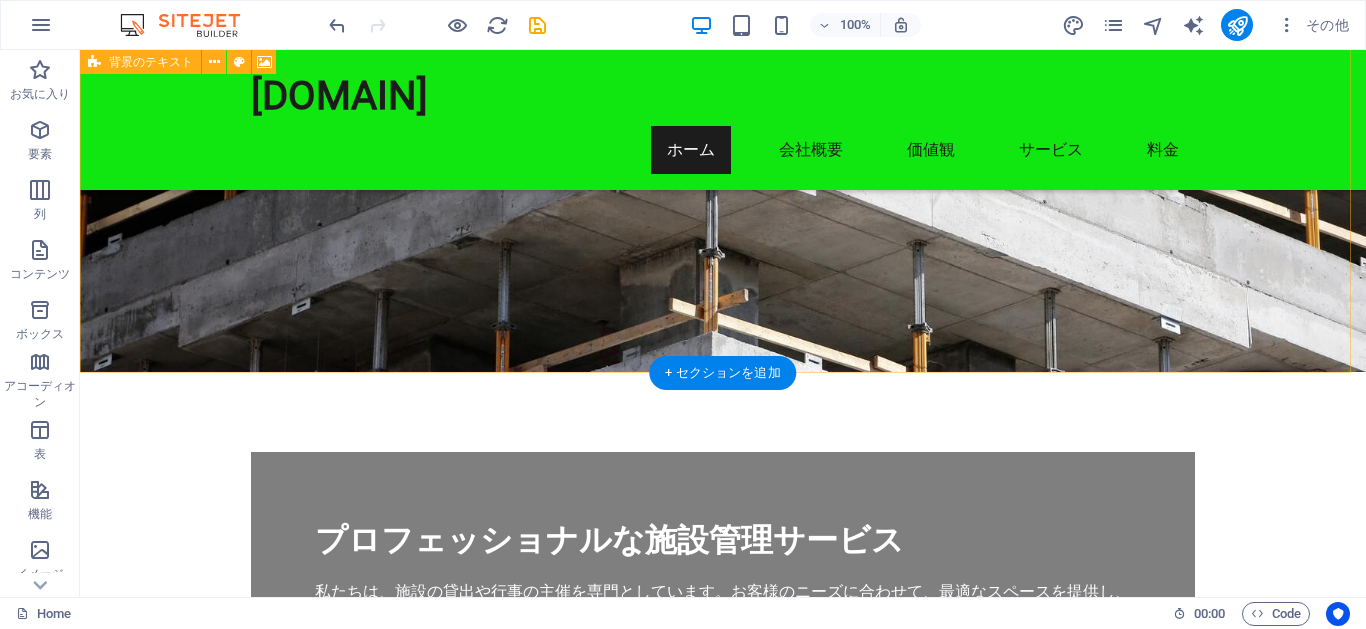 scroll, scrollTop: 265, scrollLeft: 0, axis: vertical 